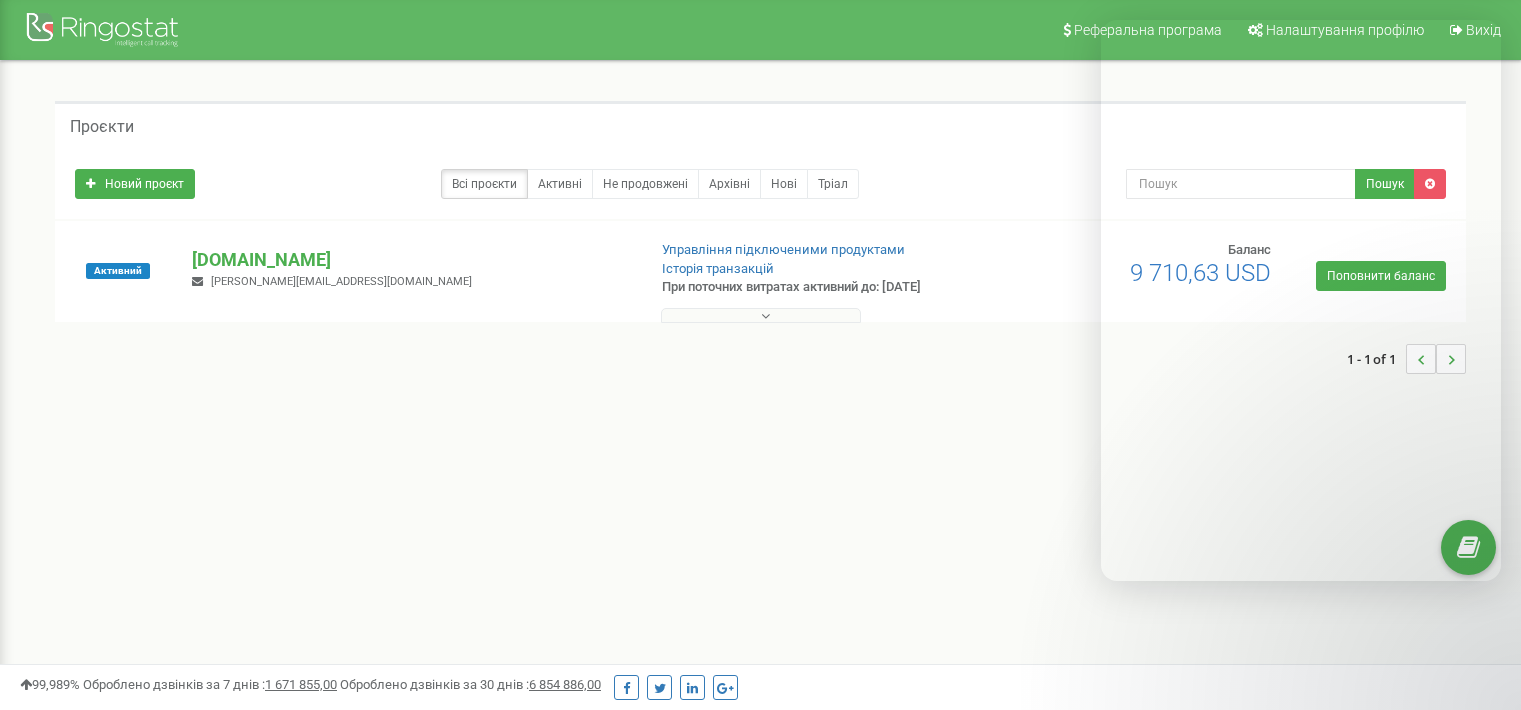 scroll, scrollTop: 0, scrollLeft: 0, axis: both 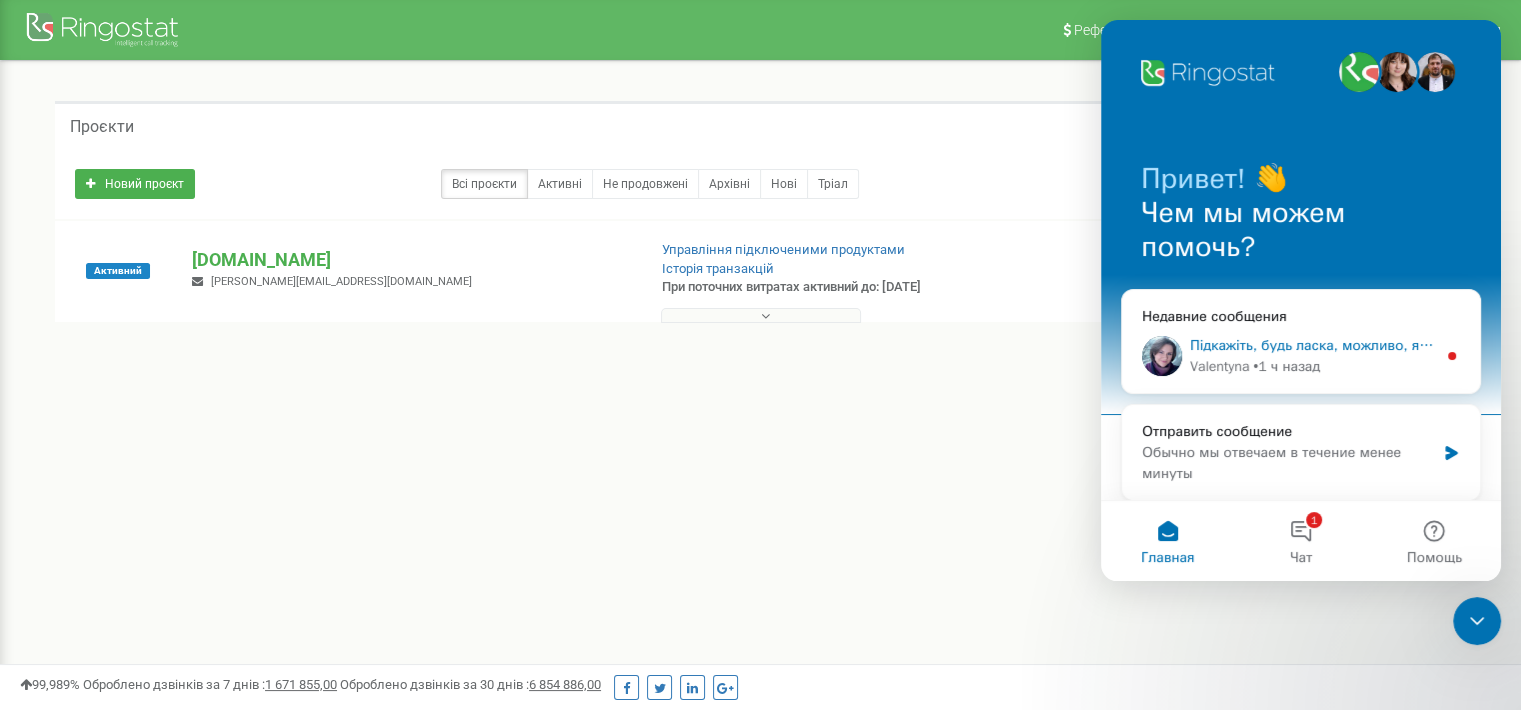 click on "Підкажіть, будь ласка, можливо, я можу вам ще чимось допомогти?" at bounding box center [1419, 345] 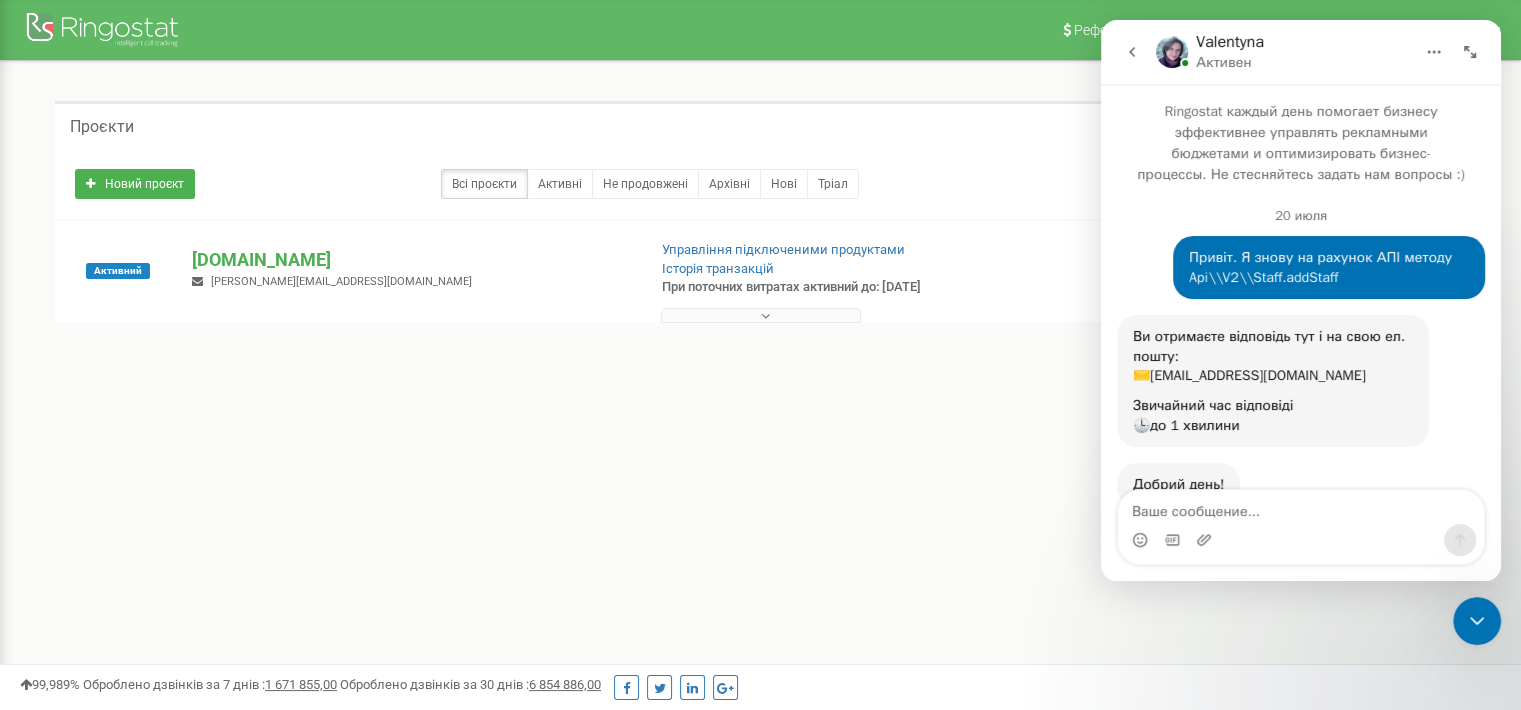 scroll, scrollTop: 3, scrollLeft: 0, axis: vertical 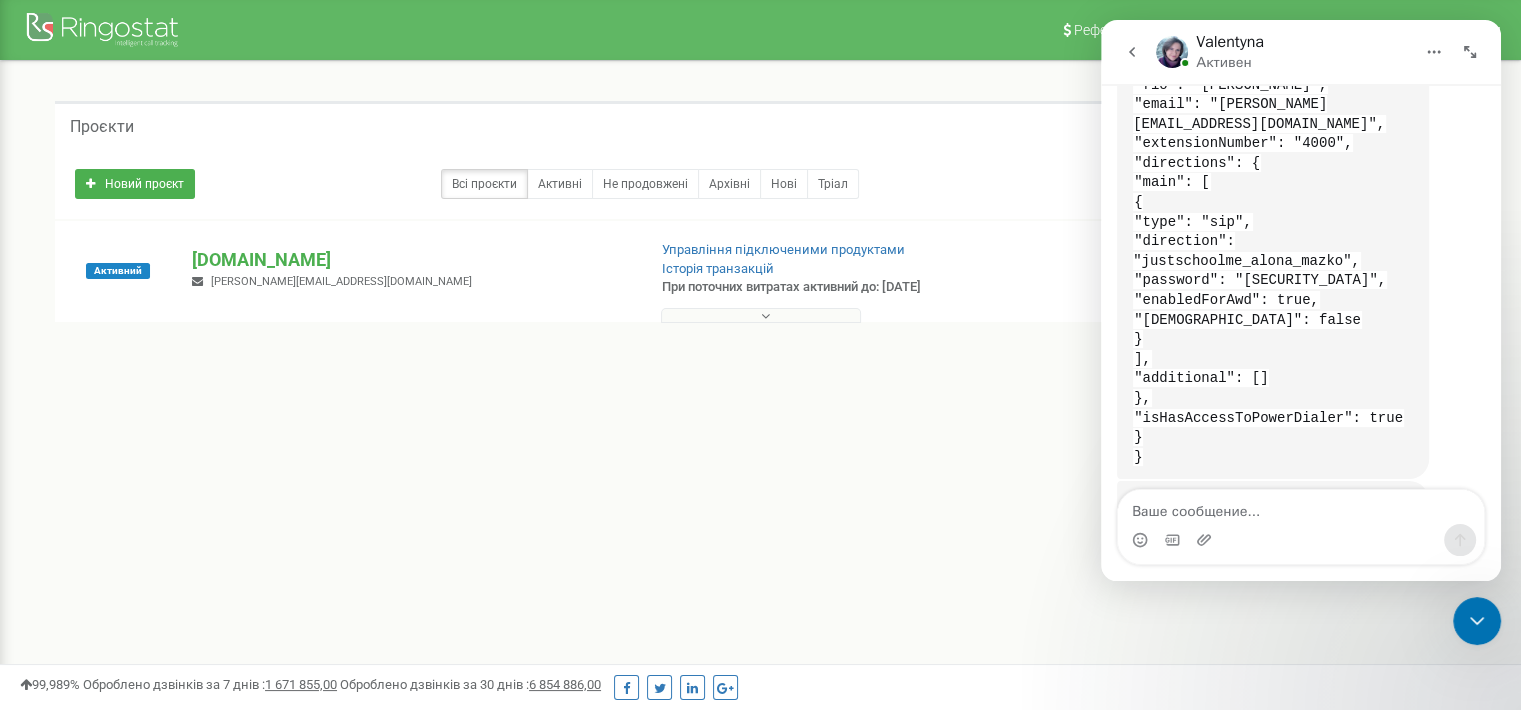 click at bounding box center [1301, 507] 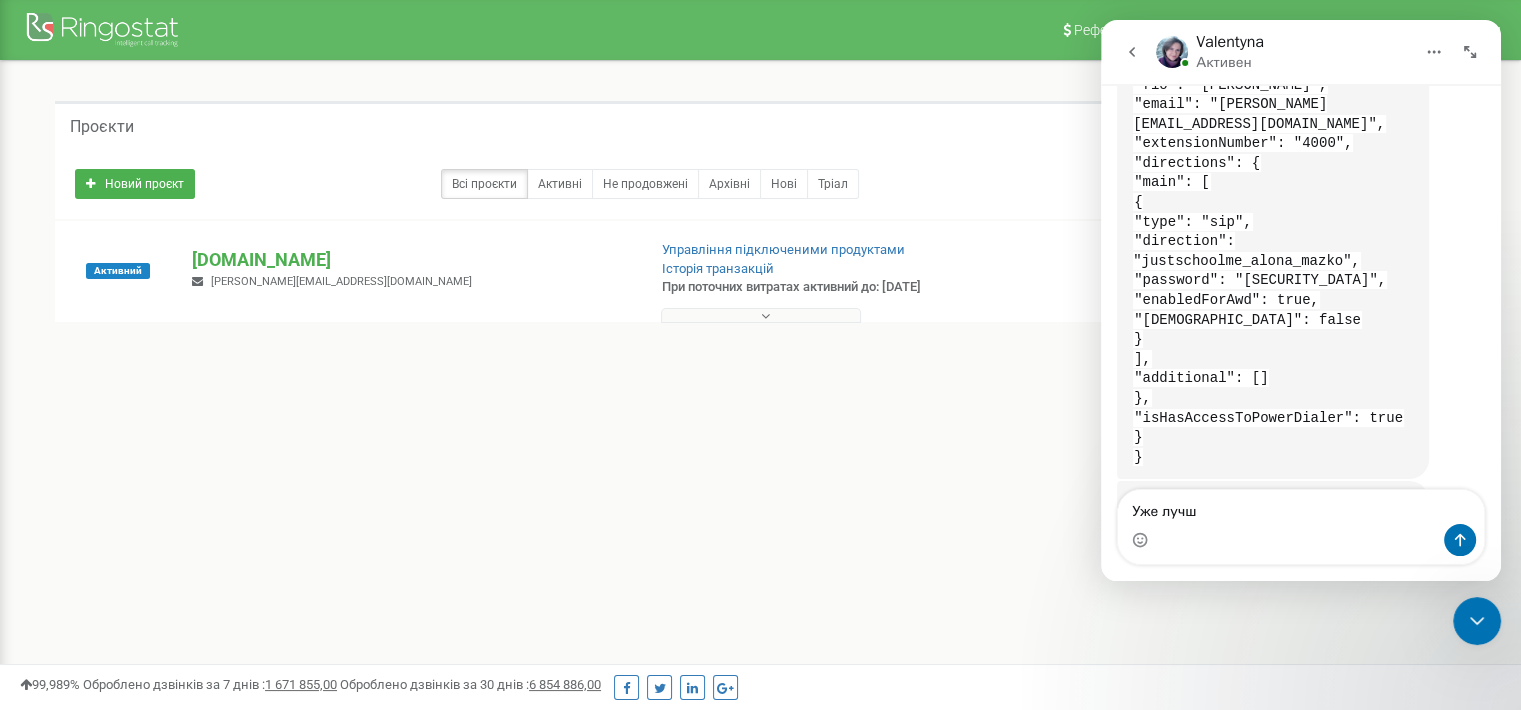 type on "Уже лучше" 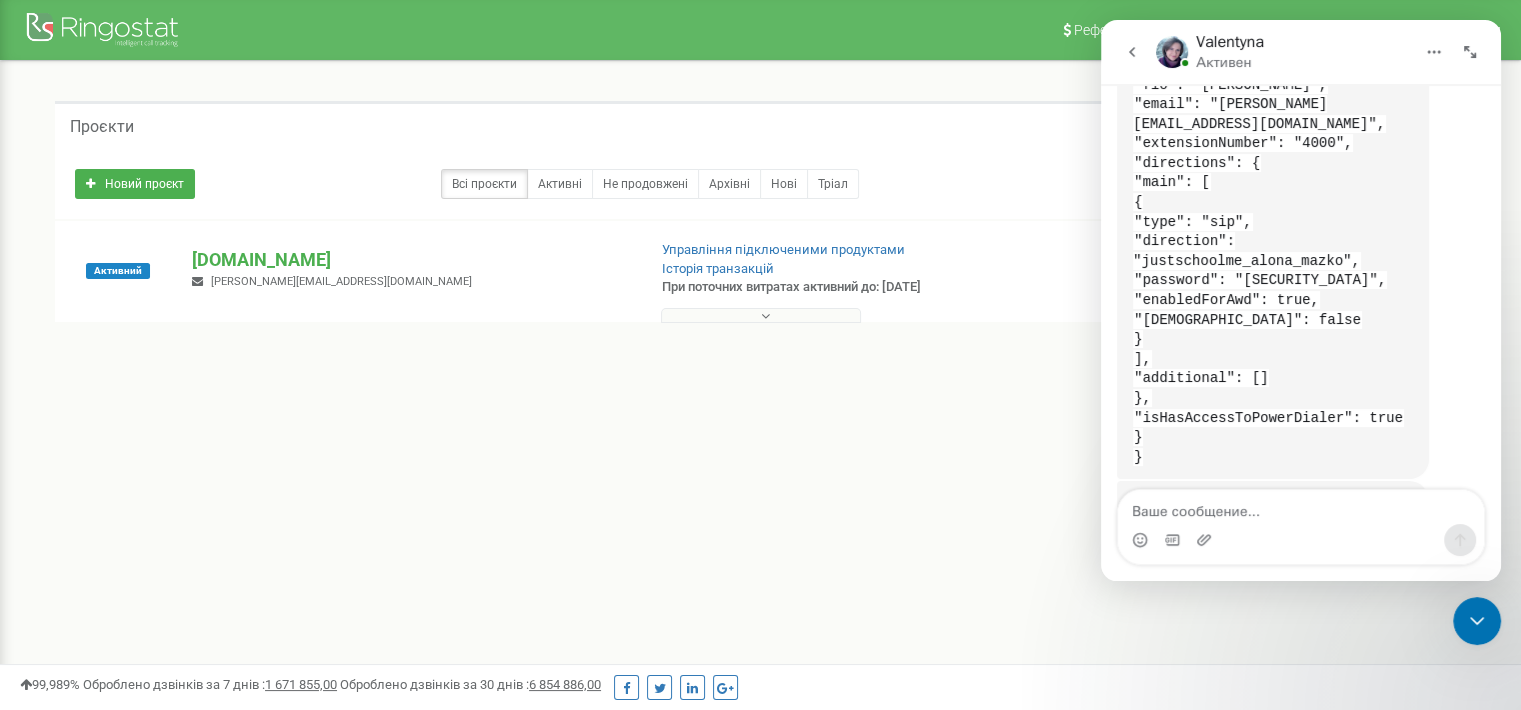 scroll, scrollTop: 2, scrollLeft: 0, axis: vertical 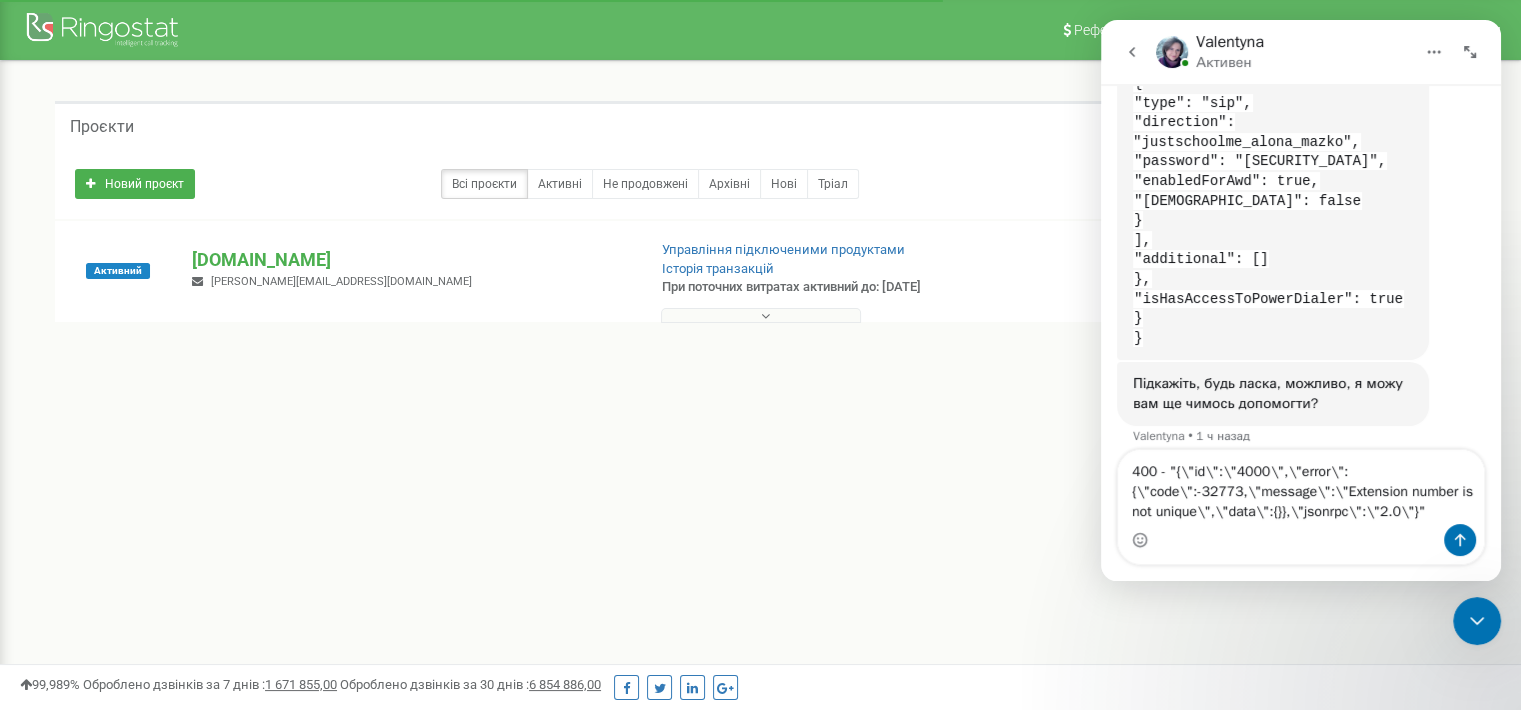 type on "400 - "{\"id\":\"4000\",\"error\":{\"code\":-32773,\"message\":\"Extension number is not unique\",\"data\":{}},\"jsonrpc\":\"2.0\"}"" 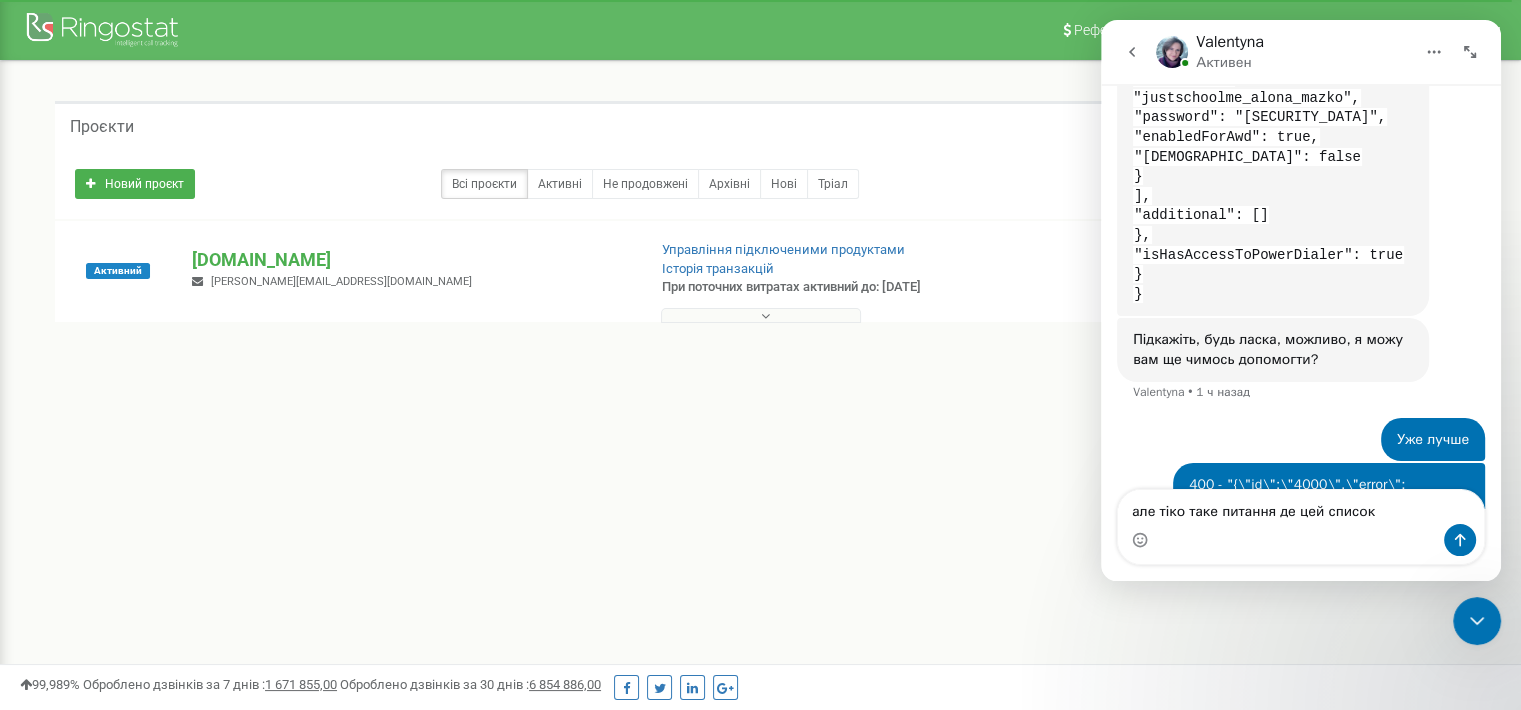 scroll, scrollTop: 4009, scrollLeft: 0, axis: vertical 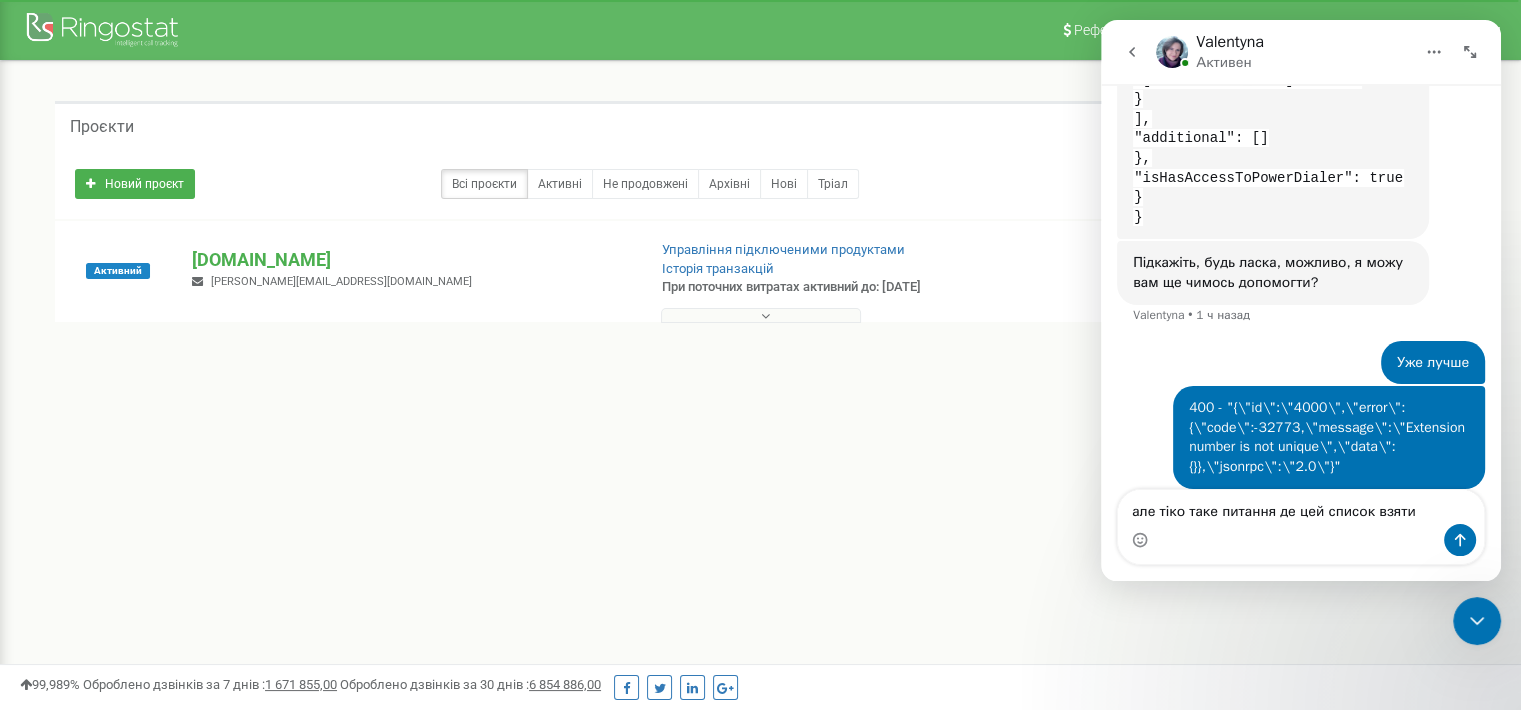 type on "але тіко таке питання де цей список взяти?" 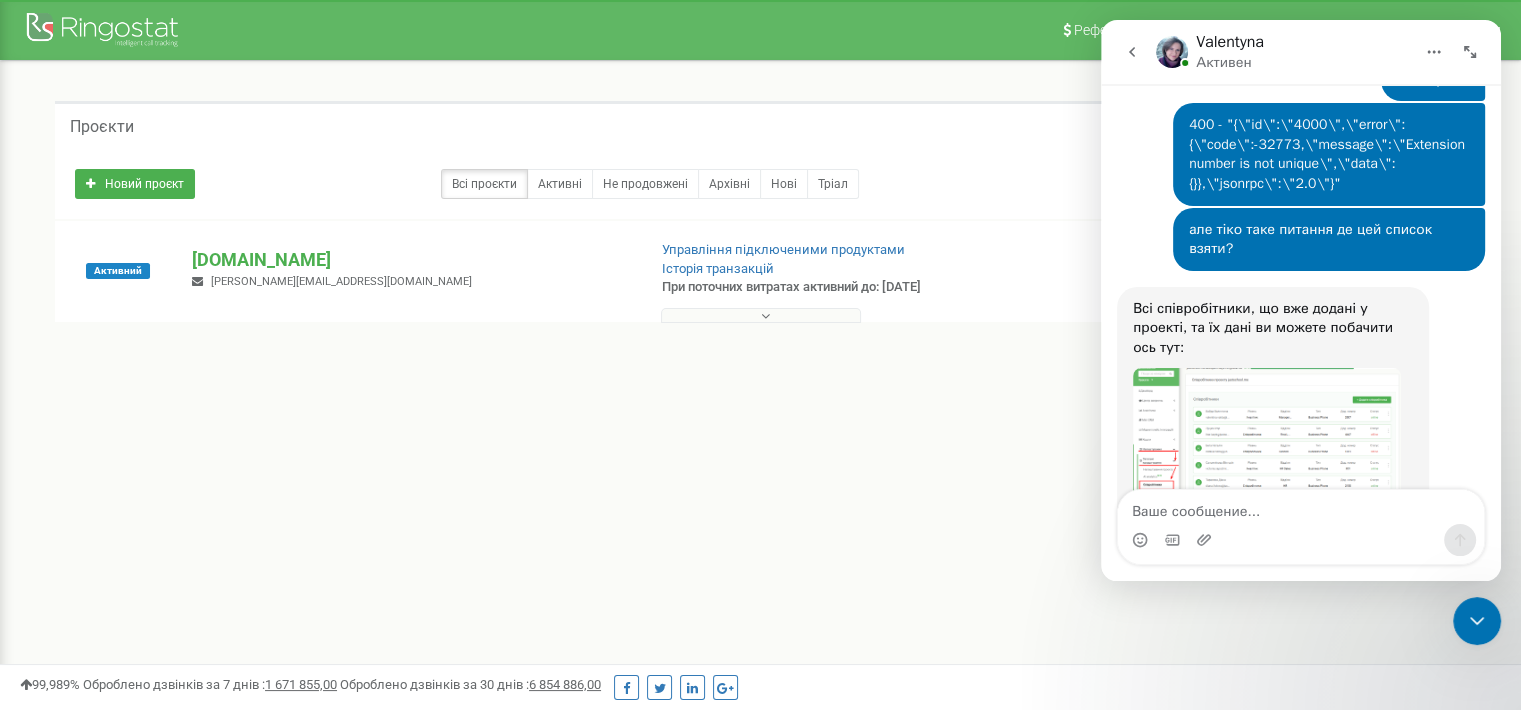 scroll, scrollTop: 4184, scrollLeft: 0, axis: vertical 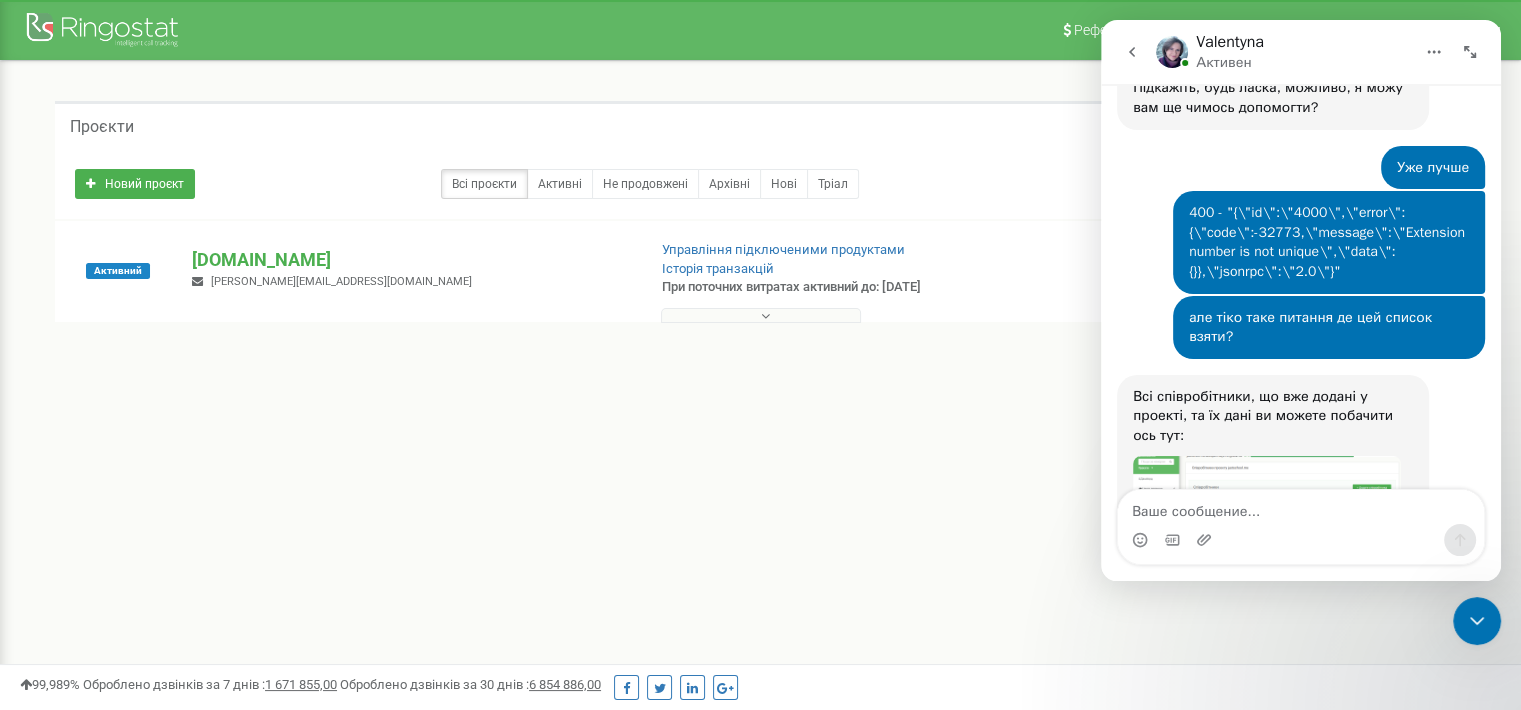click at bounding box center [1267, 543] 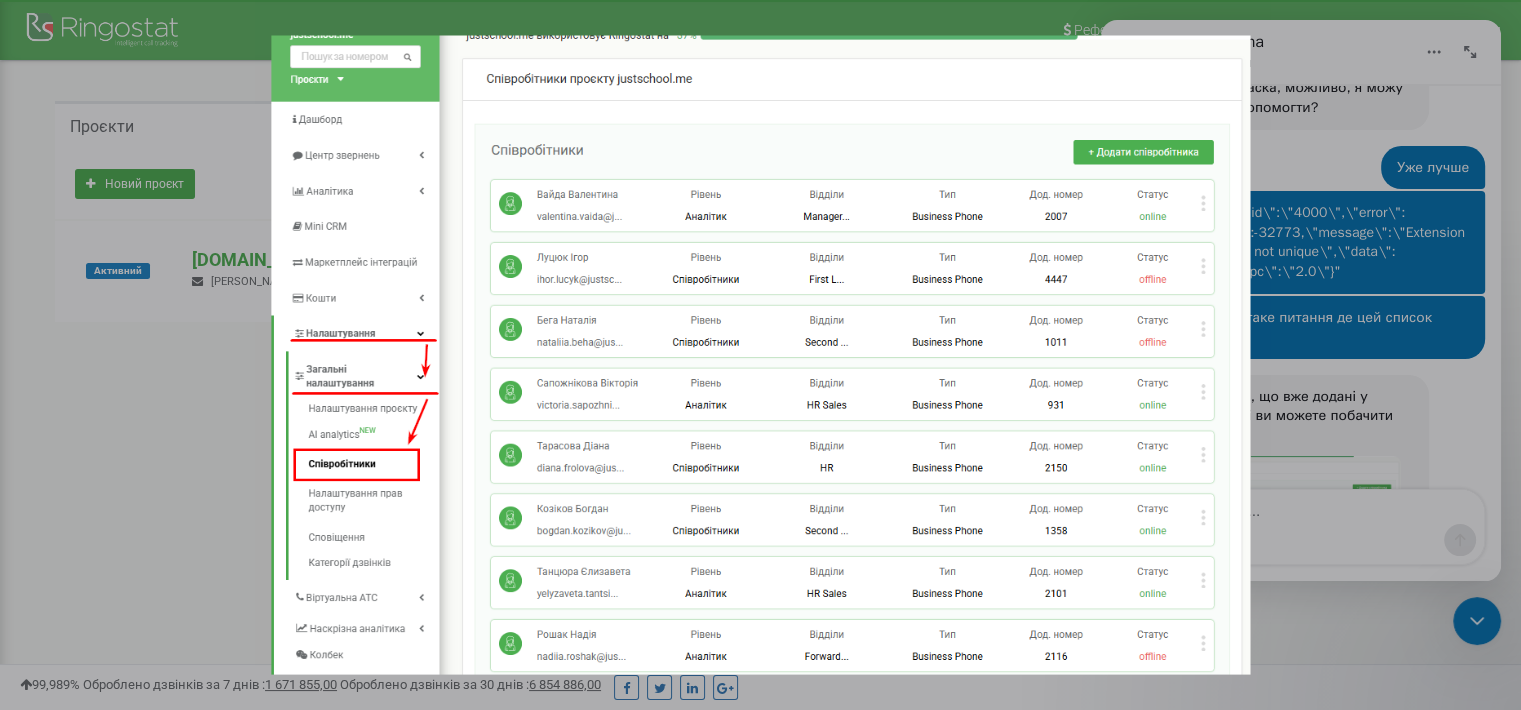scroll, scrollTop: 0, scrollLeft: 0, axis: both 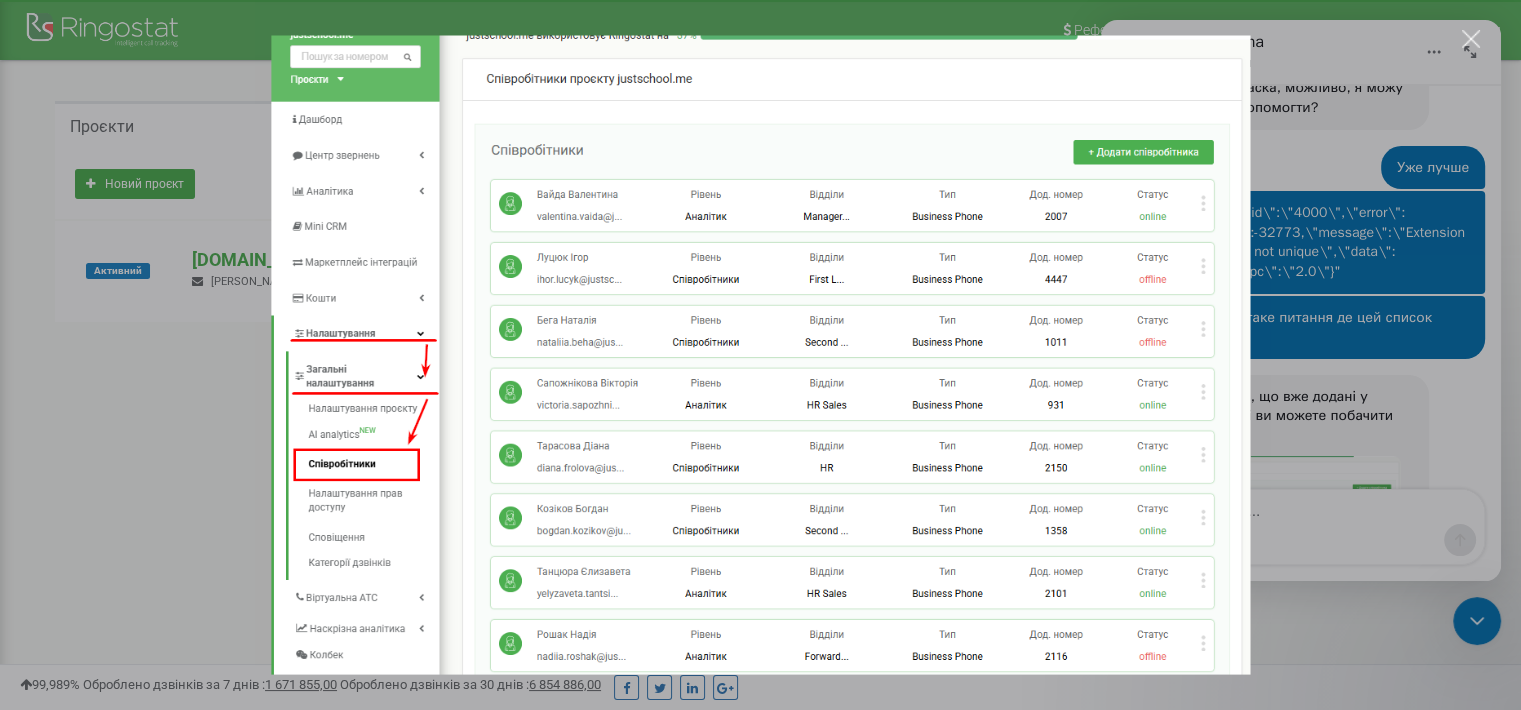 click at bounding box center (760, 355) 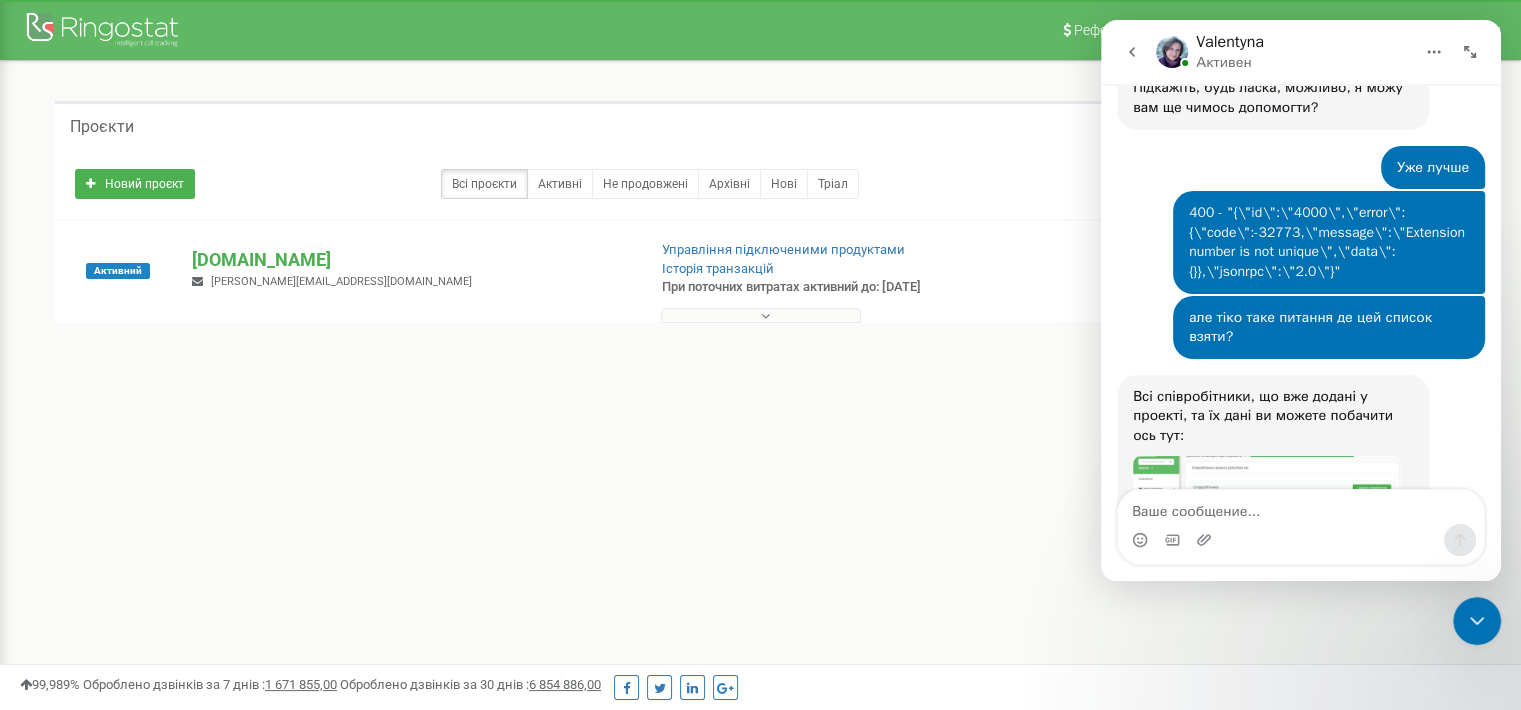 click at bounding box center [1301, 540] 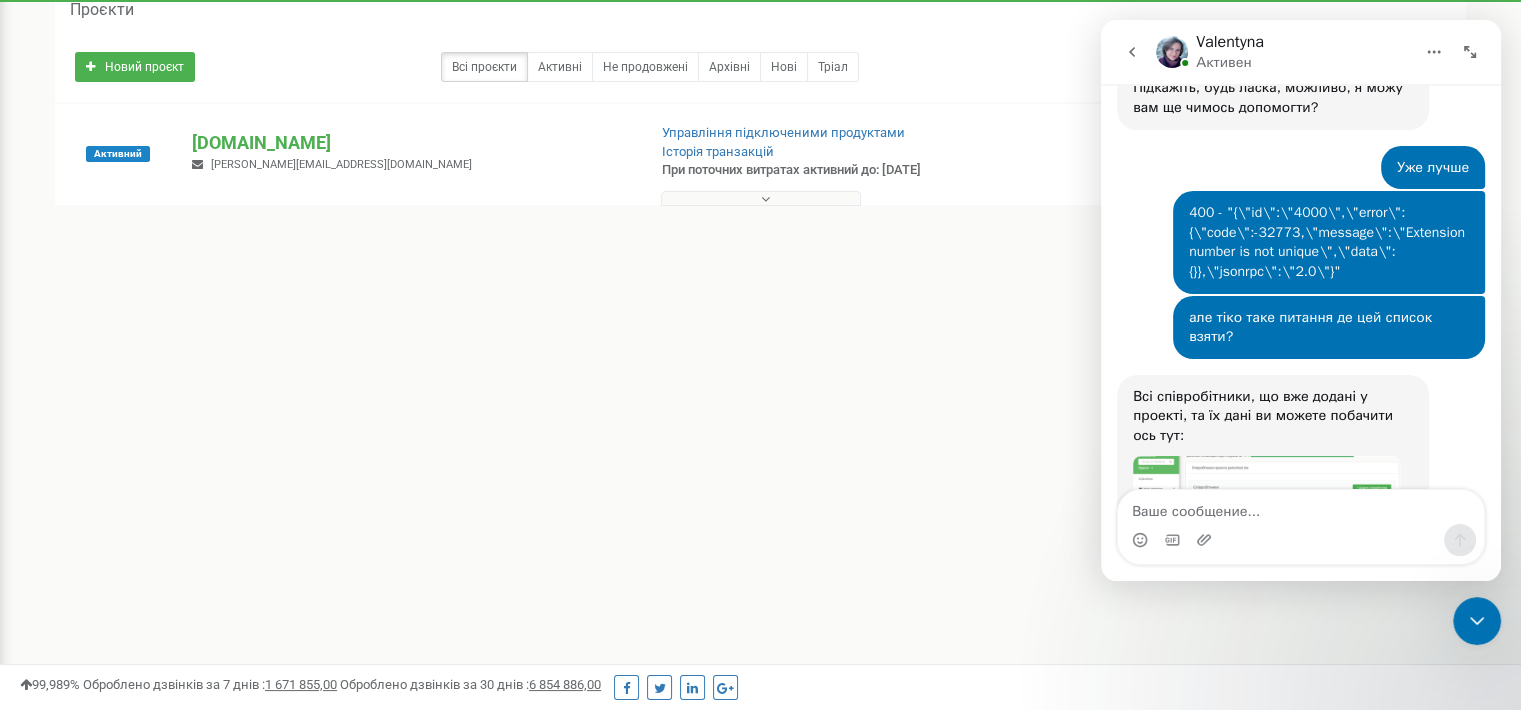 scroll, scrollTop: 400, scrollLeft: 0, axis: vertical 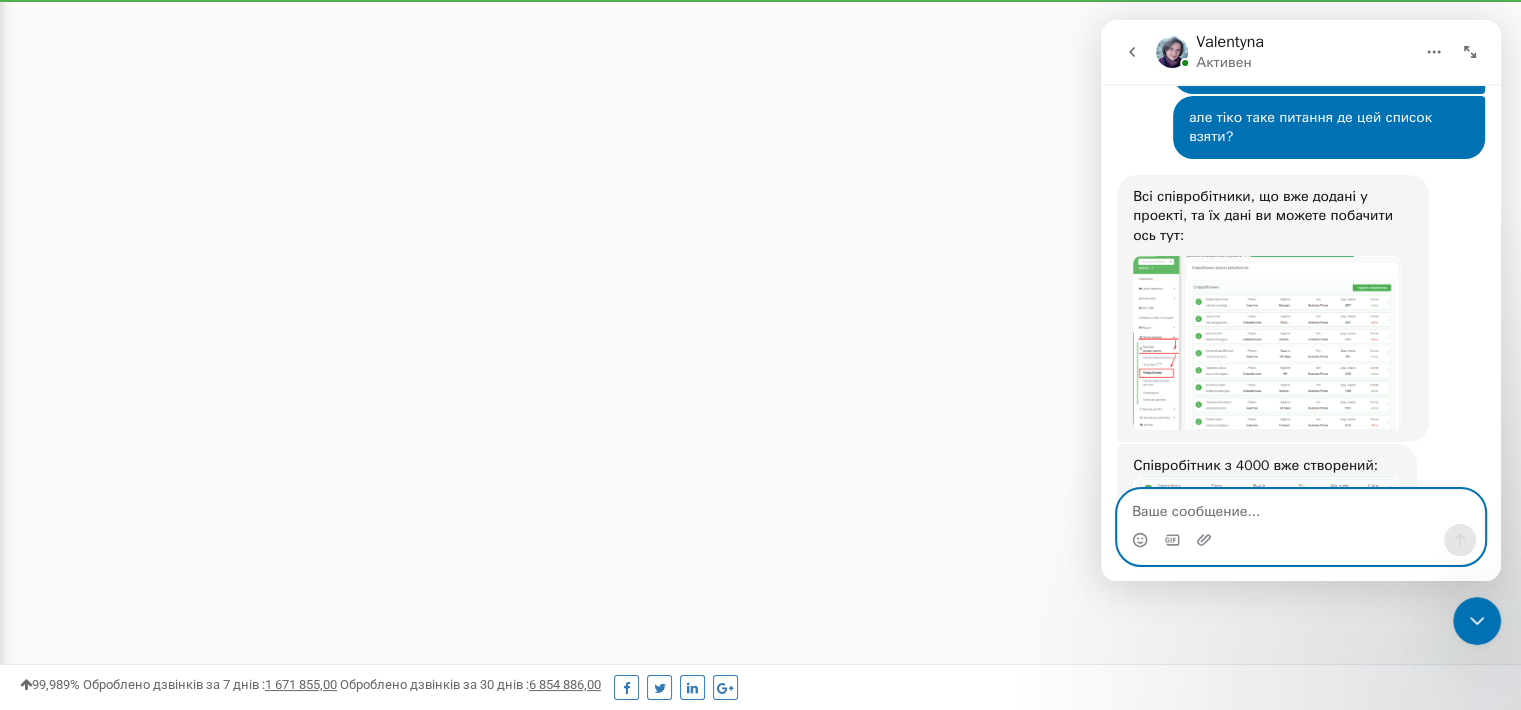 click at bounding box center [1301, 507] 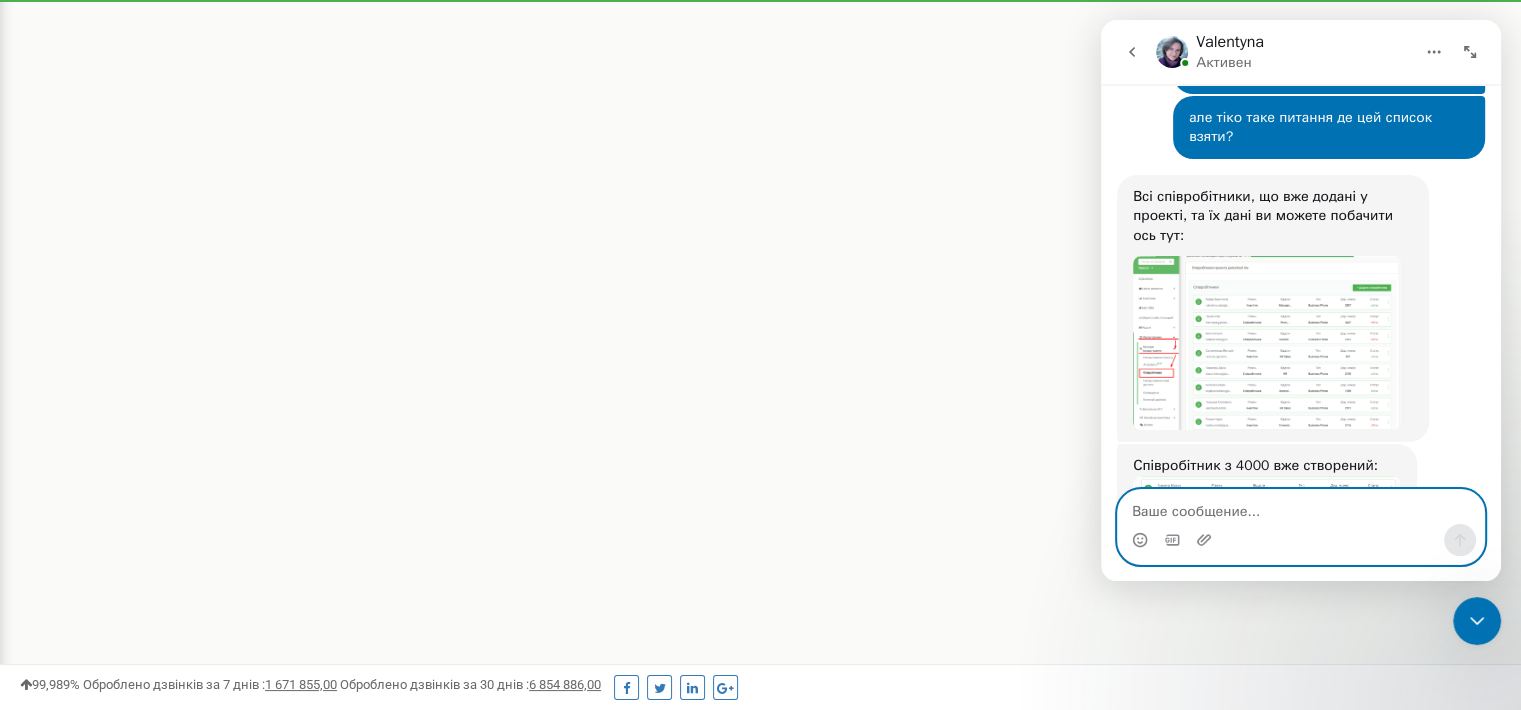 type on "Д" 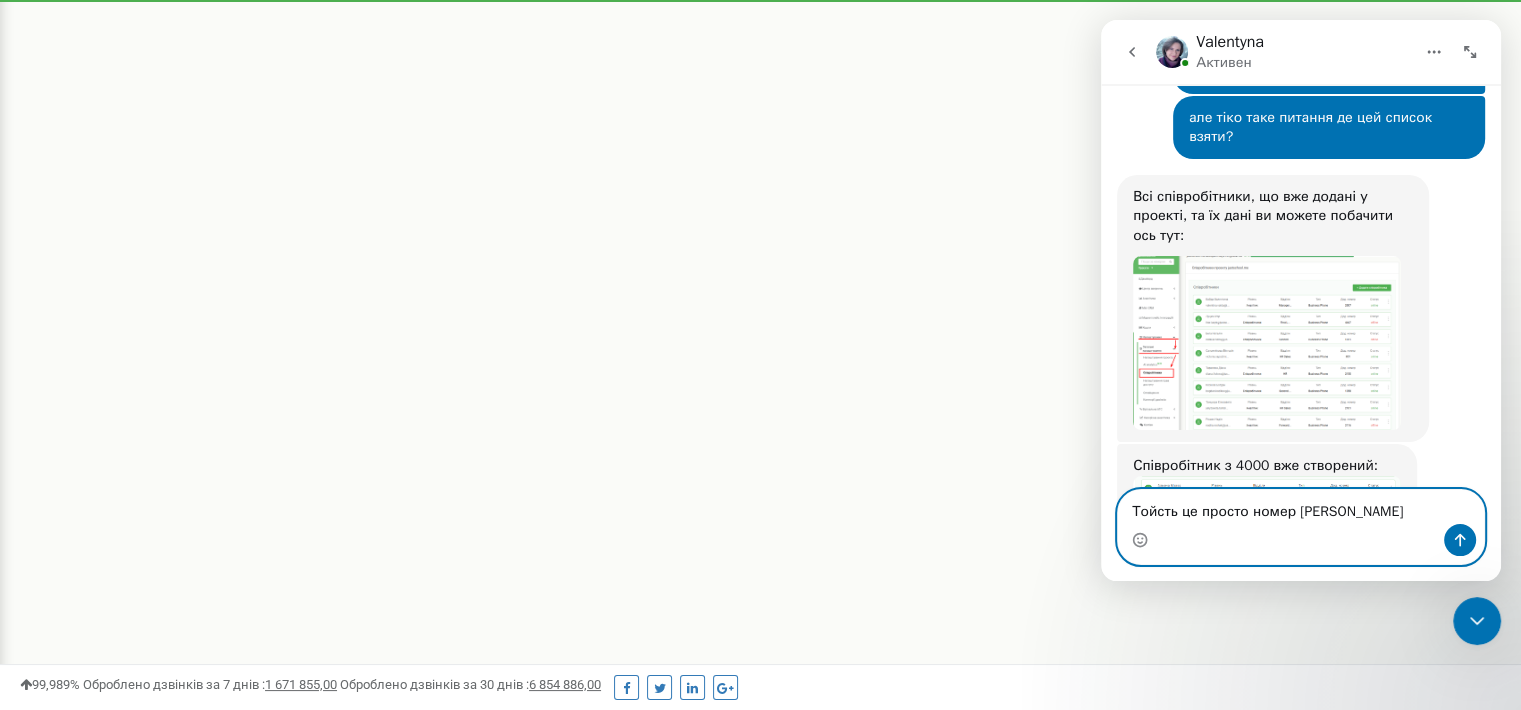 type on "Тойсть це просто номер [PERSON_NAME]?" 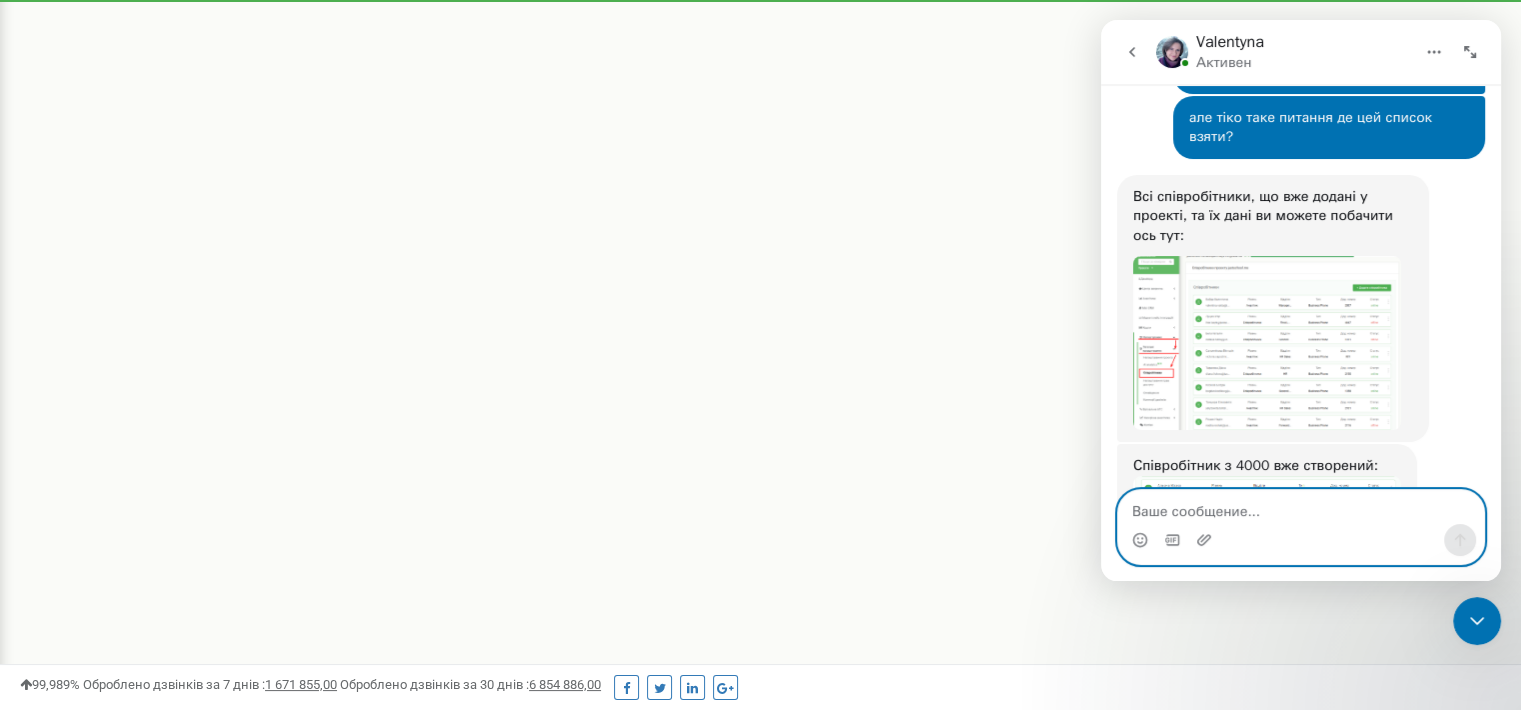 scroll, scrollTop: 4444, scrollLeft: 0, axis: vertical 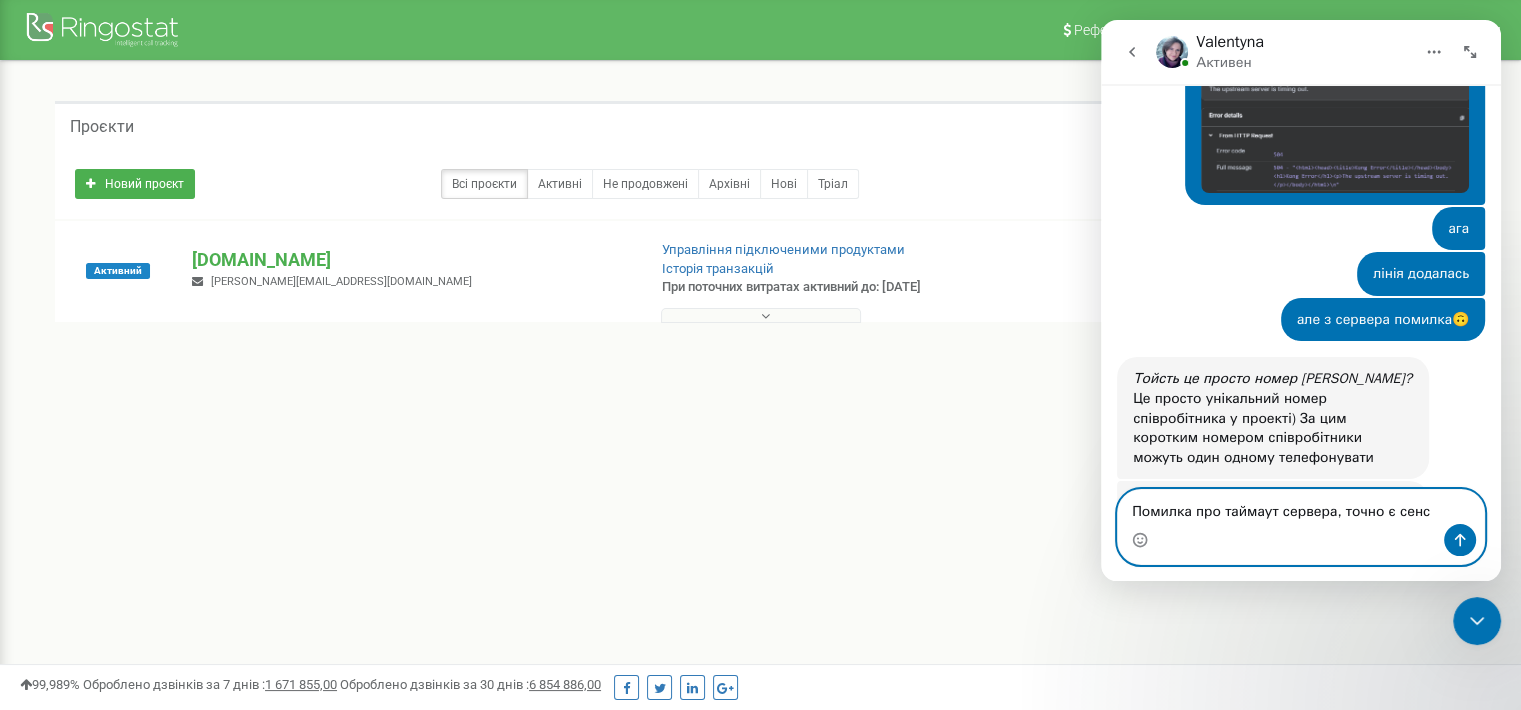 type on "Помилка про таймаут сервера, точно є сенс?" 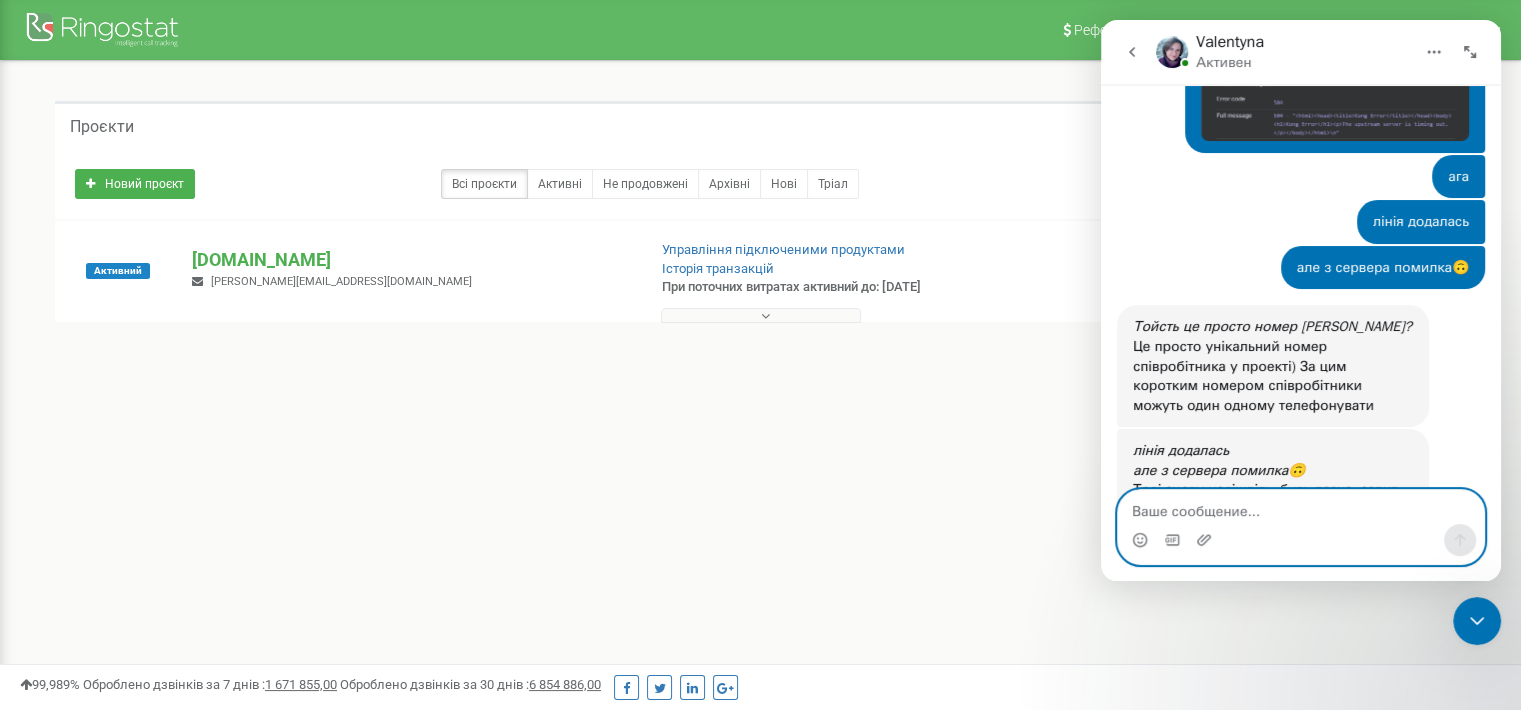scroll, scrollTop: 5063, scrollLeft: 0, axis: vertical 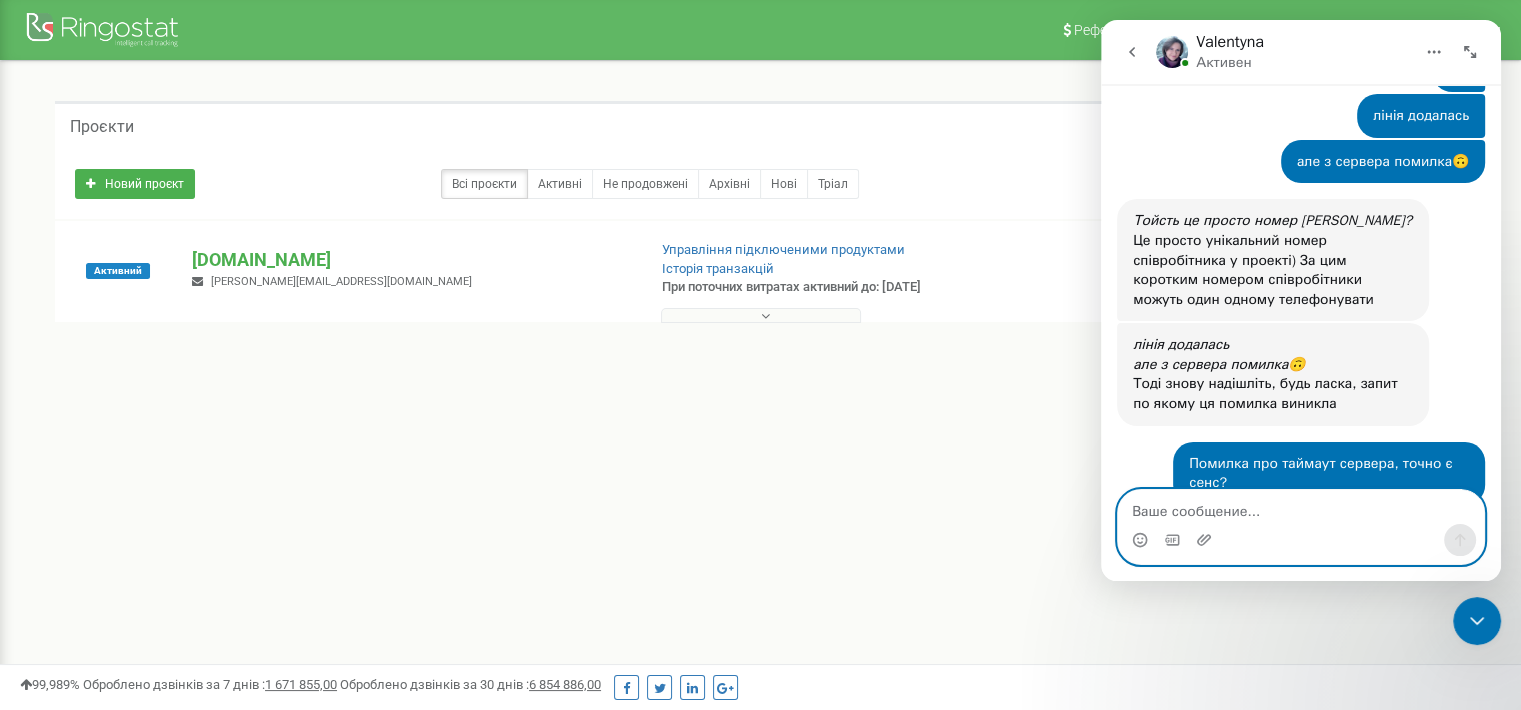 click at bounding box center [1301, 507] 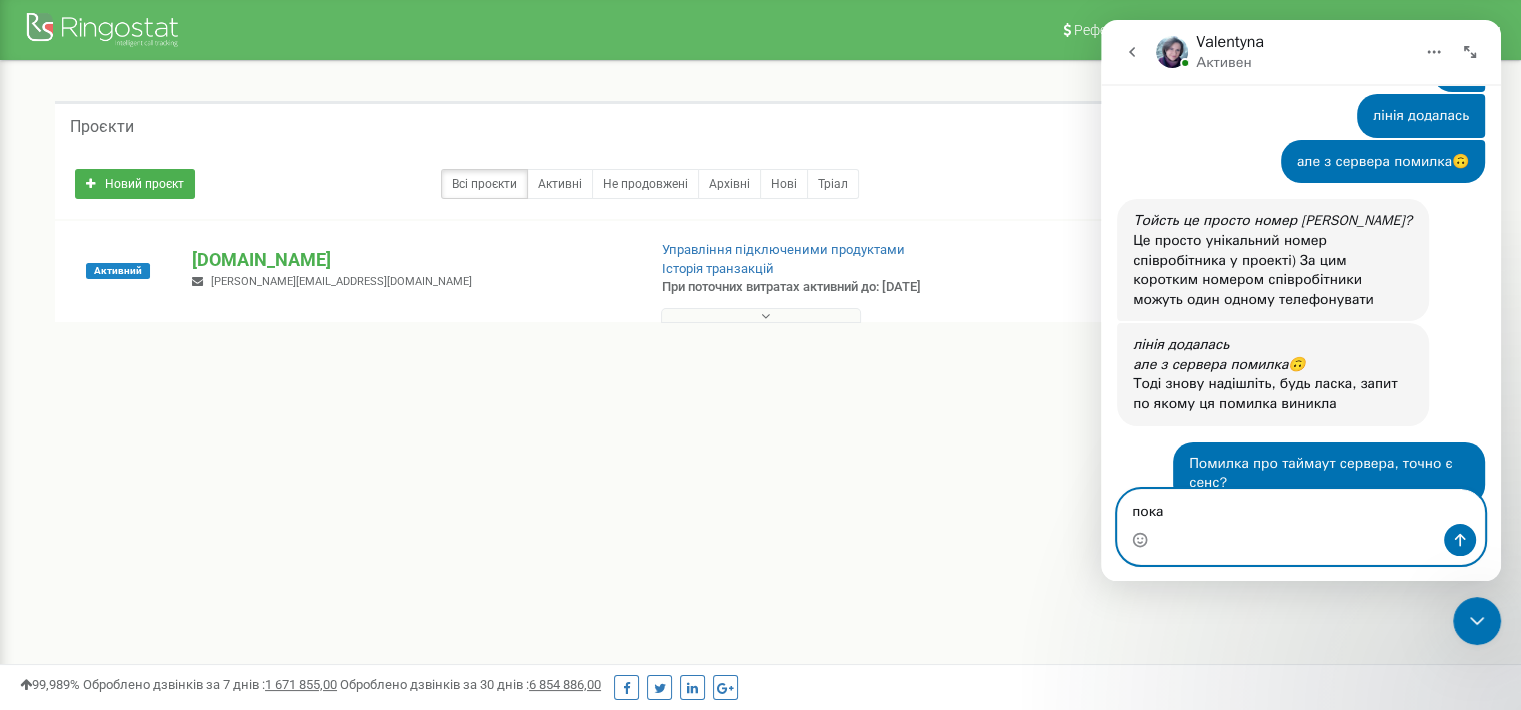 type on "пока" 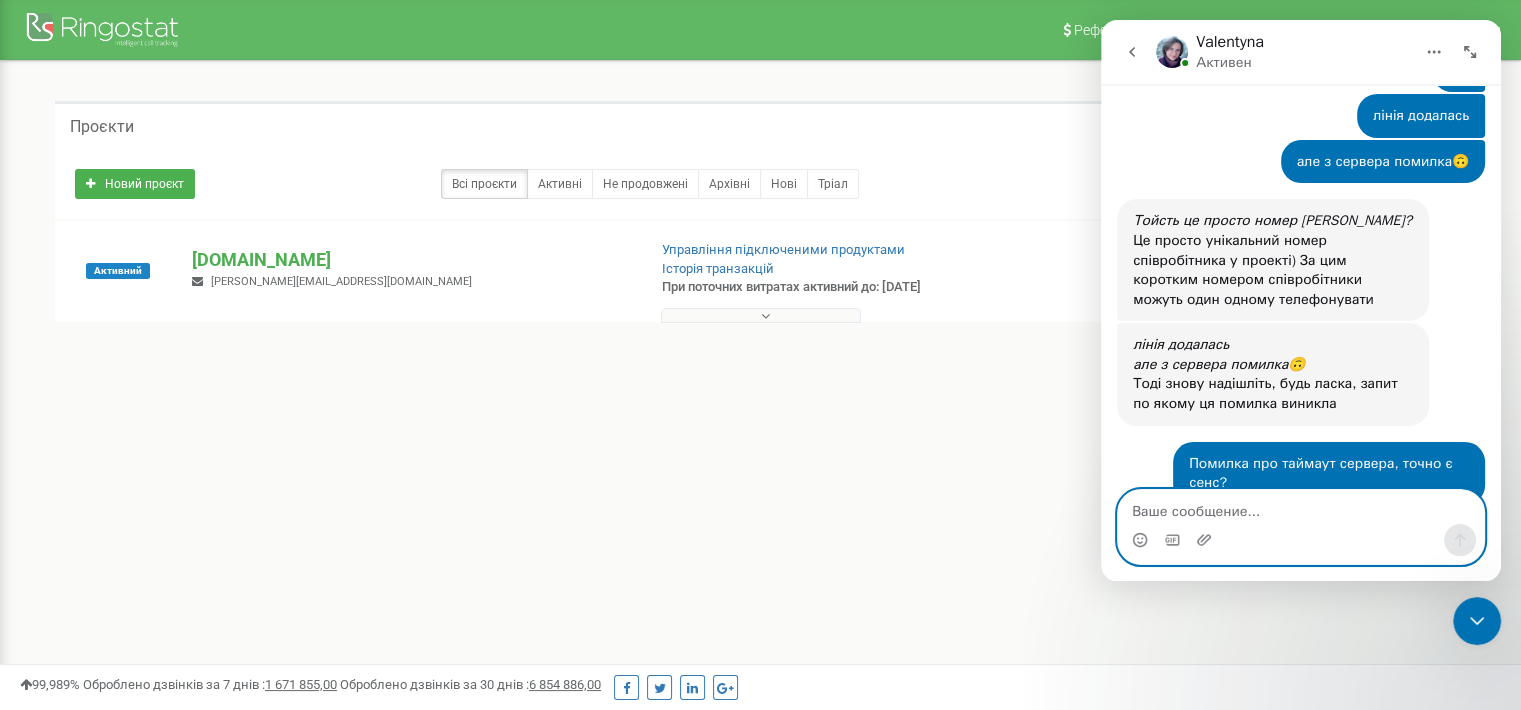 click at bounding box center (1301, 507) 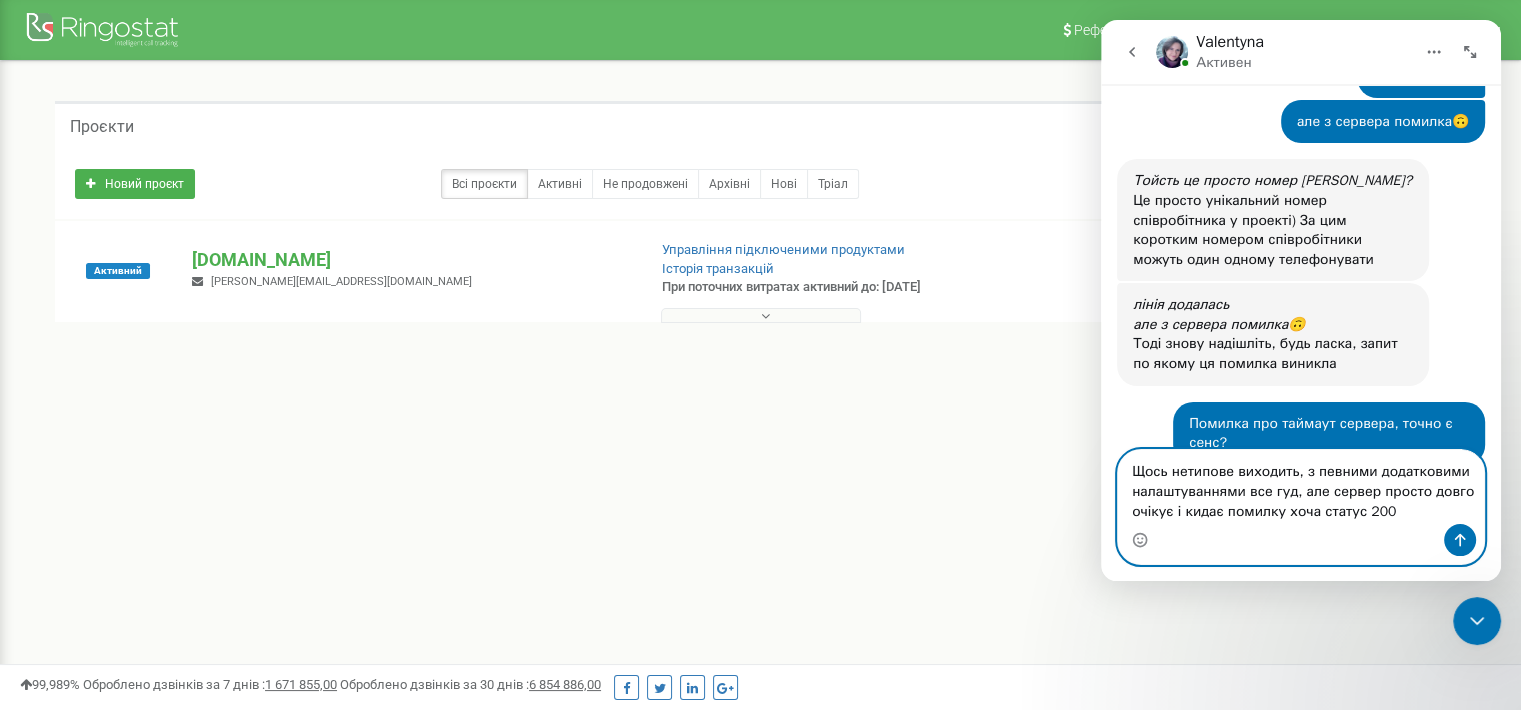 scroll, scrollTop: 5202, scrollLeft: 0, axis: vertical 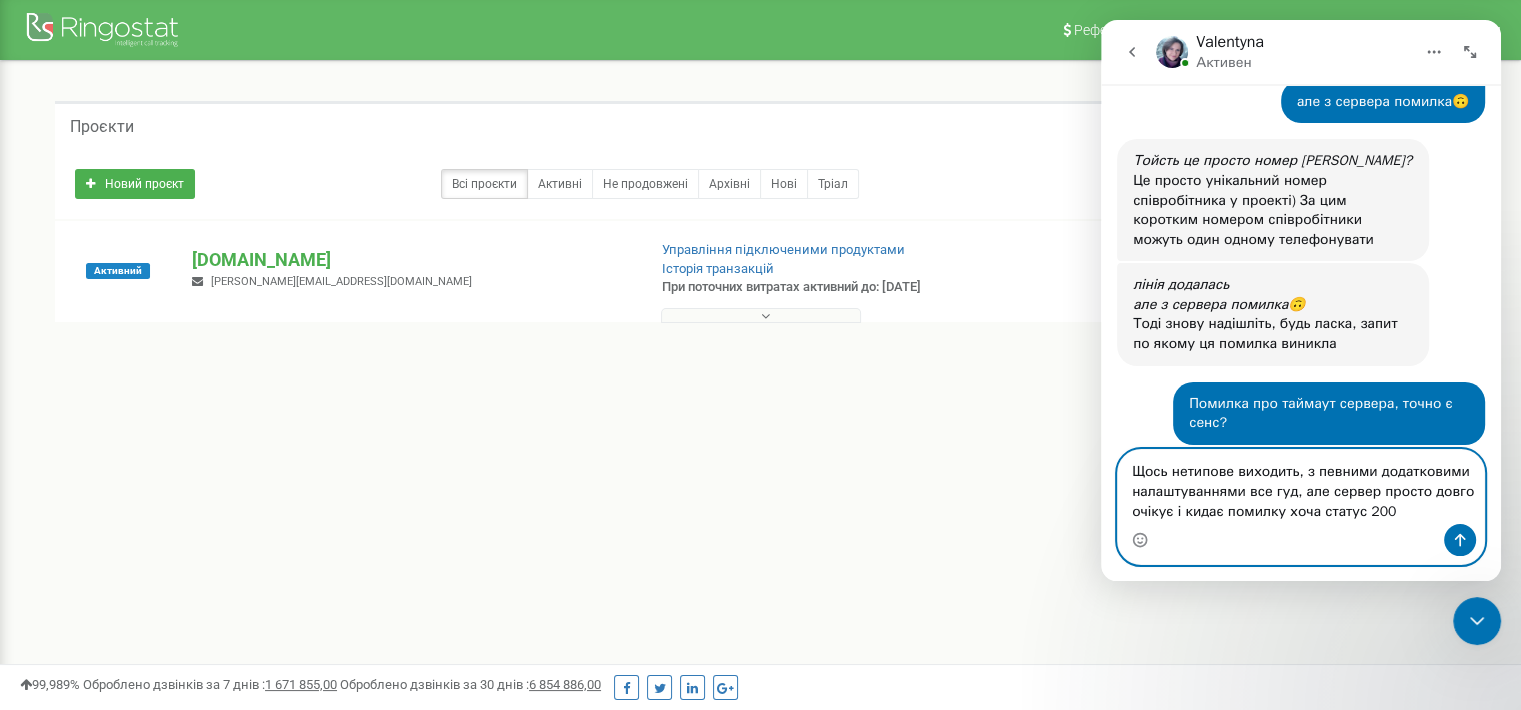 paste on ""body":
{
"id":
"4000",
"result":
{
"result":
true
},
"jsonrpc":
"2.0"
}," 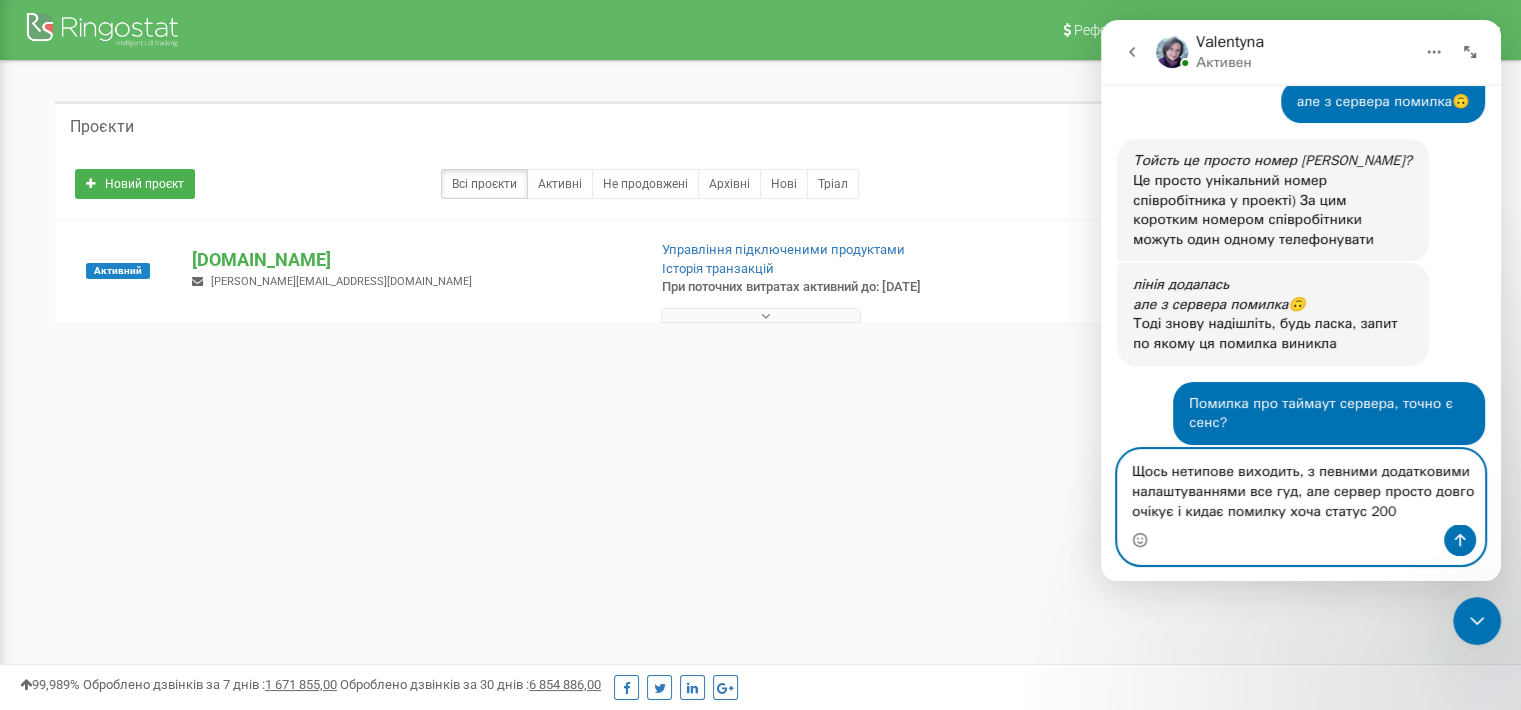 scroll, scrollTop: 153, scrollLeft: 0, axis: vertical 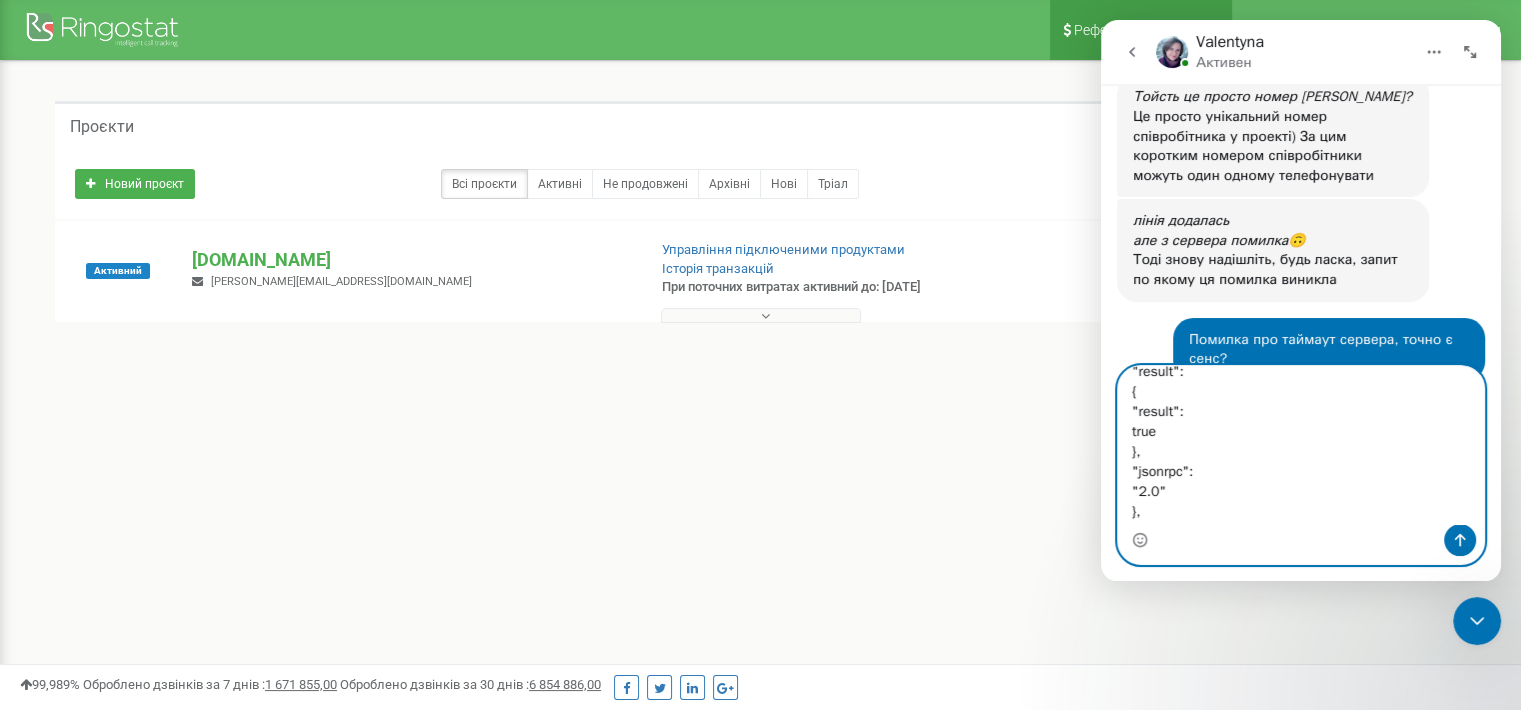 type on "Щось нетипове виходить, з певними додатковими налаштуваннями все гуд, але сервер просто довго очікує і кидає помилку хоча статус 200
"body":
{
"id":
"4000",
"result":
{
"result":
true
},
"jsonrpc":
"2.0"
}," 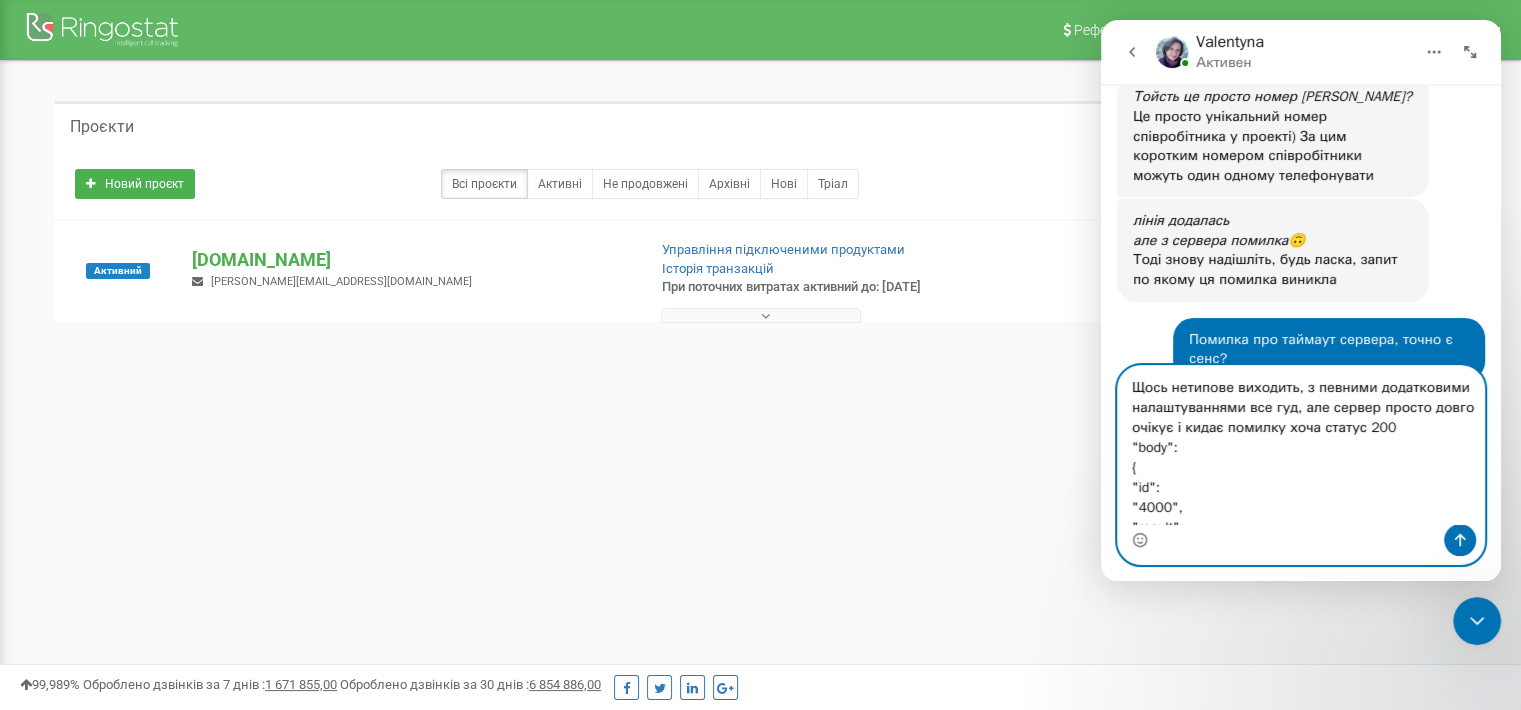 scroll, scrollTop: 156, scrollLeft: 0, axis: vertical 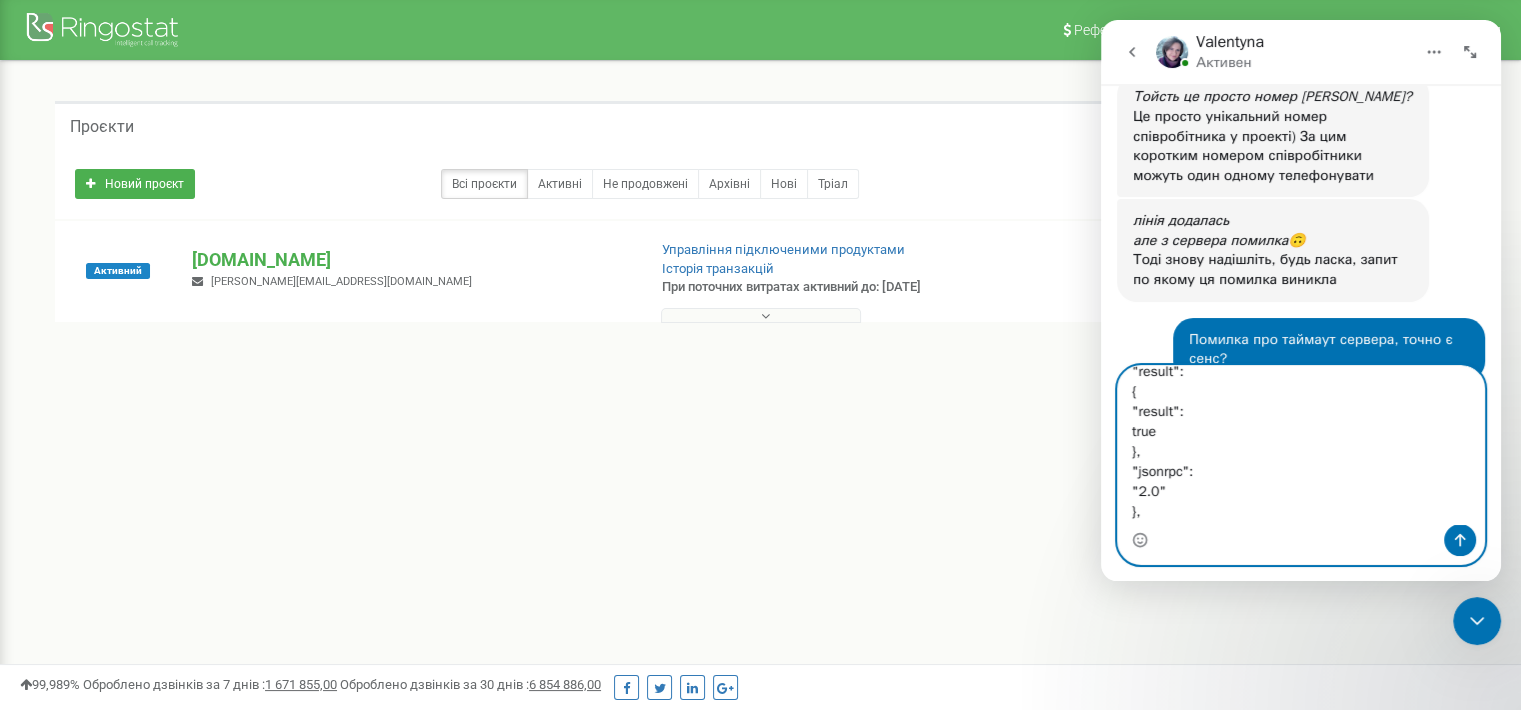 click on "Щось нетипове виходить, з певними додатковими налаштуваннями все гуд, але сервер просто довго очікує і кидає помилку хоча статус 200
"body":
{
"id":
"4000",
"result":
{
"result":
true
},
"jsonrpc":
"2.0"
}," at bounding box center [1301, 445] 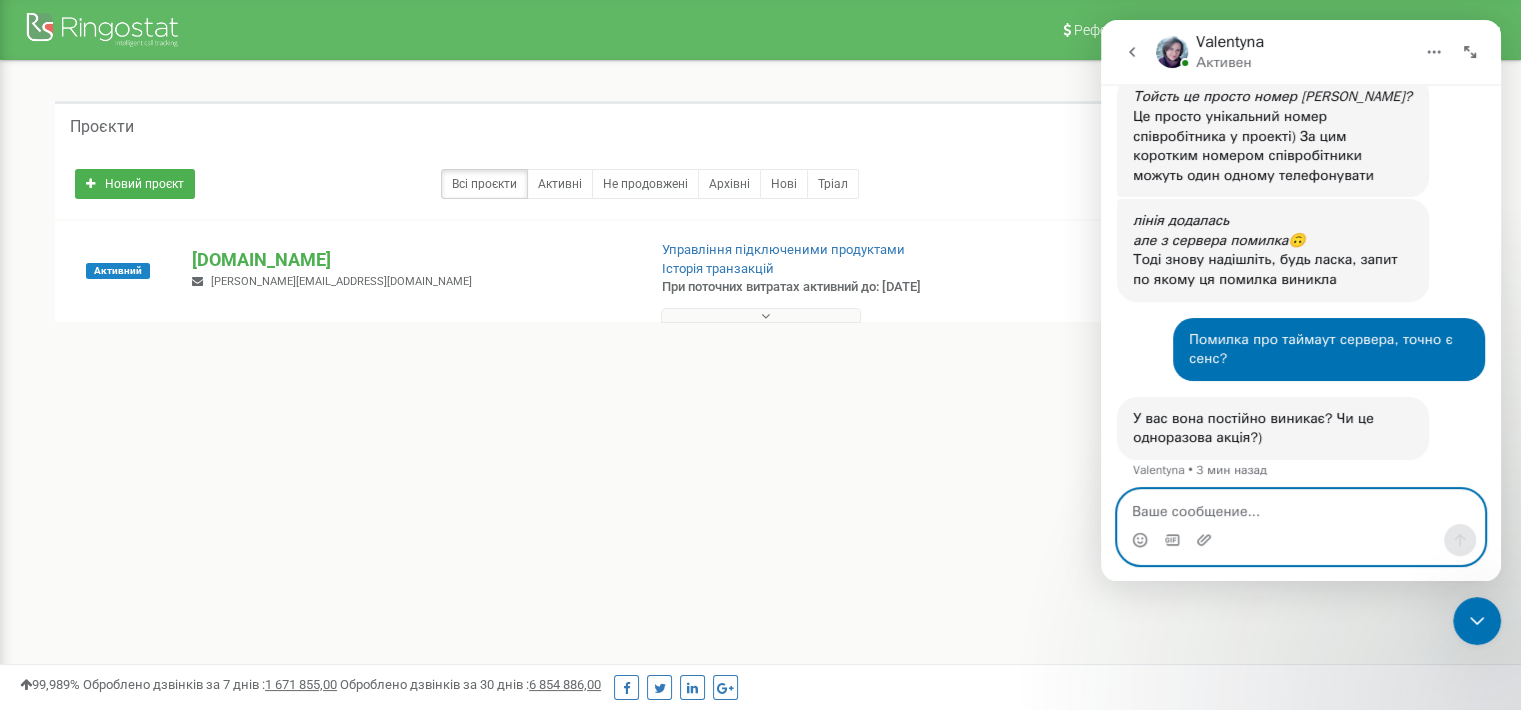 scroll, scrollTop: 0, scrollLeft: 0, axis: both 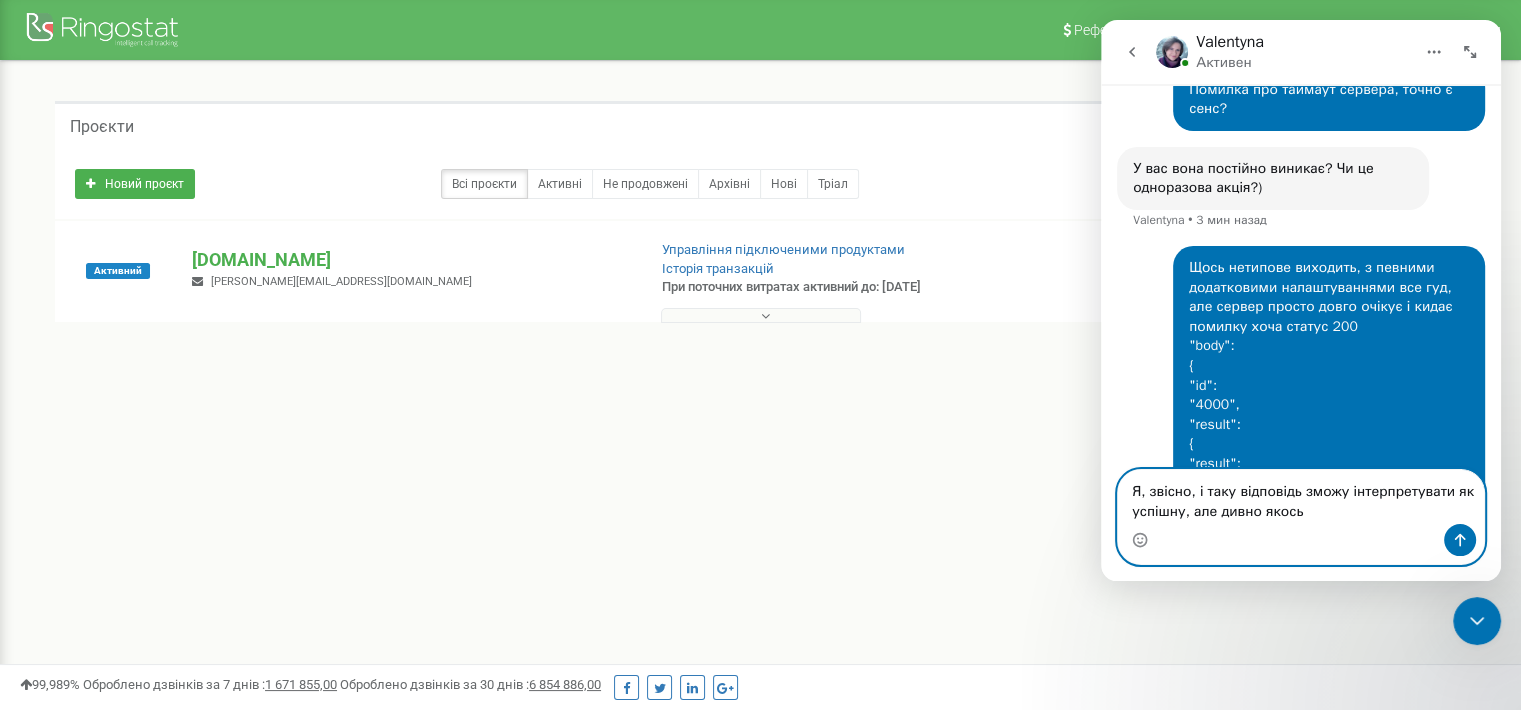 type on "Я, звісно, і таку відповідь зможу інтерпретувати як успішну, але дивно якось)" 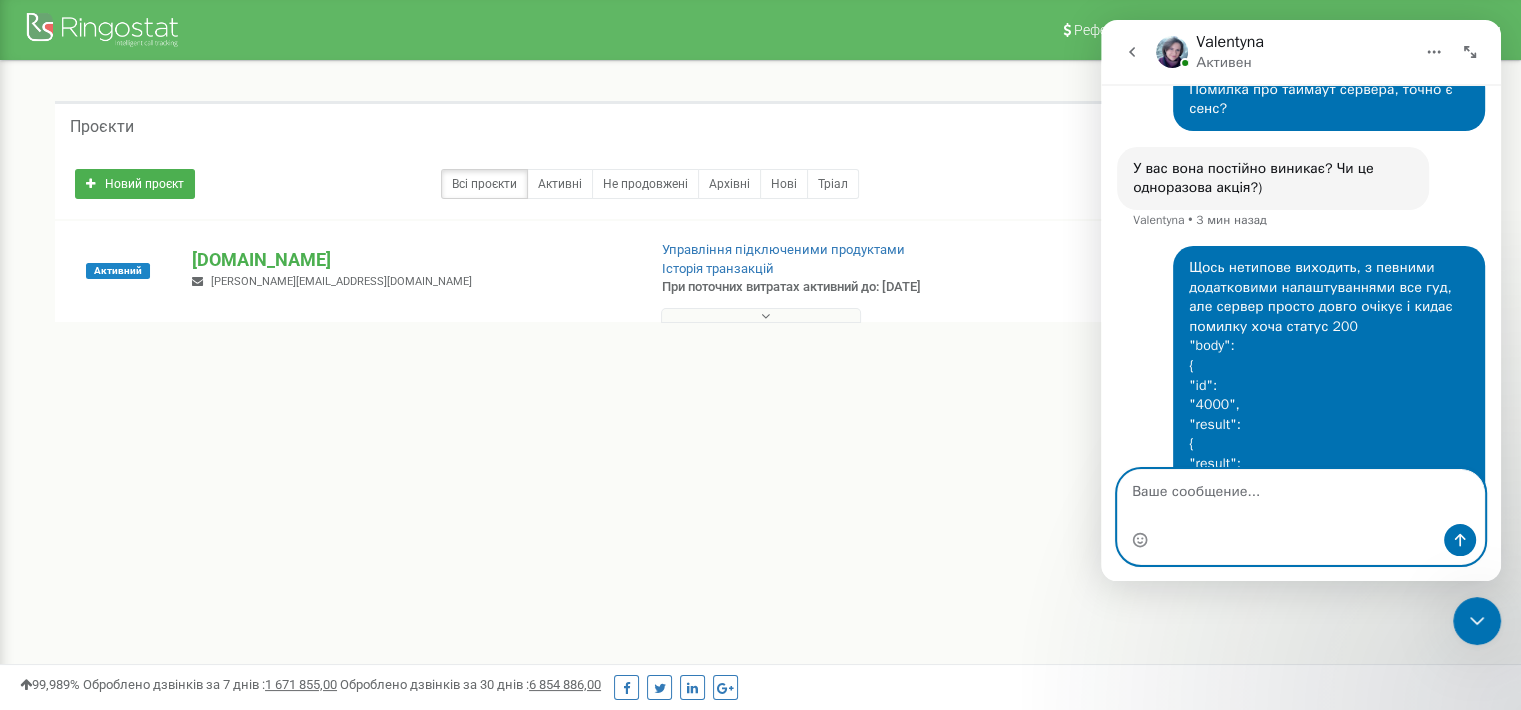 scroll, scrollTop: 5580, scrollLeft: 0, axis: vertical 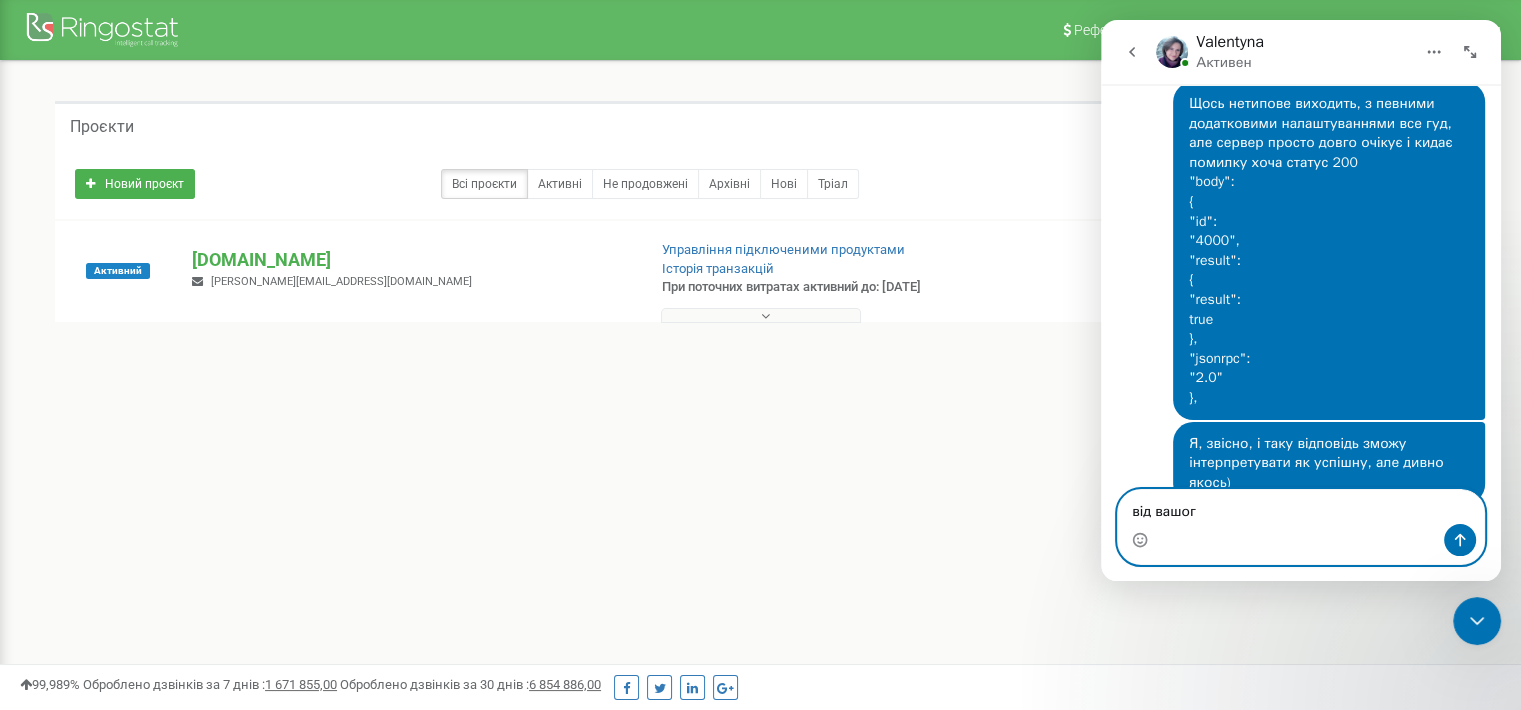 type on "від вашого" 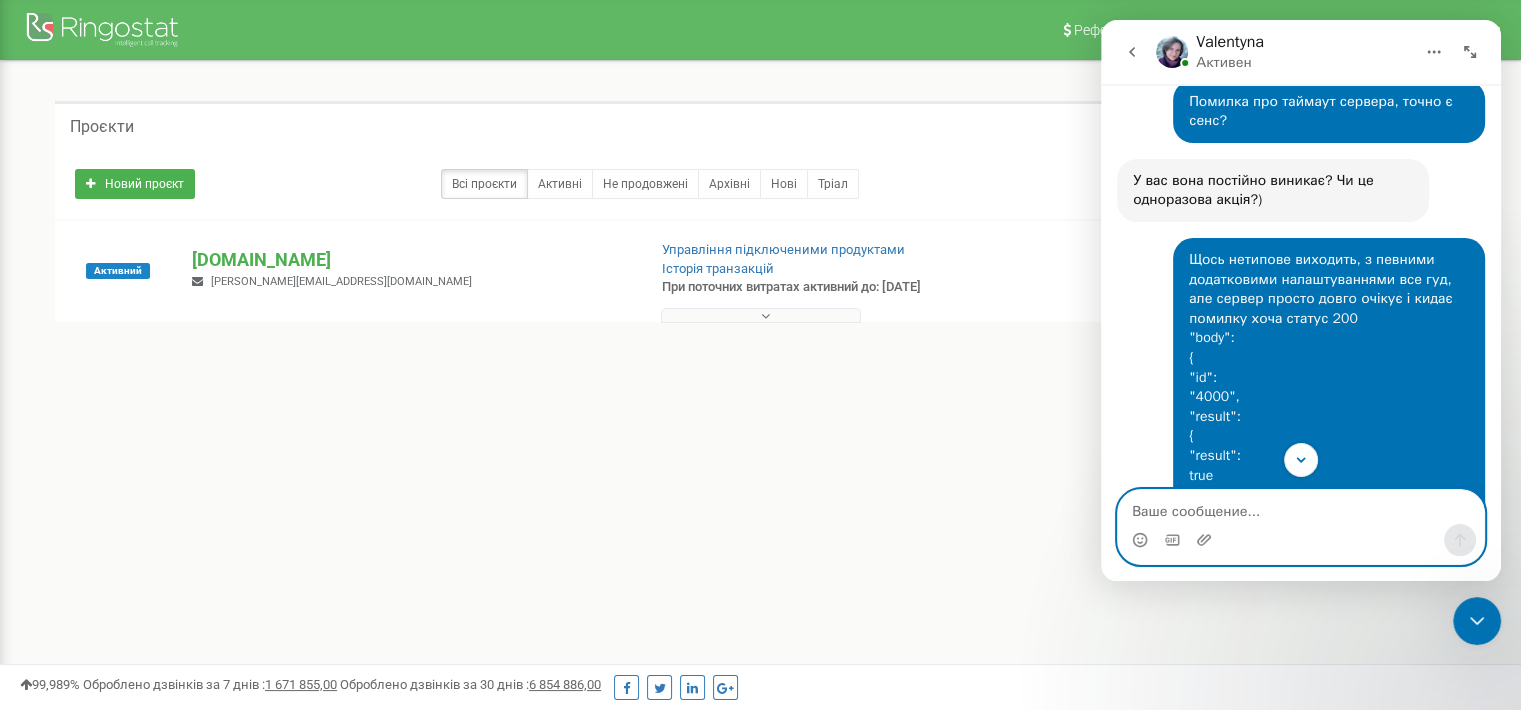 scroll, scrollTop: 5512, scrollLeft: 0, axis: vertical 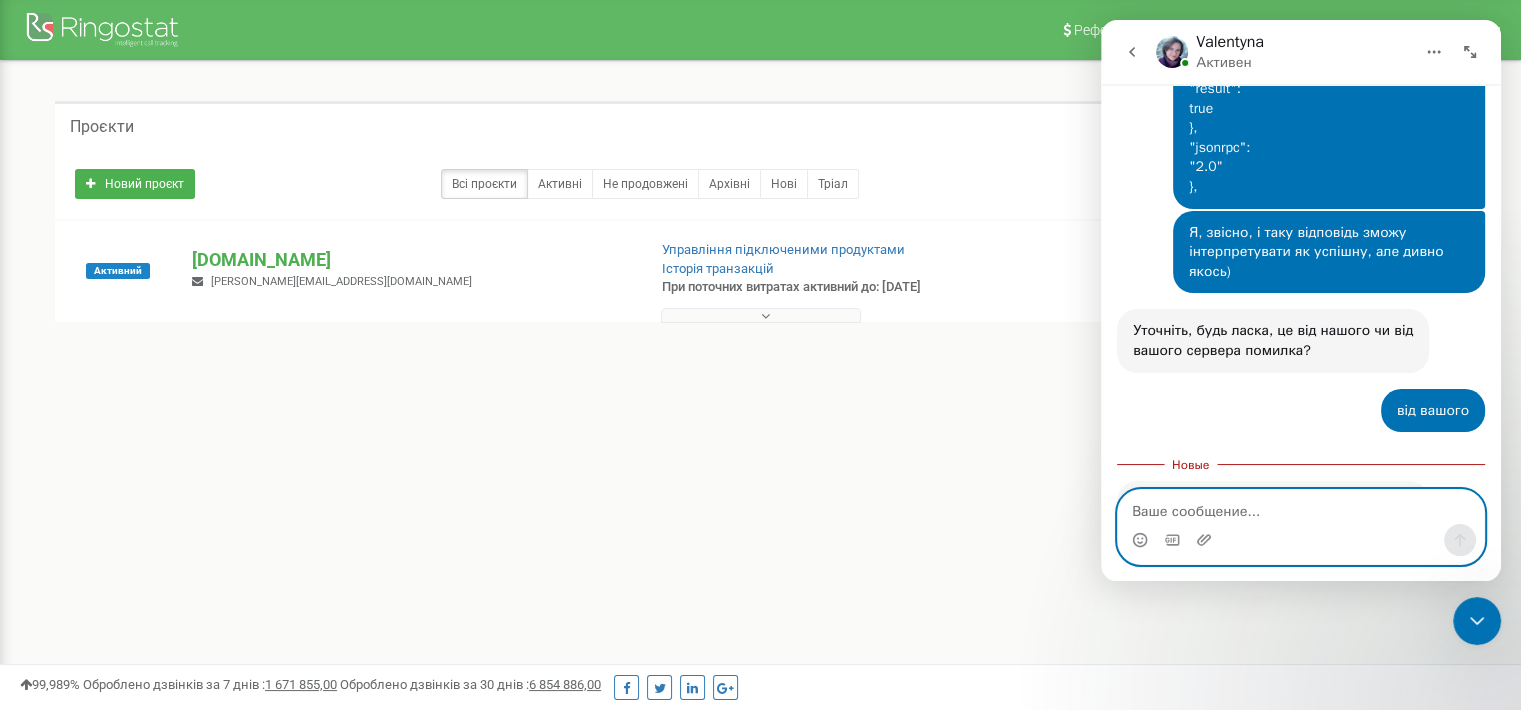 type on "+" 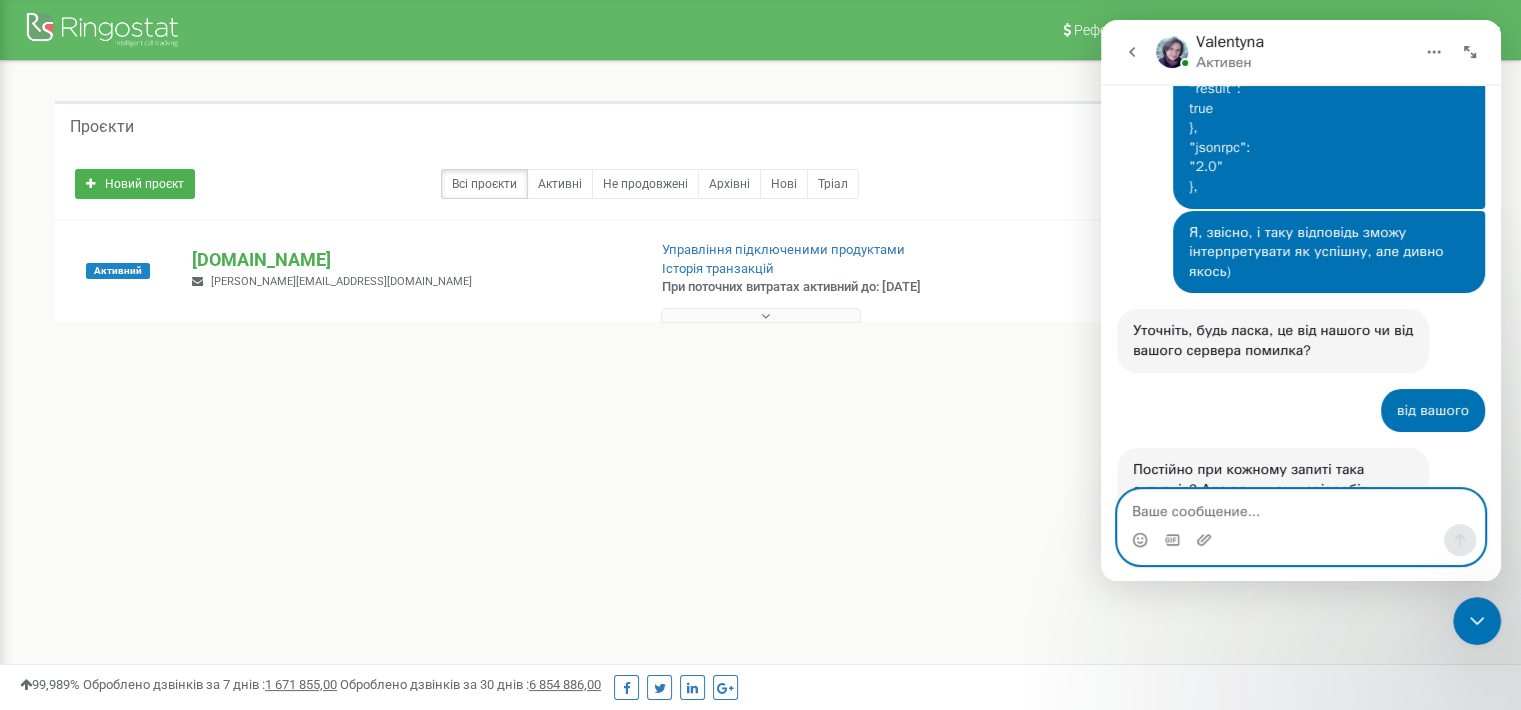 scroll, scrollTop: 5897, scrollLeft: 0, axis: vertical 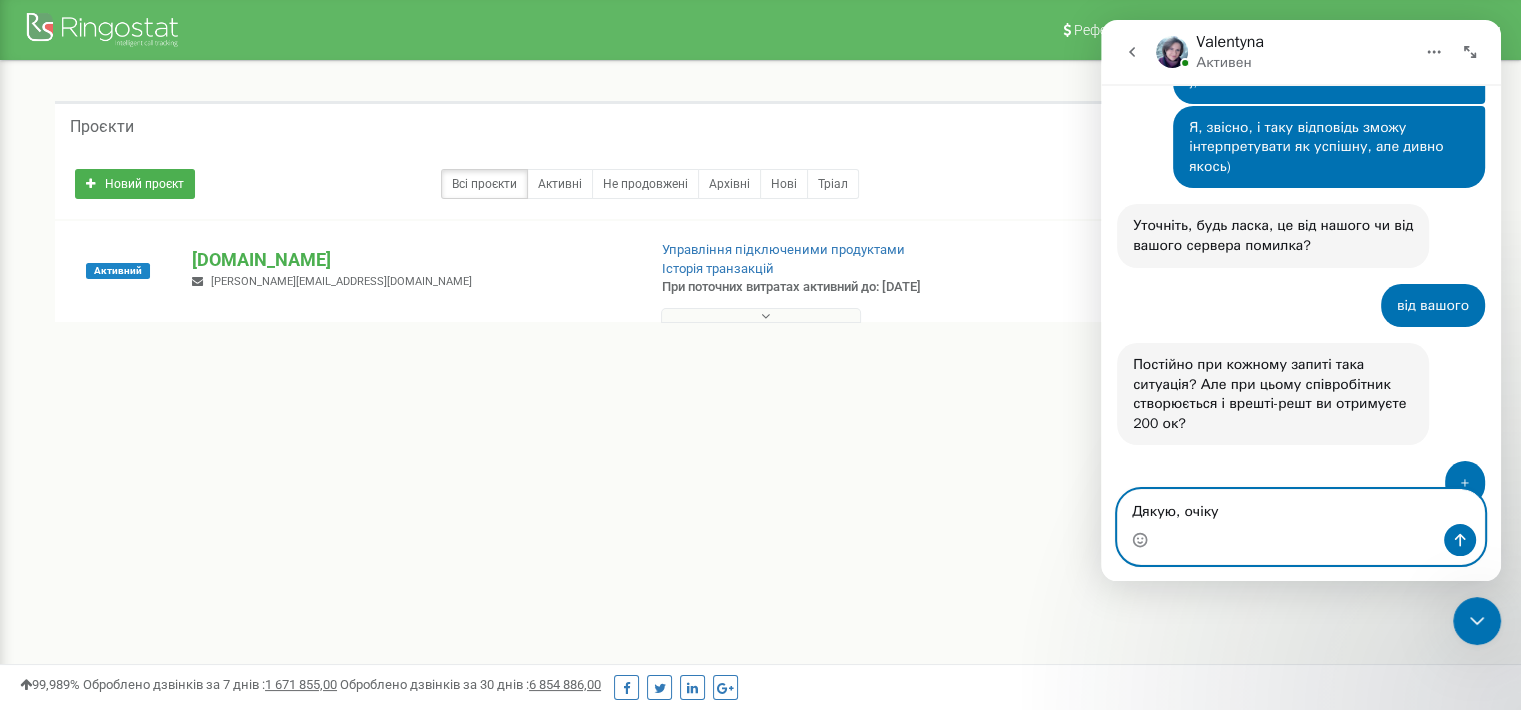 type on "Дякую, очікую" 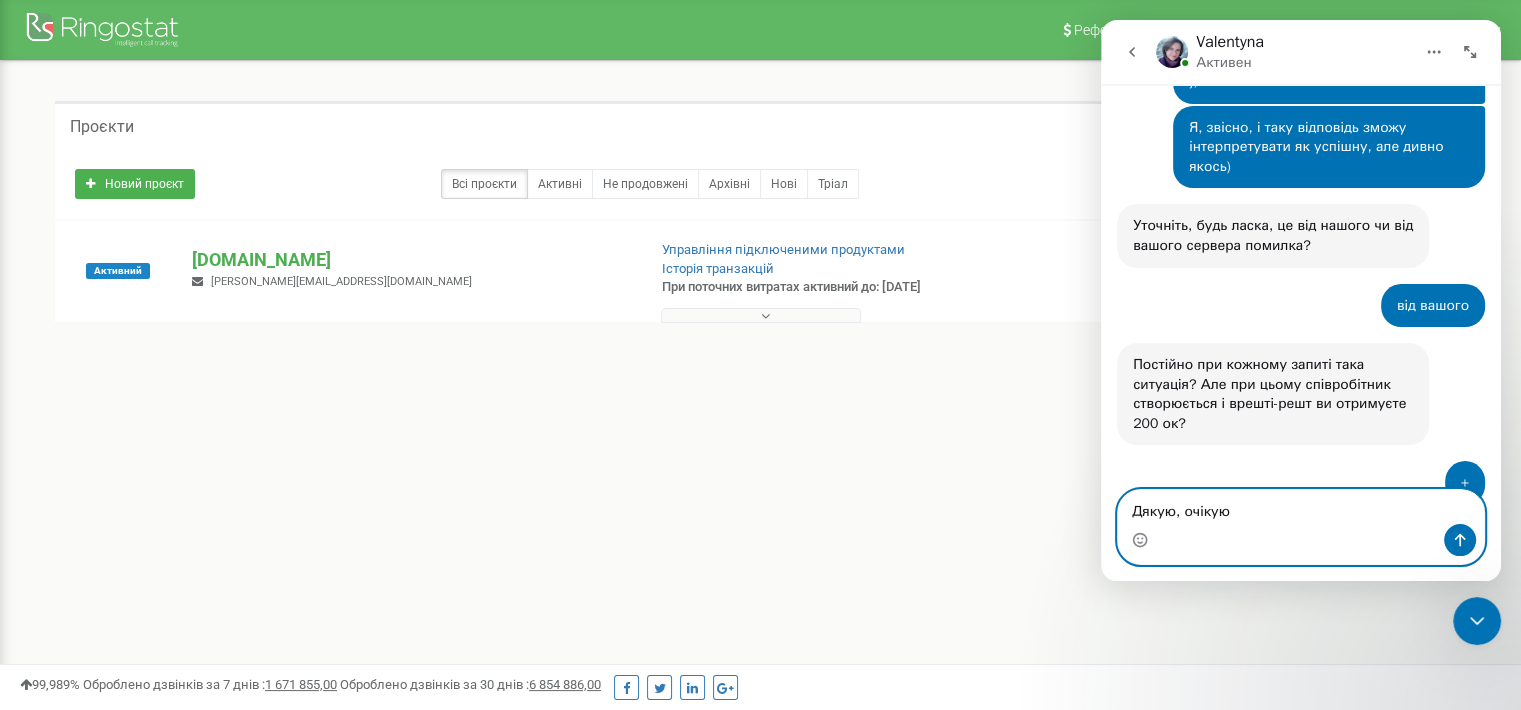 type 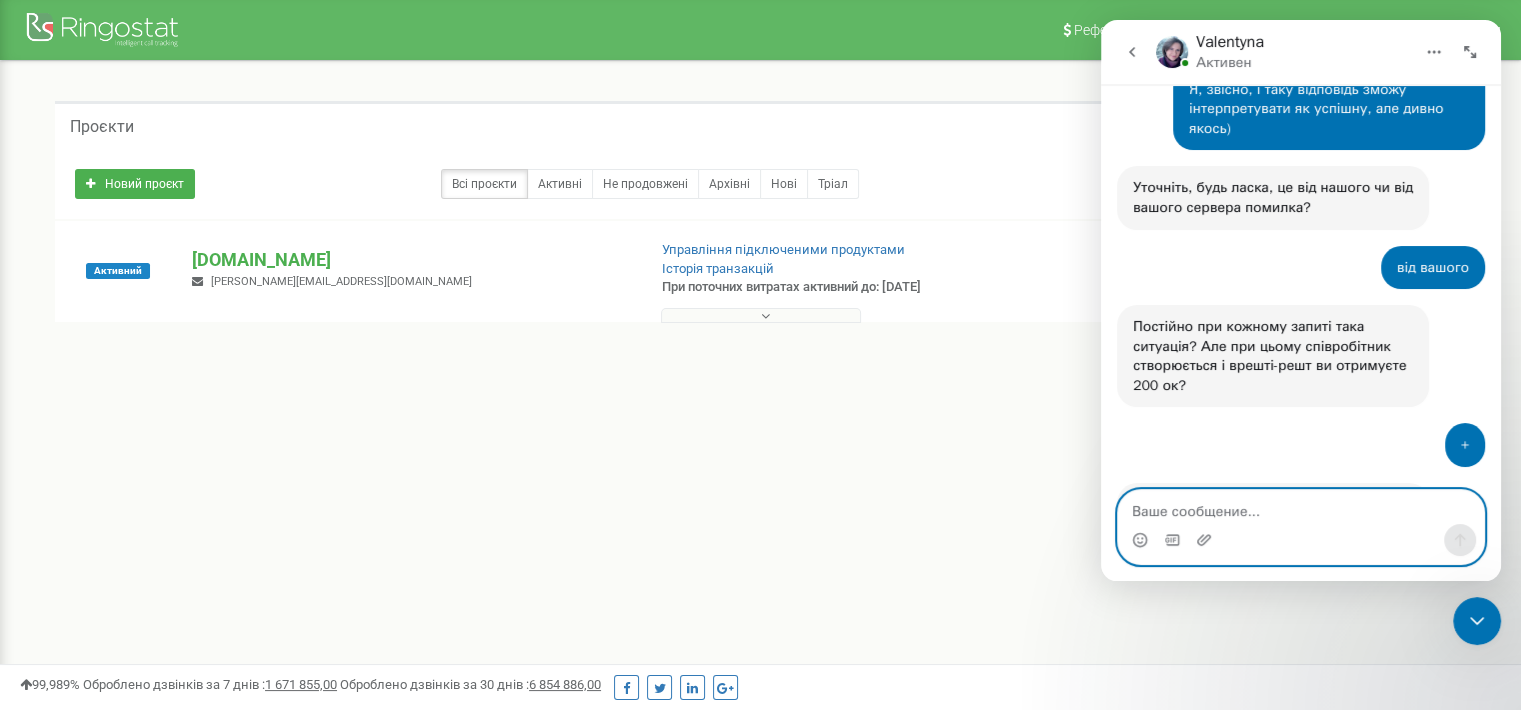 scroll, scrollTop: 6036, scrollLeft: 0, axis: vertical 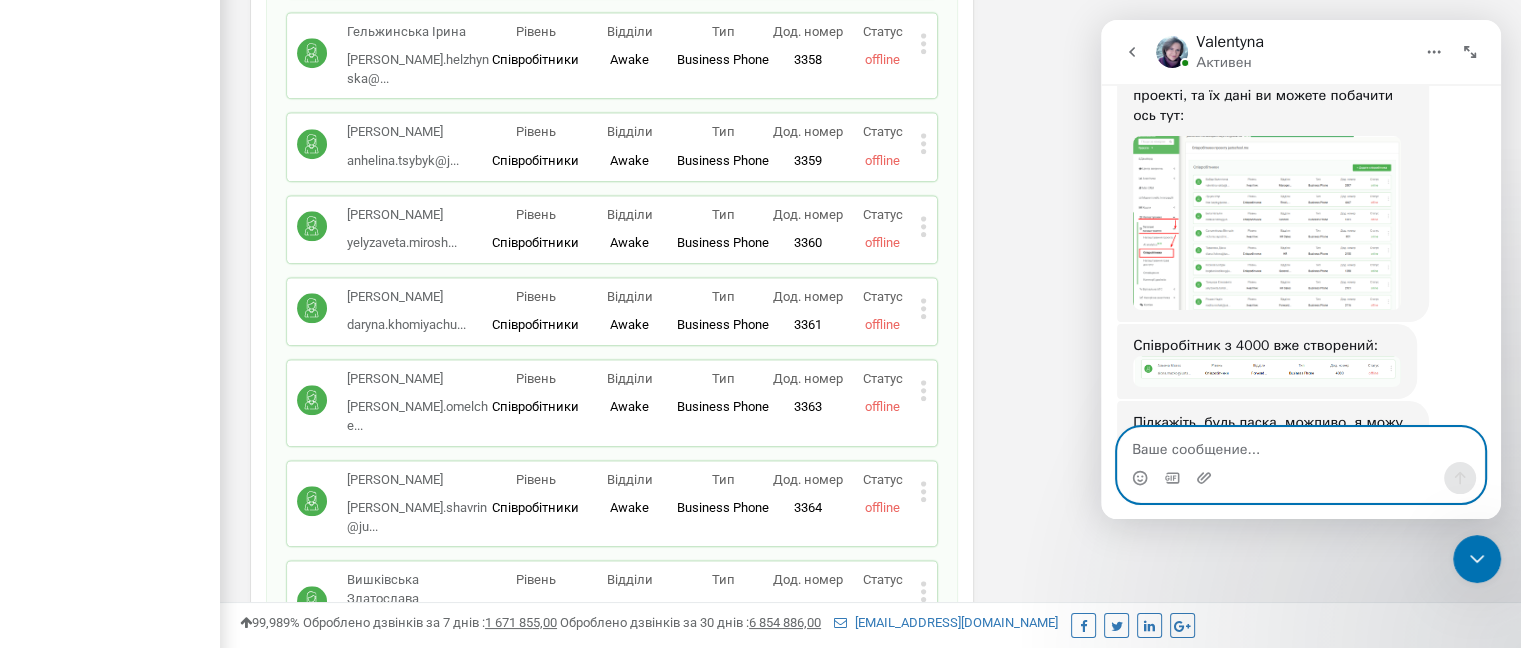 click at bounding box center (1301, 445) 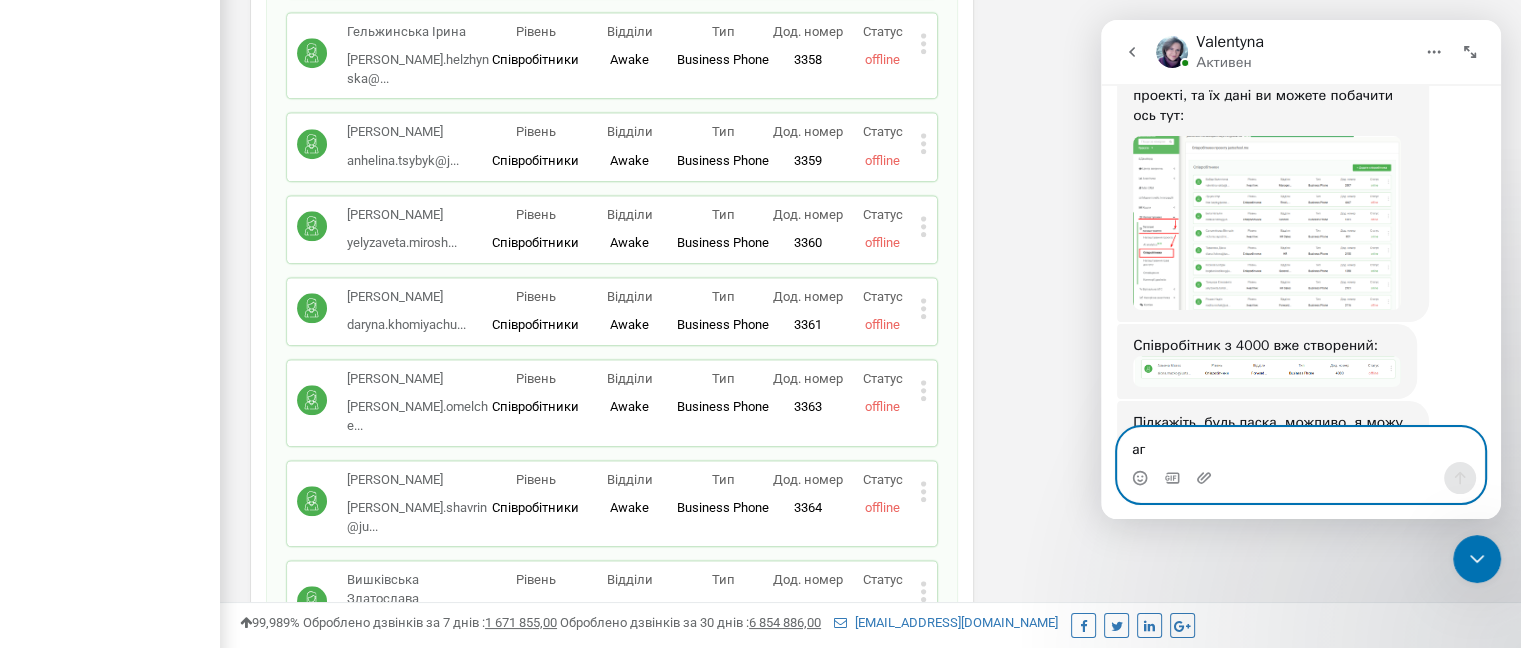 type on "ага" 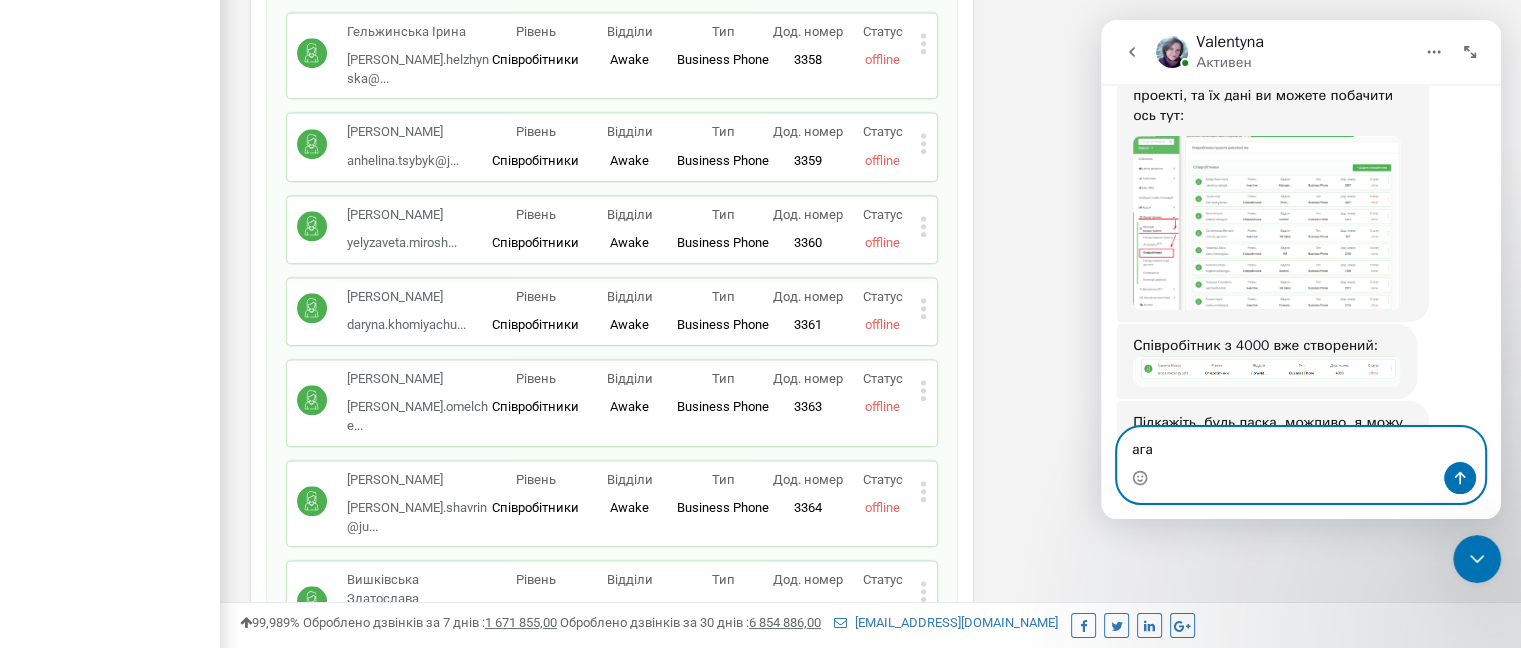 paste 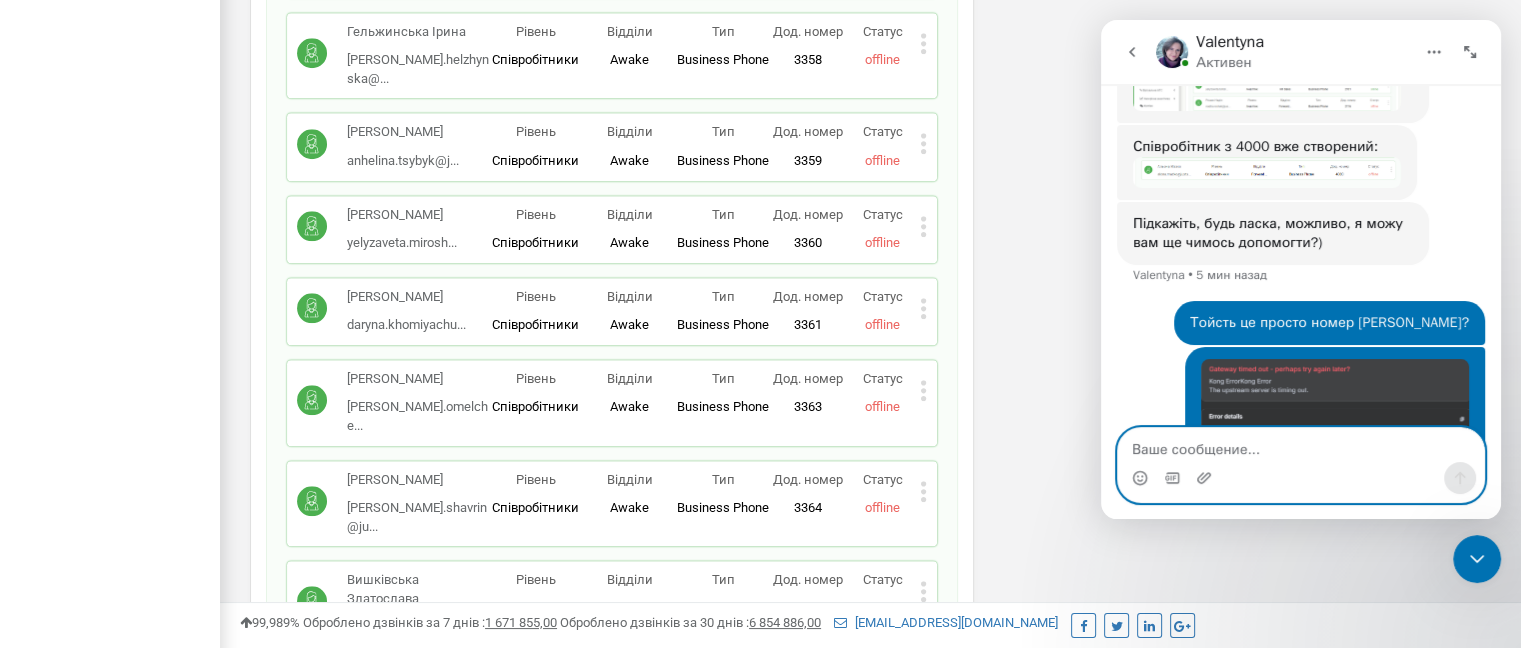 scroll, scrollTop: 4712, scrollLeft: 0, axis: vertical 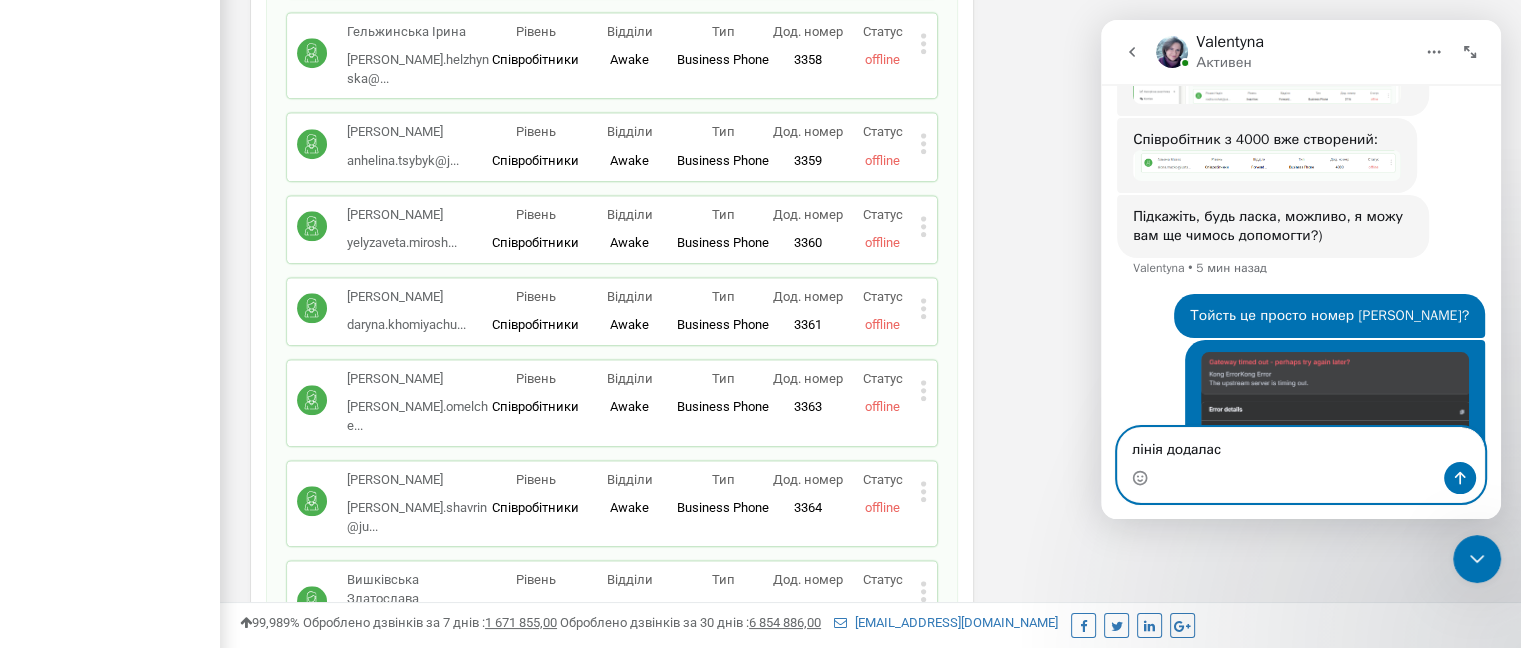 type on "лінія додалась" 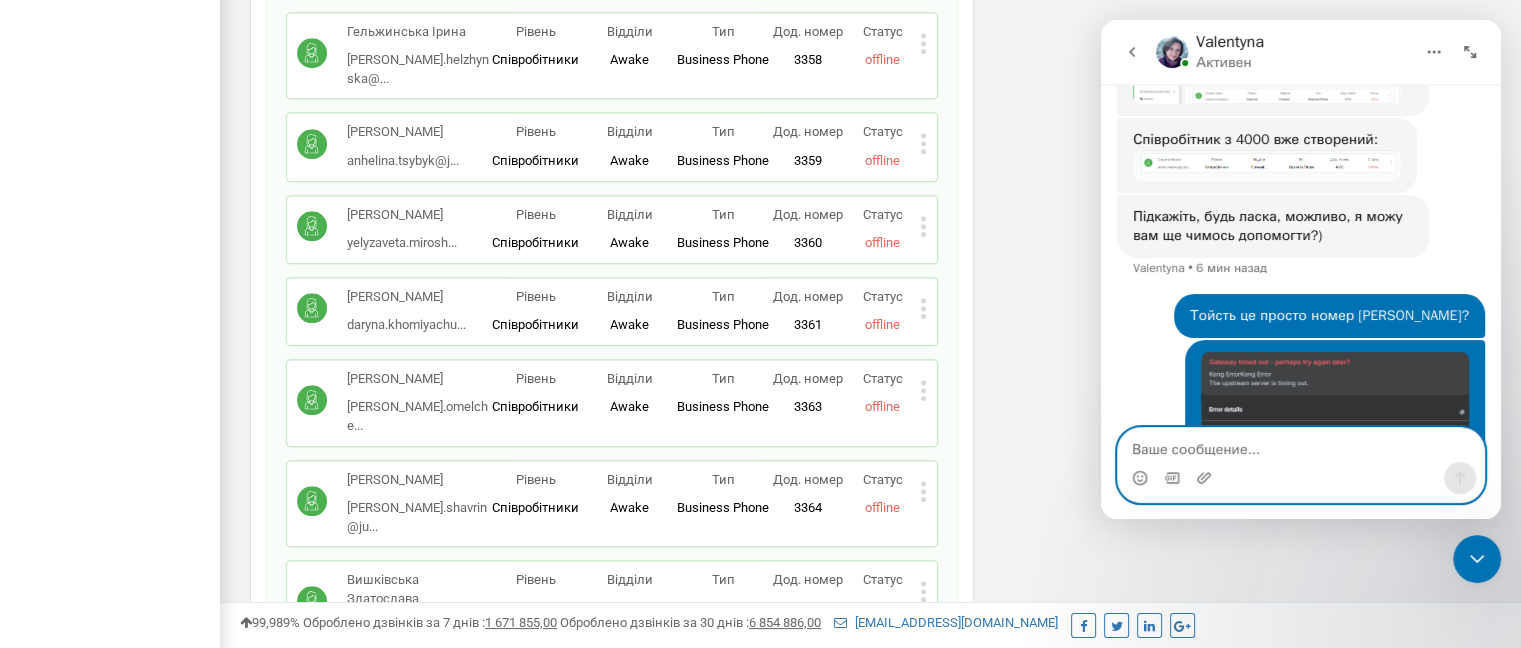 scroll, scrollTop: 4758, scrollLeft: 0, axis: vertical 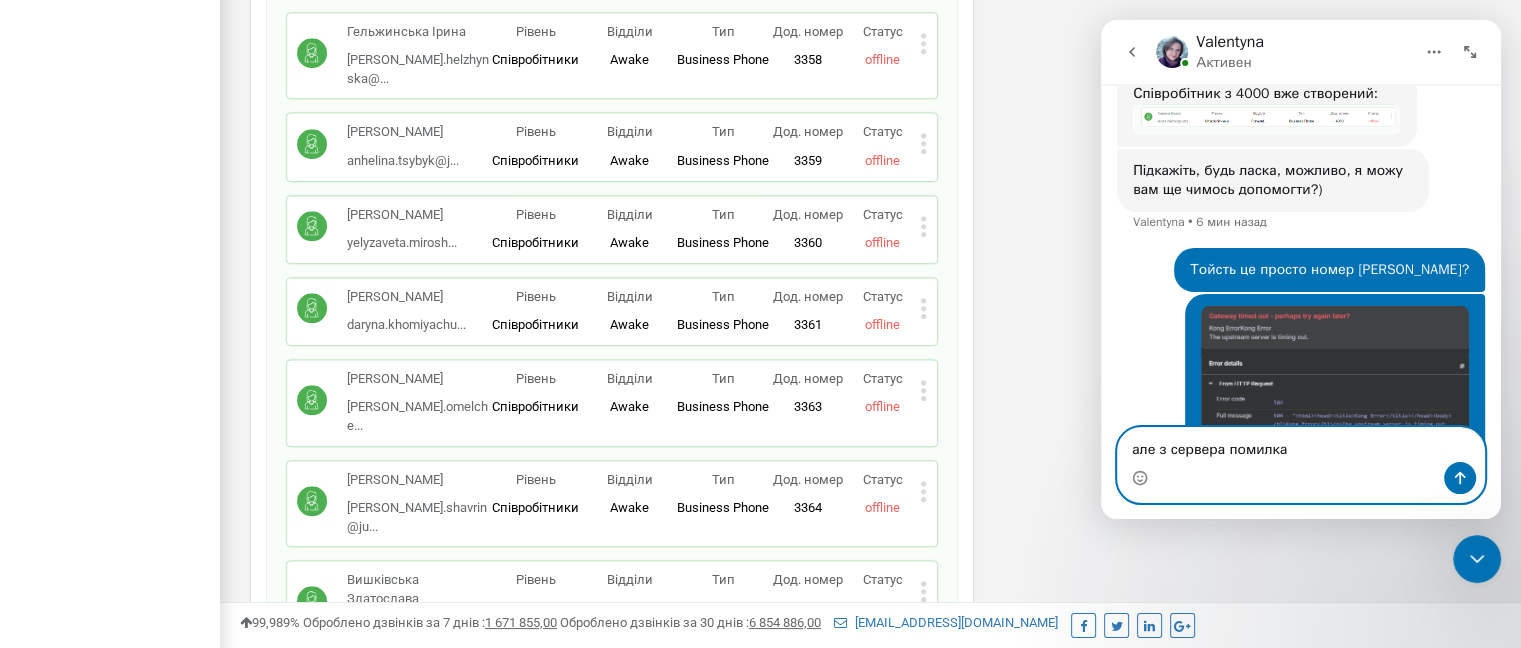 type on "але з сервера помилка🙃" 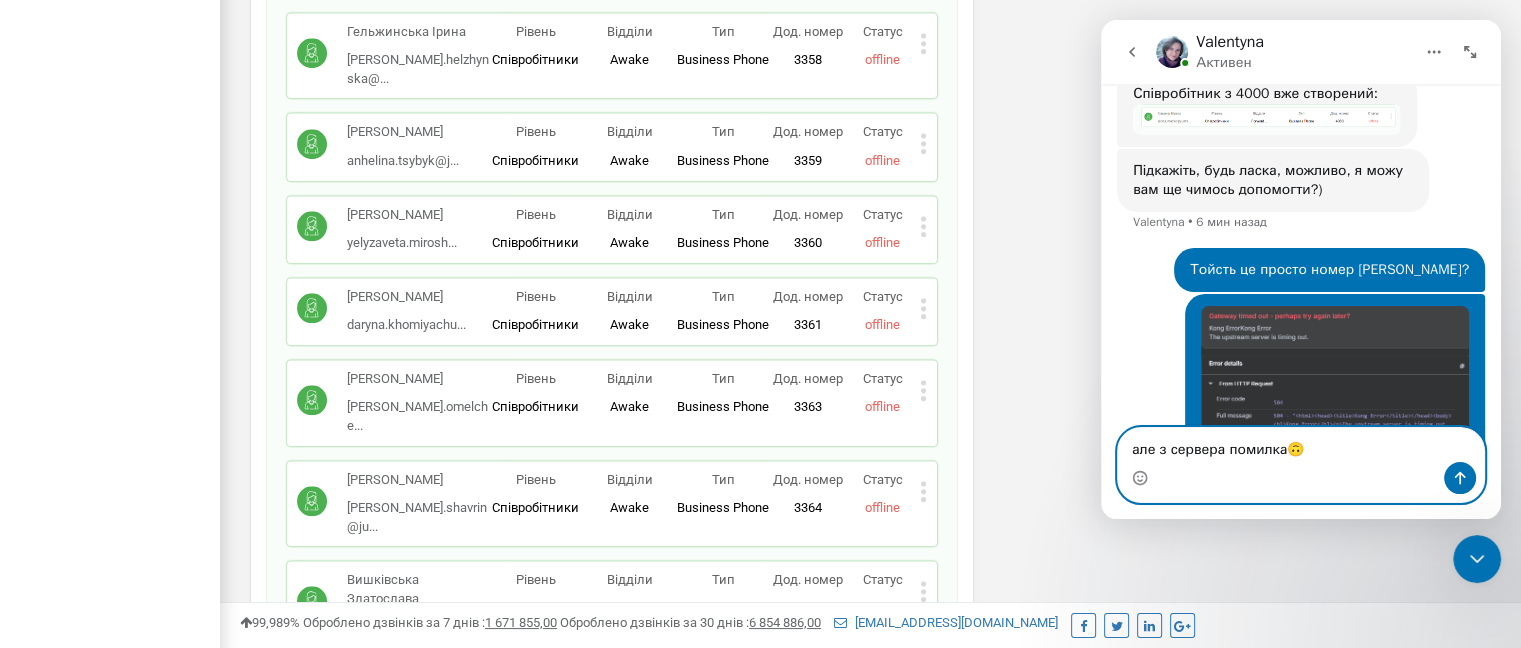 type 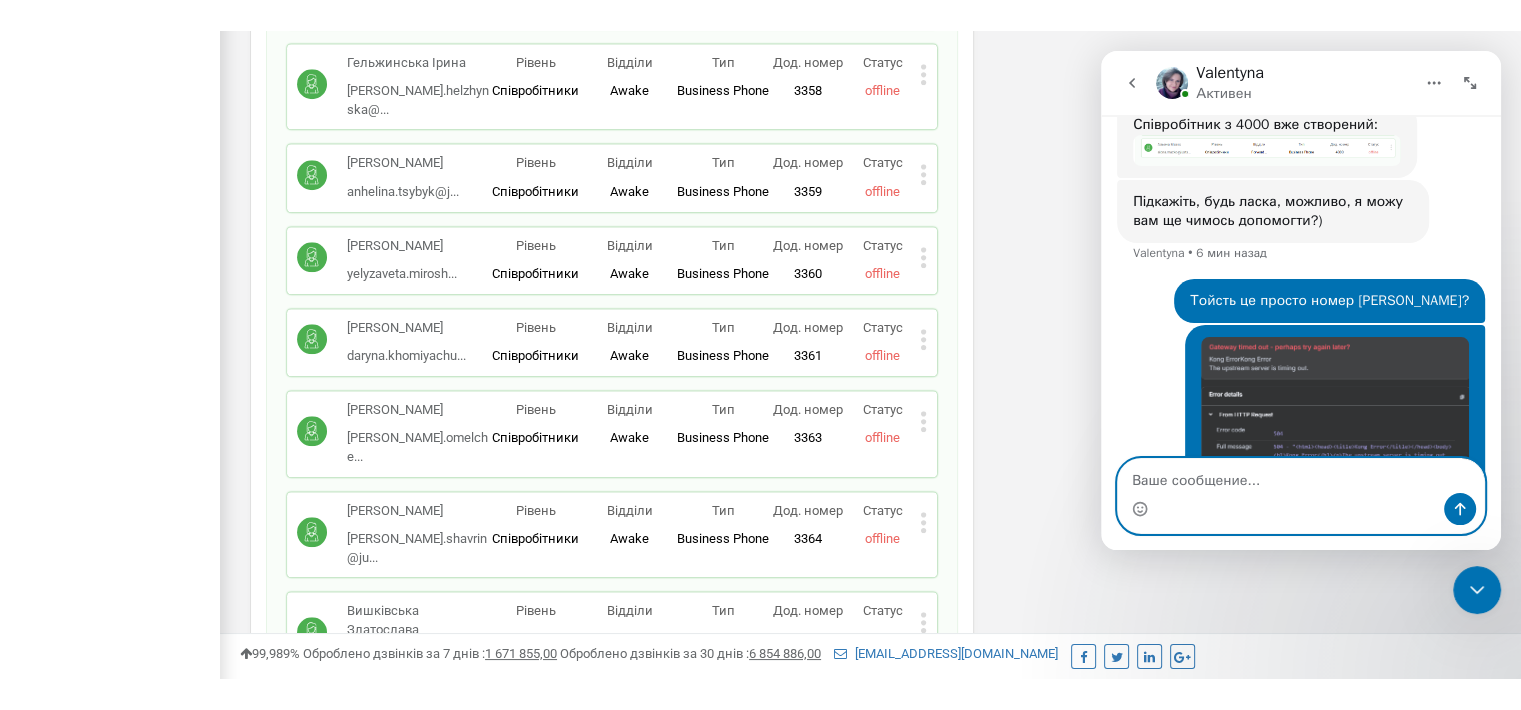 scroll, scrollTop: 4804, scrollLeft: 0, axis: vertical 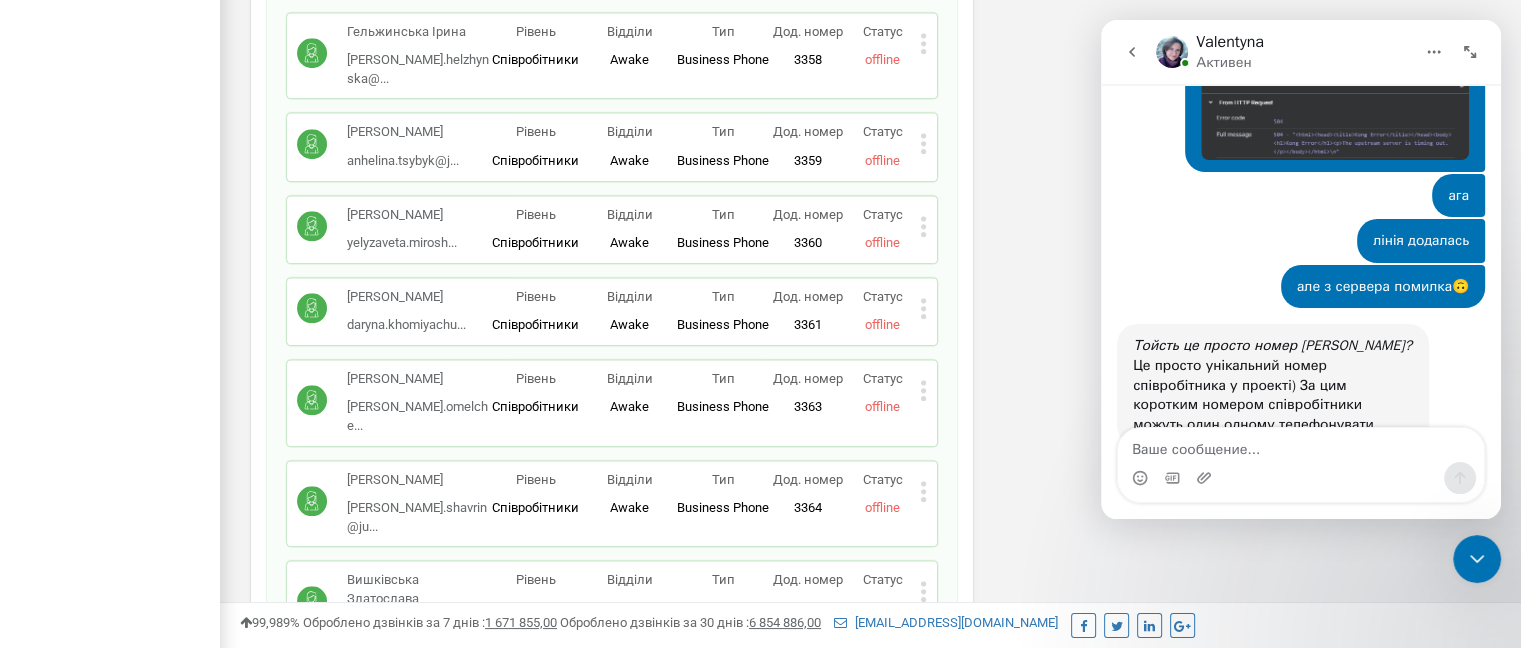 click at bounding box center [1477, 559] 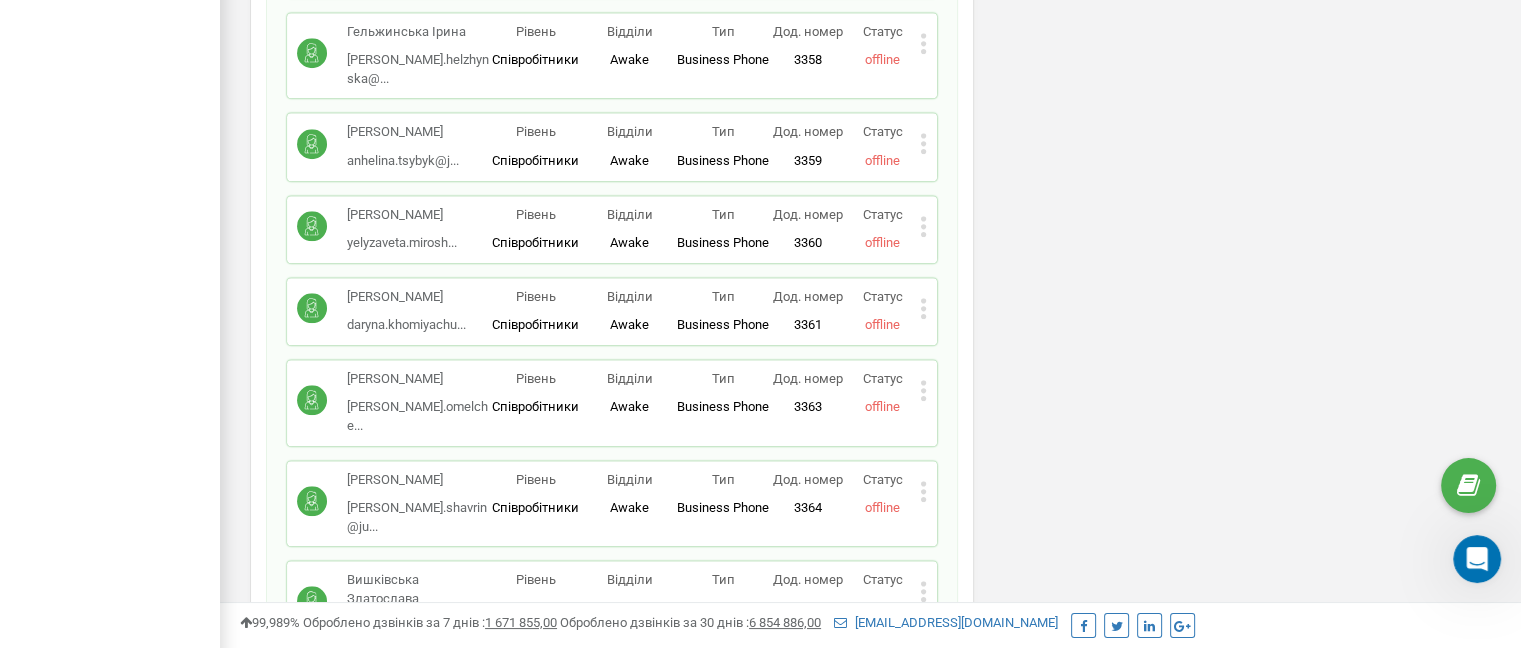 scroll, scrollTop: 0, scrollLeft: 0, axis: both 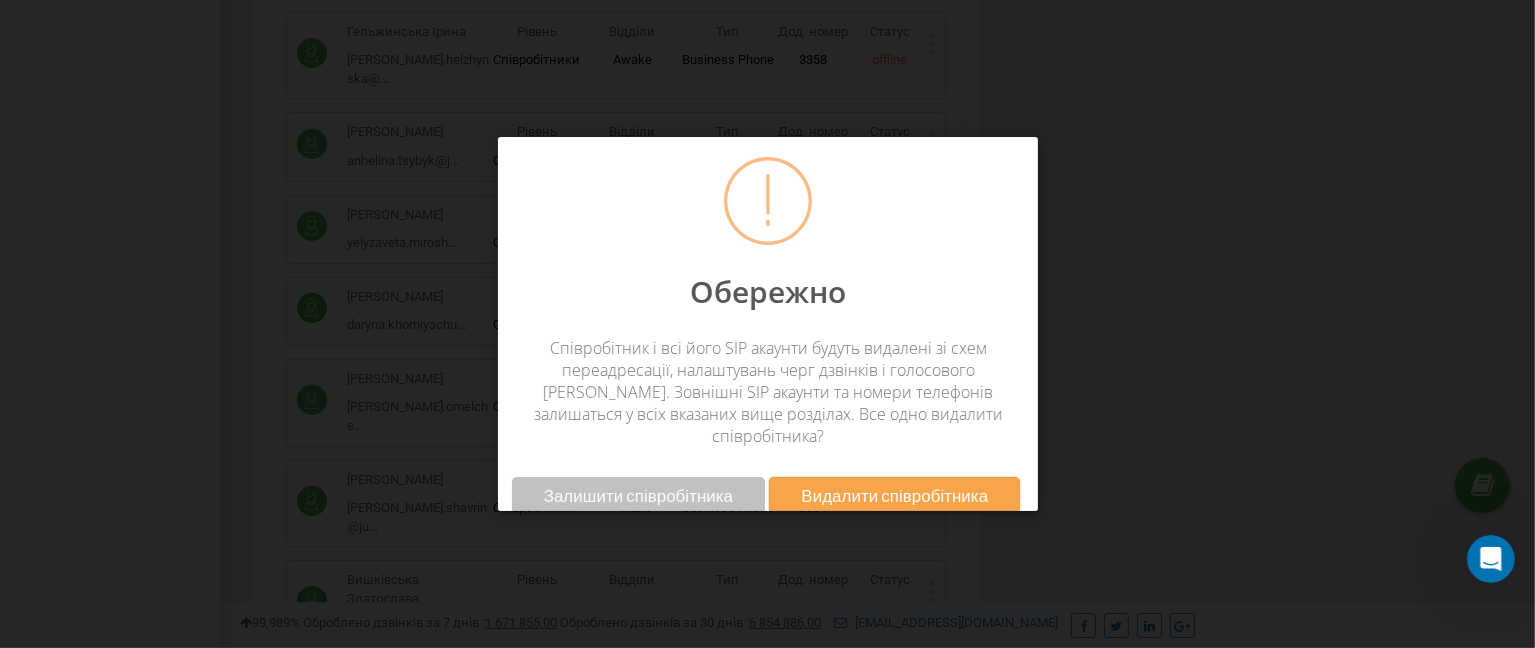 click on "Видалити співробітника" at bounding box center [894, 495] 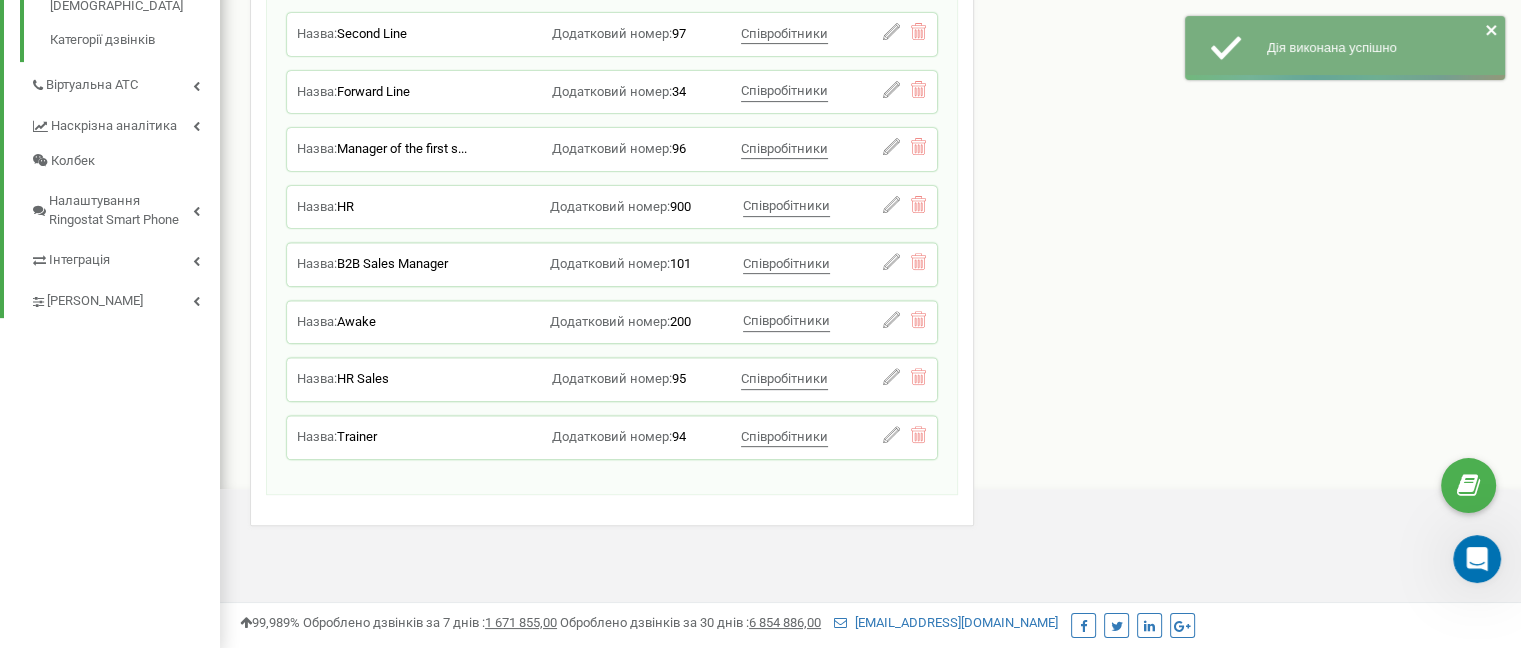 scroll, scrollTop: 711, scrollLeft: 0, axis: vertical 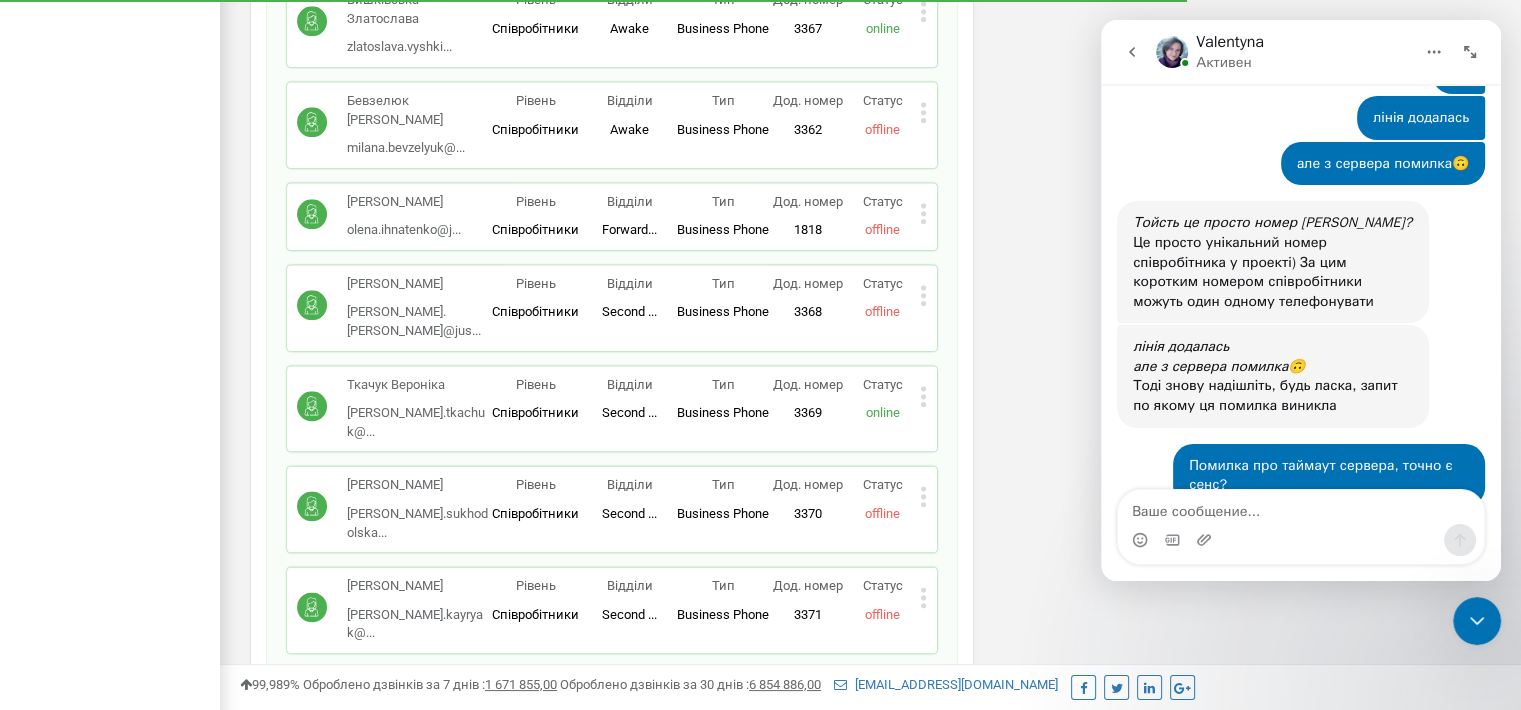 drag, startPoint x: 1067, startPoint y: 182, endPoint x: 1055, endPoint y: 634, distance: 452.15927 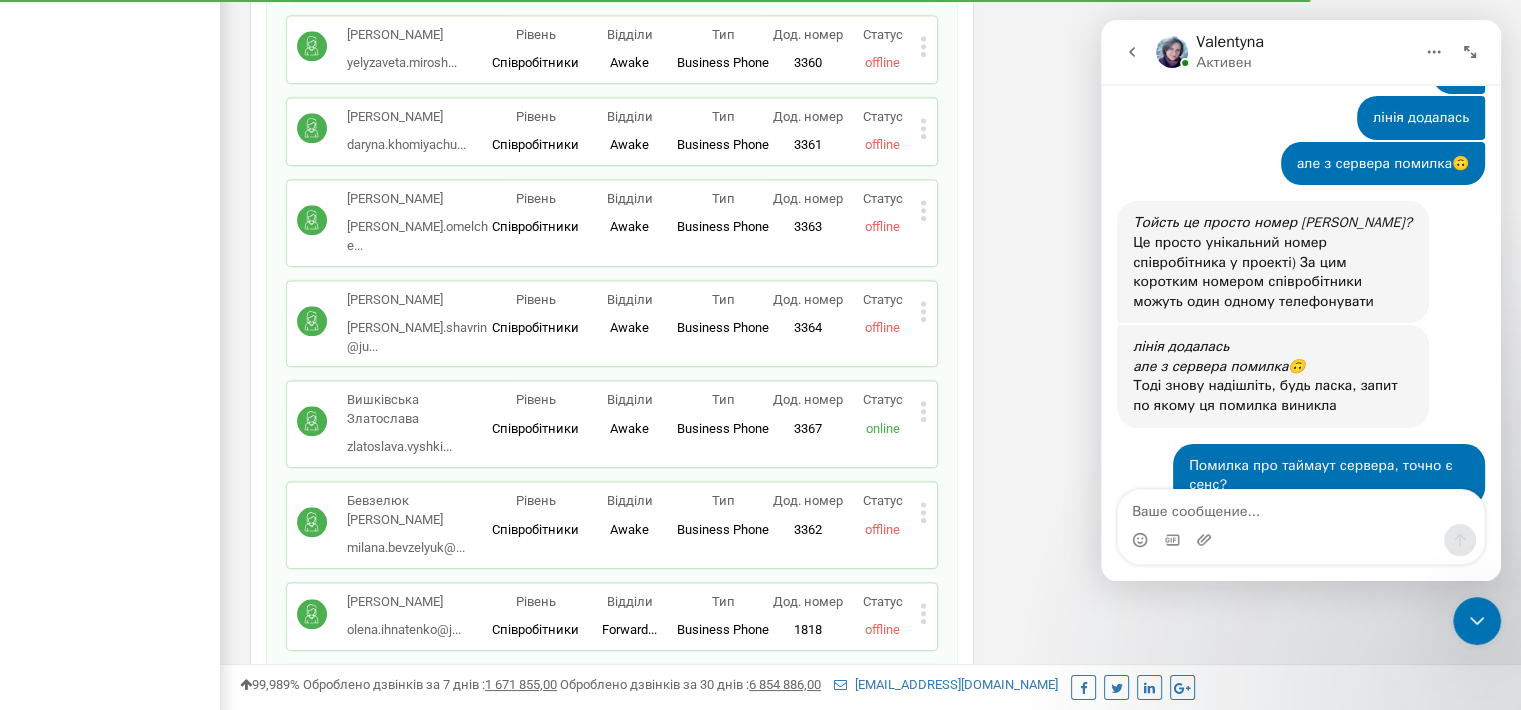 scroll, scrollTop: 17052, scrollLeft: 0, axis: vertical 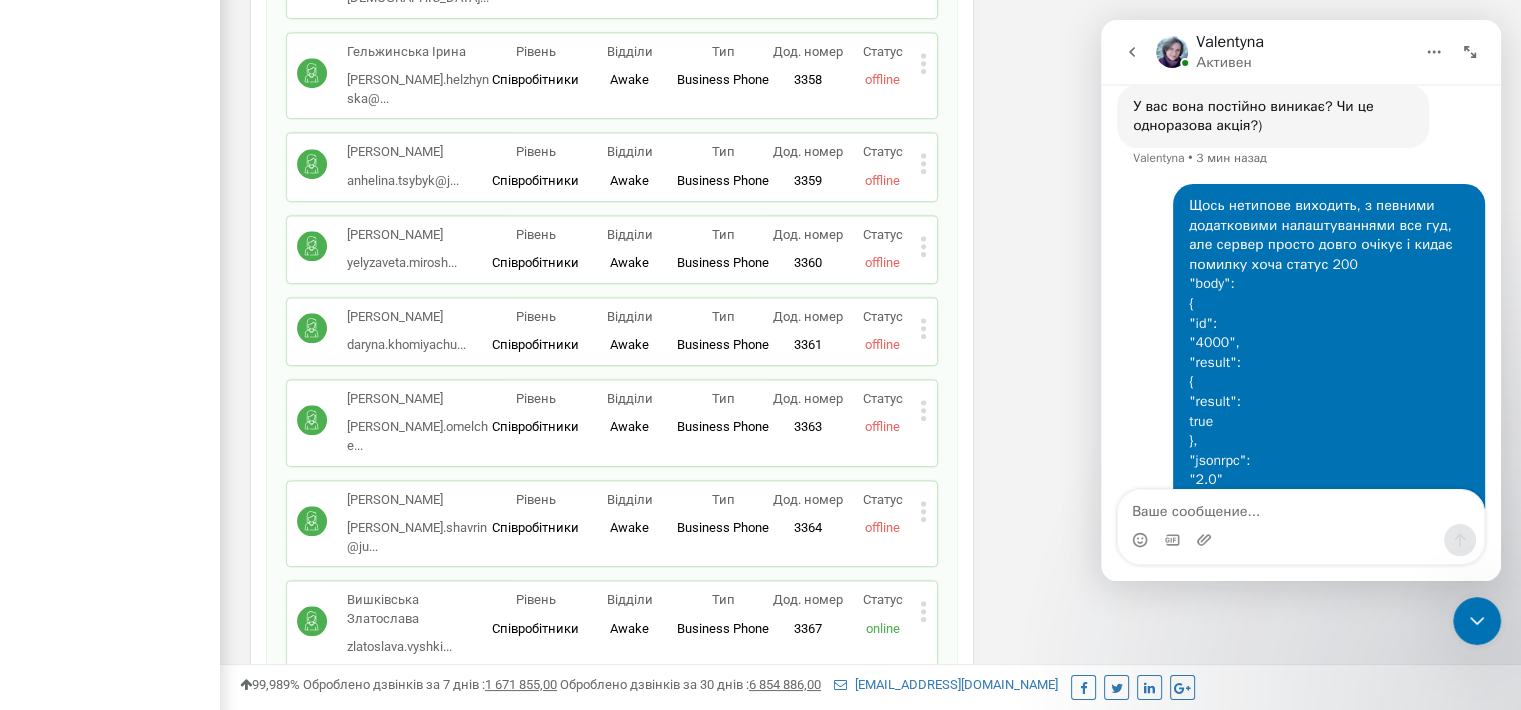click 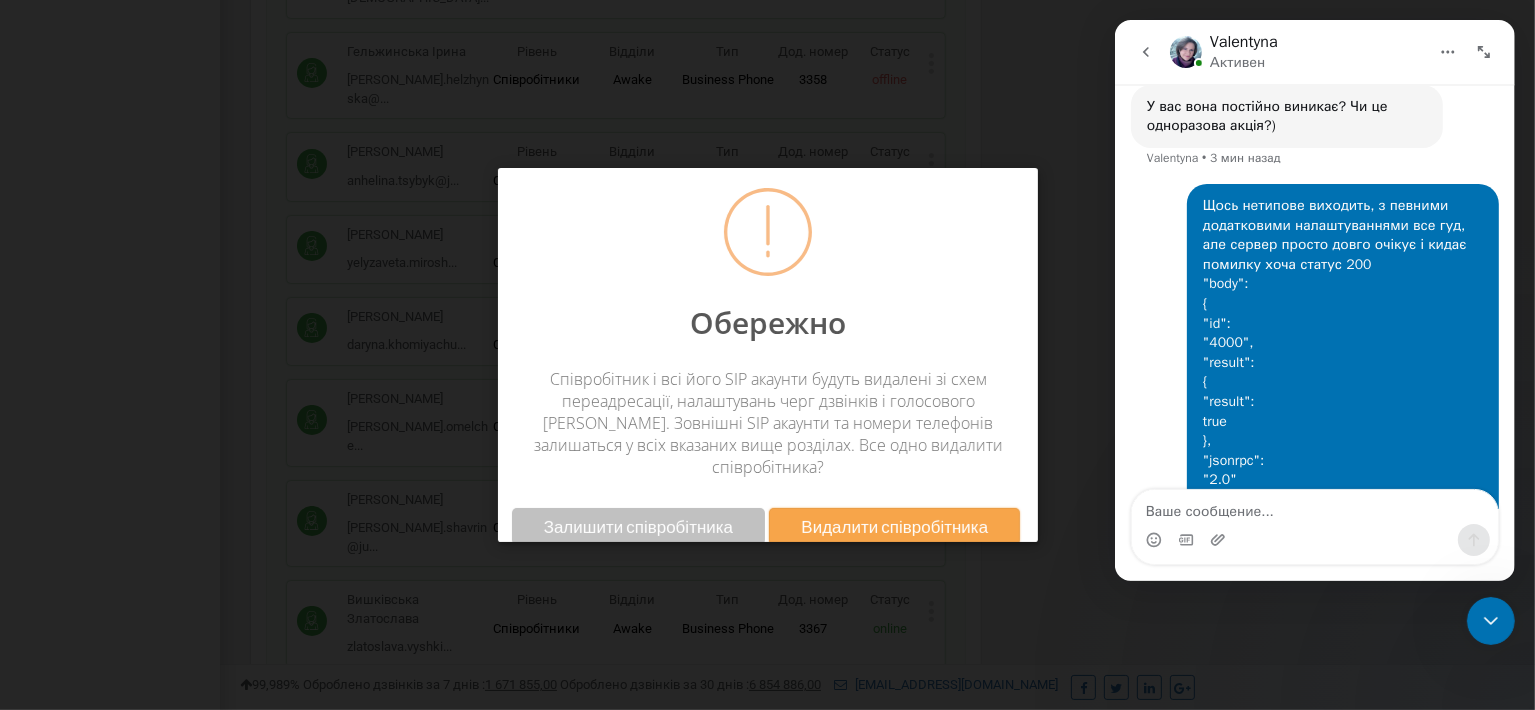 click on "Видалити співробітника" at bounding box center (894, 526) 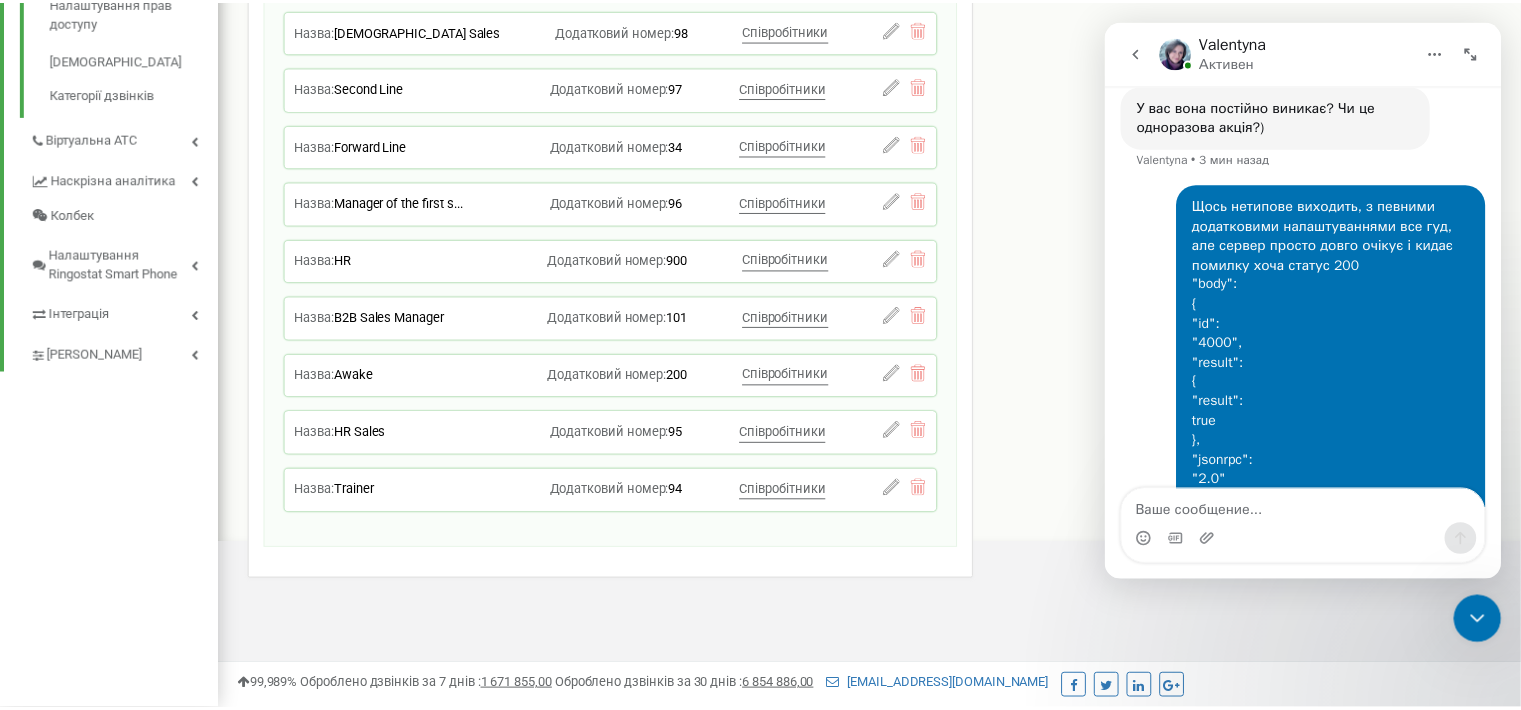 scroll, scrollTop: 648, scrollLeft: 0, axis: vertical 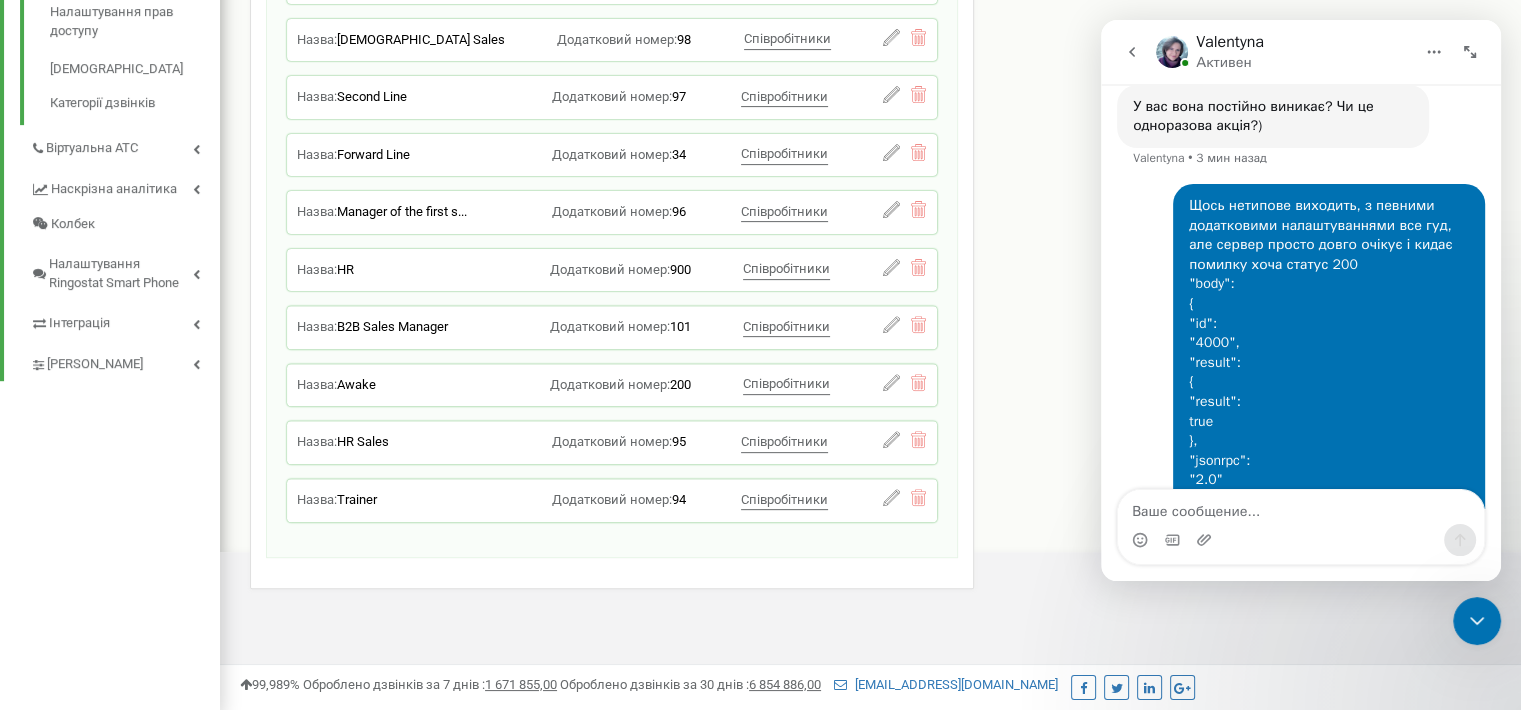 drag, startPoint x: 1484, startPoint y: 619, endPoint x: 2751, endPoint y: 1025, distance: 1330.4604 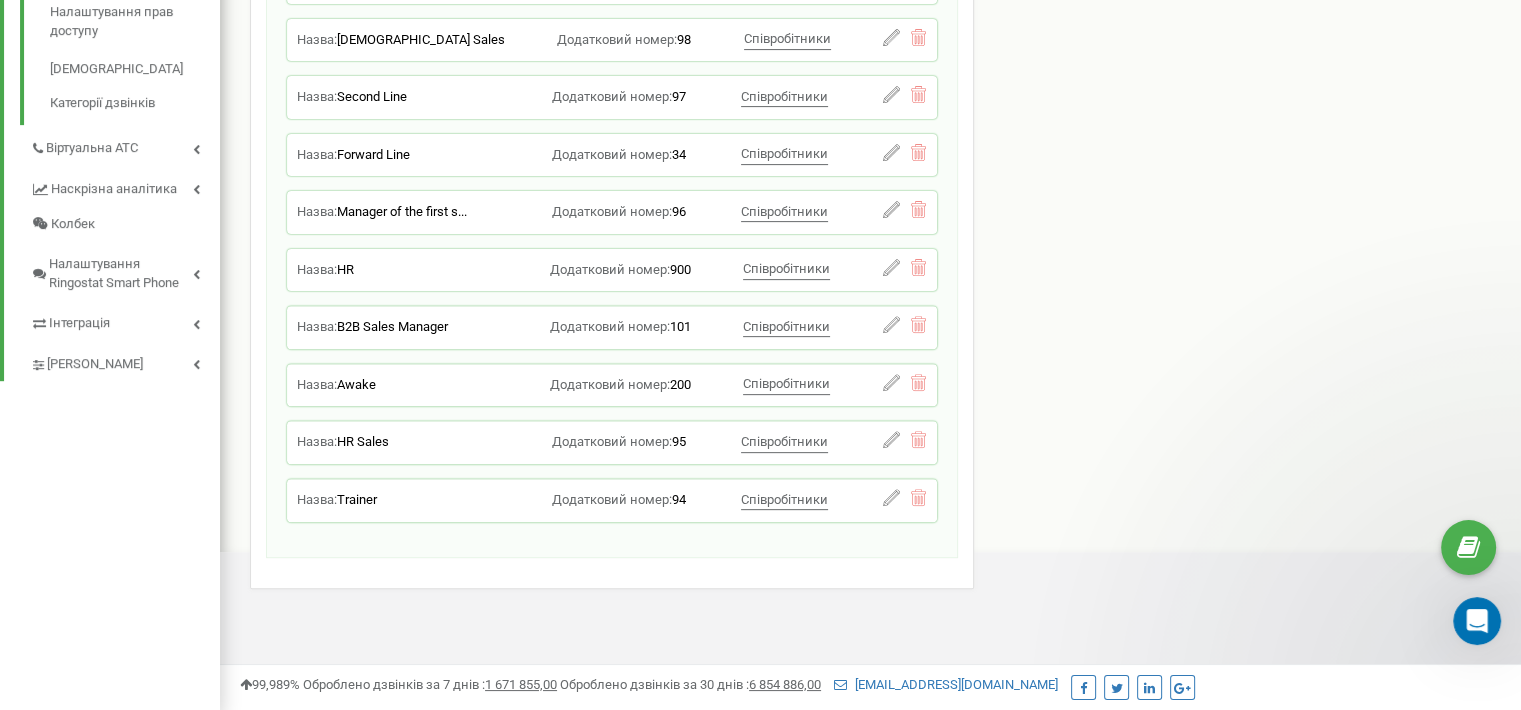 scroll, scrollTop: 0, scrollLeft: 0, axis: both 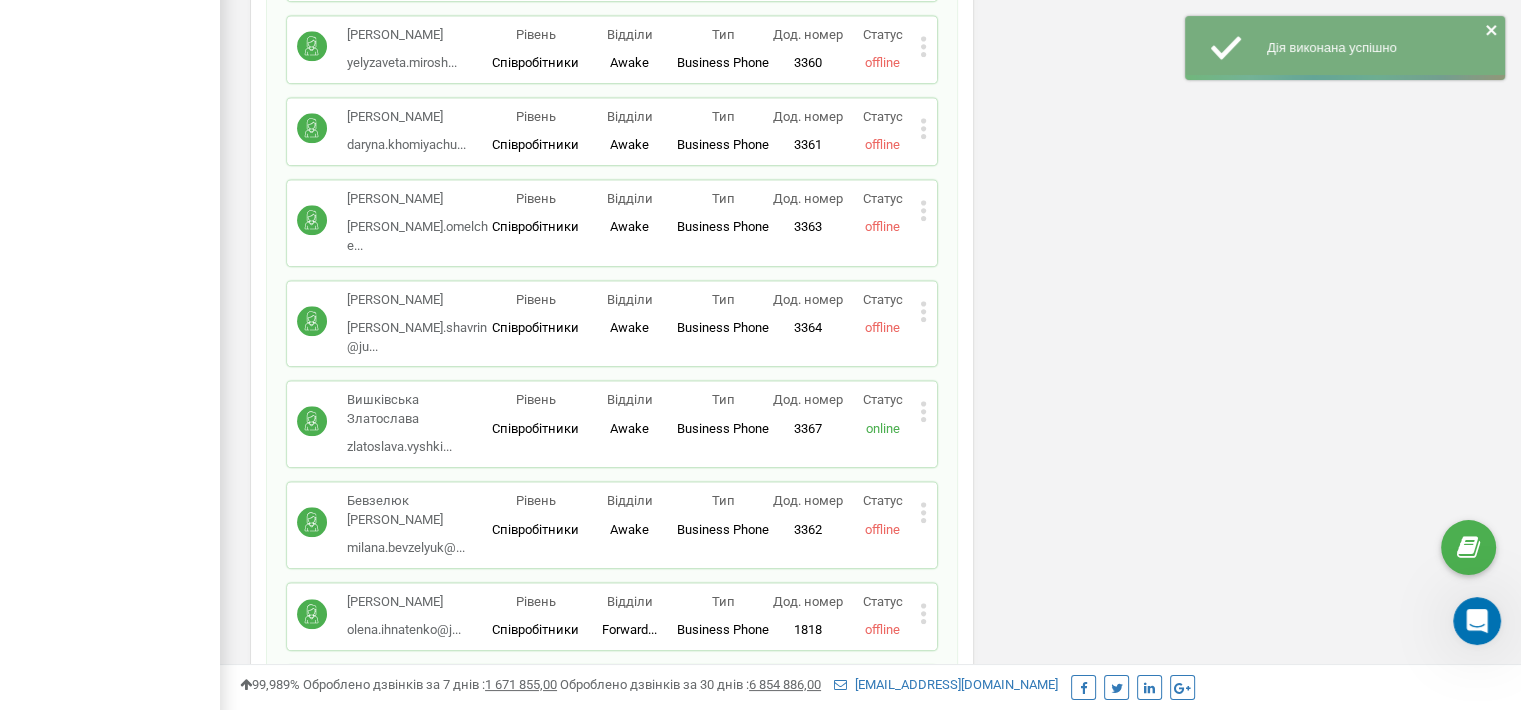 copy on "First Line Elite" 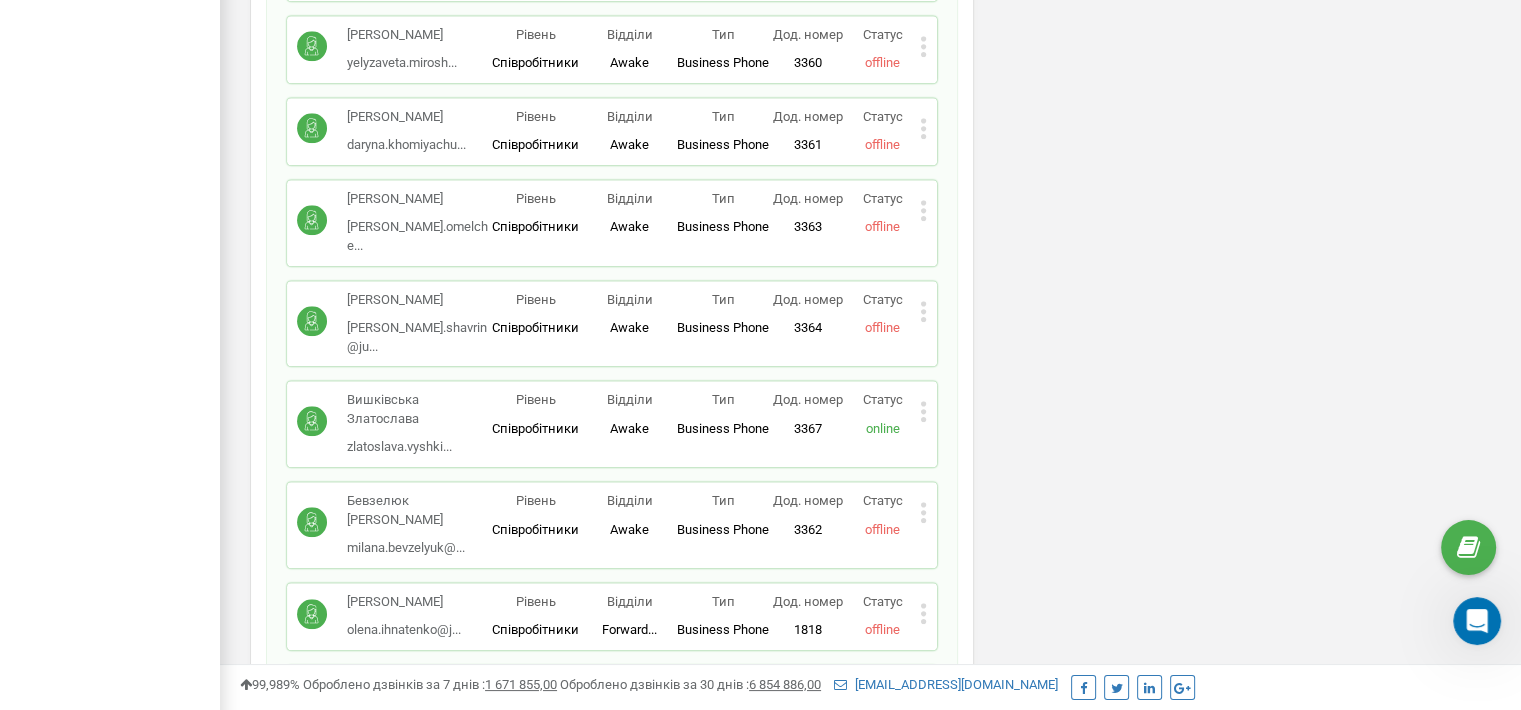 drag, startPoint x: 424, startPoint y: 295, endPoint x: 343, endPoint y: 304, distance: 81.49847 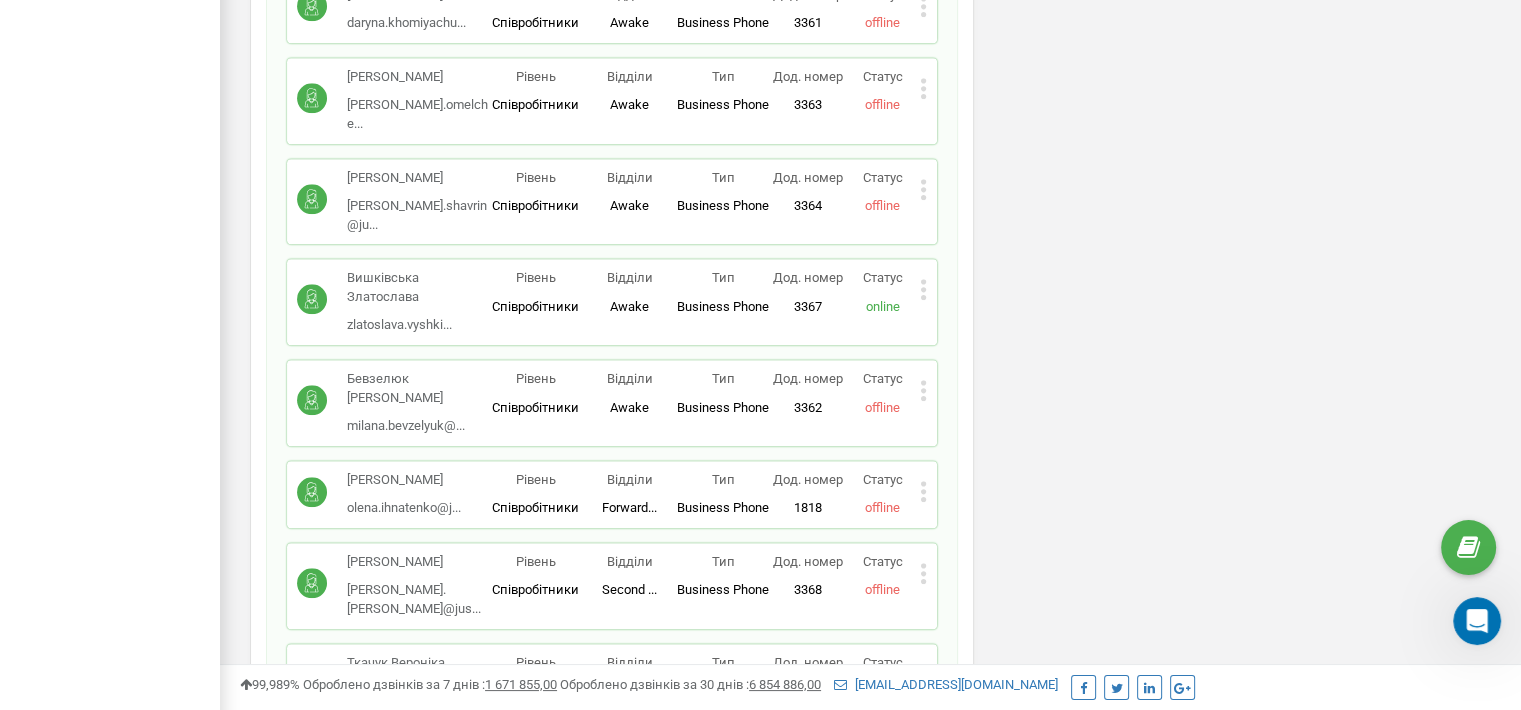 scroll, scrollTop: 17452, scrollLeft: 0, axis: vertical 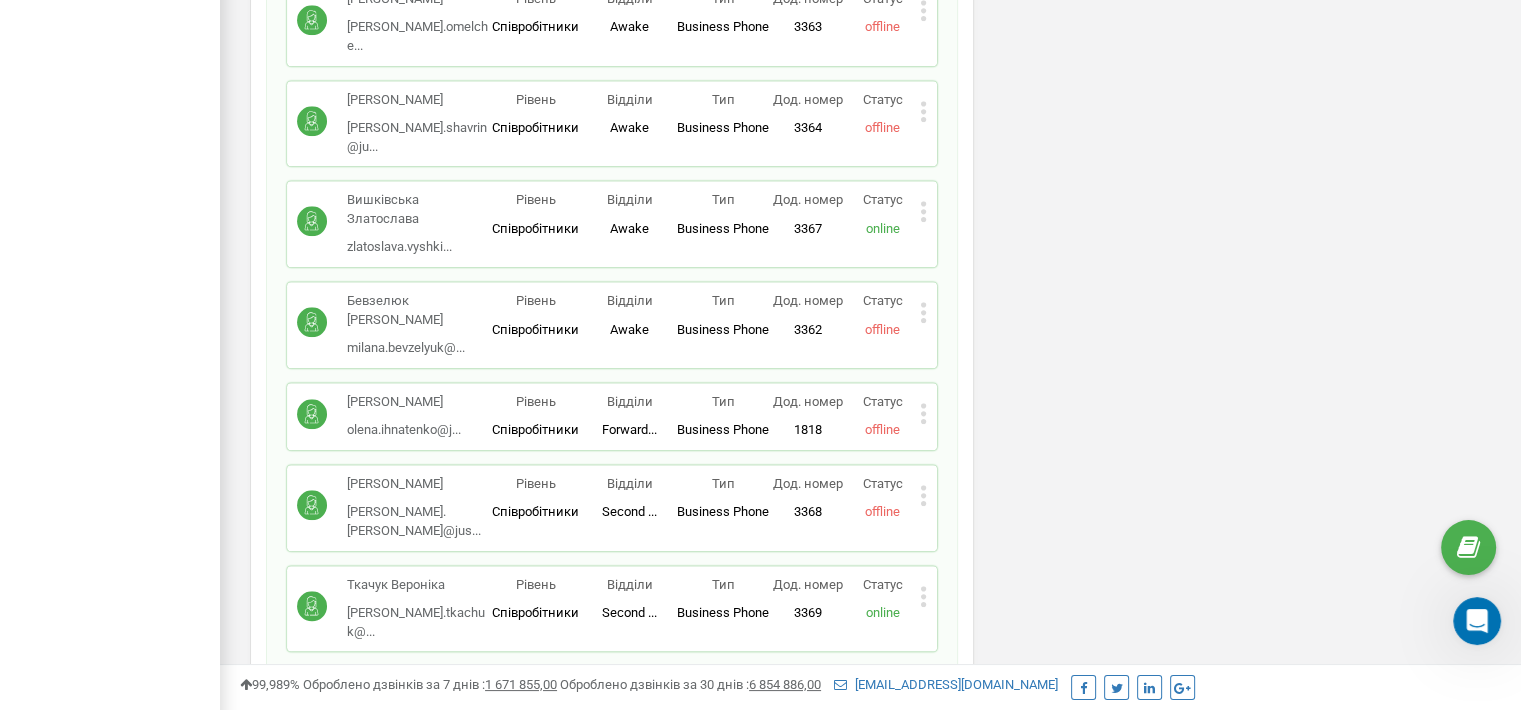 copy on "Awake" 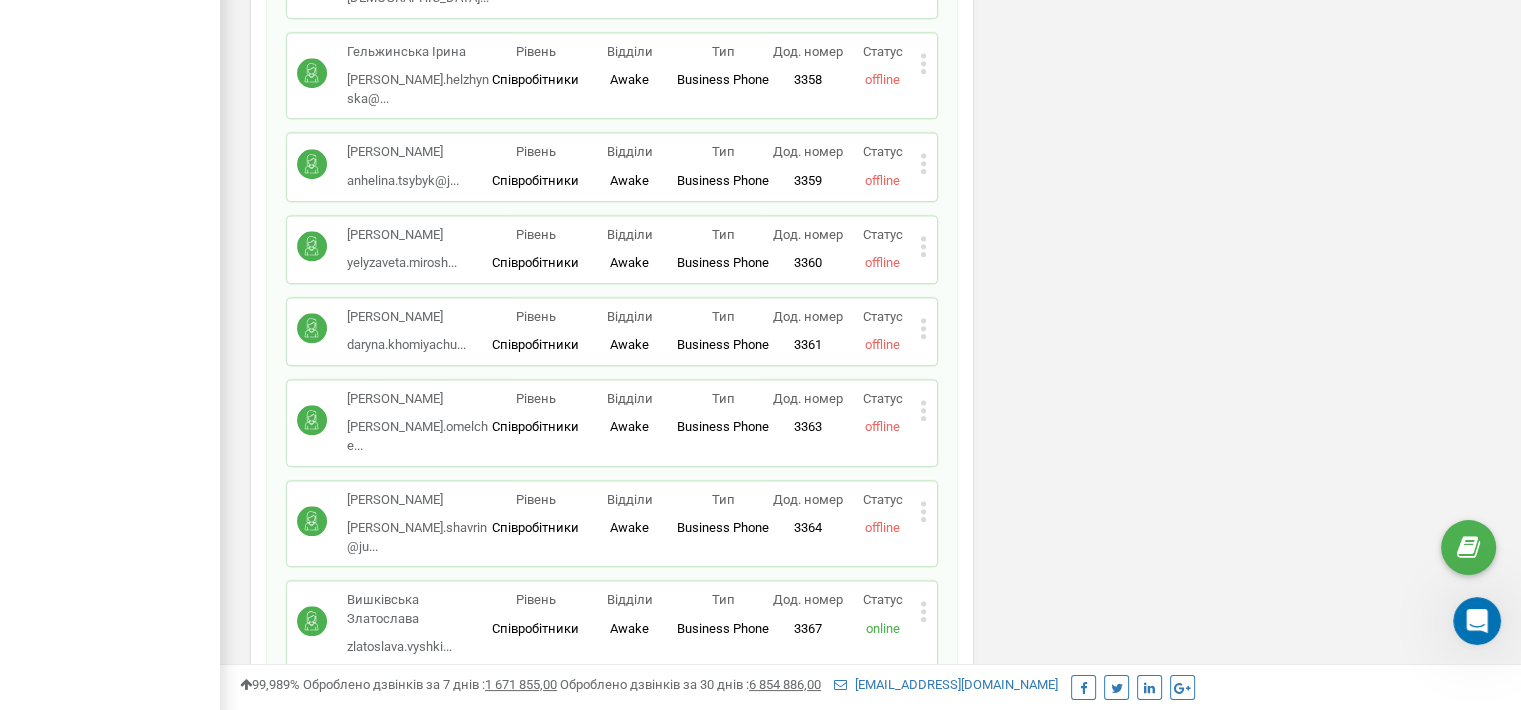 scroll, scrollTop: 5976, scrollLeft: 0, axis: vertical 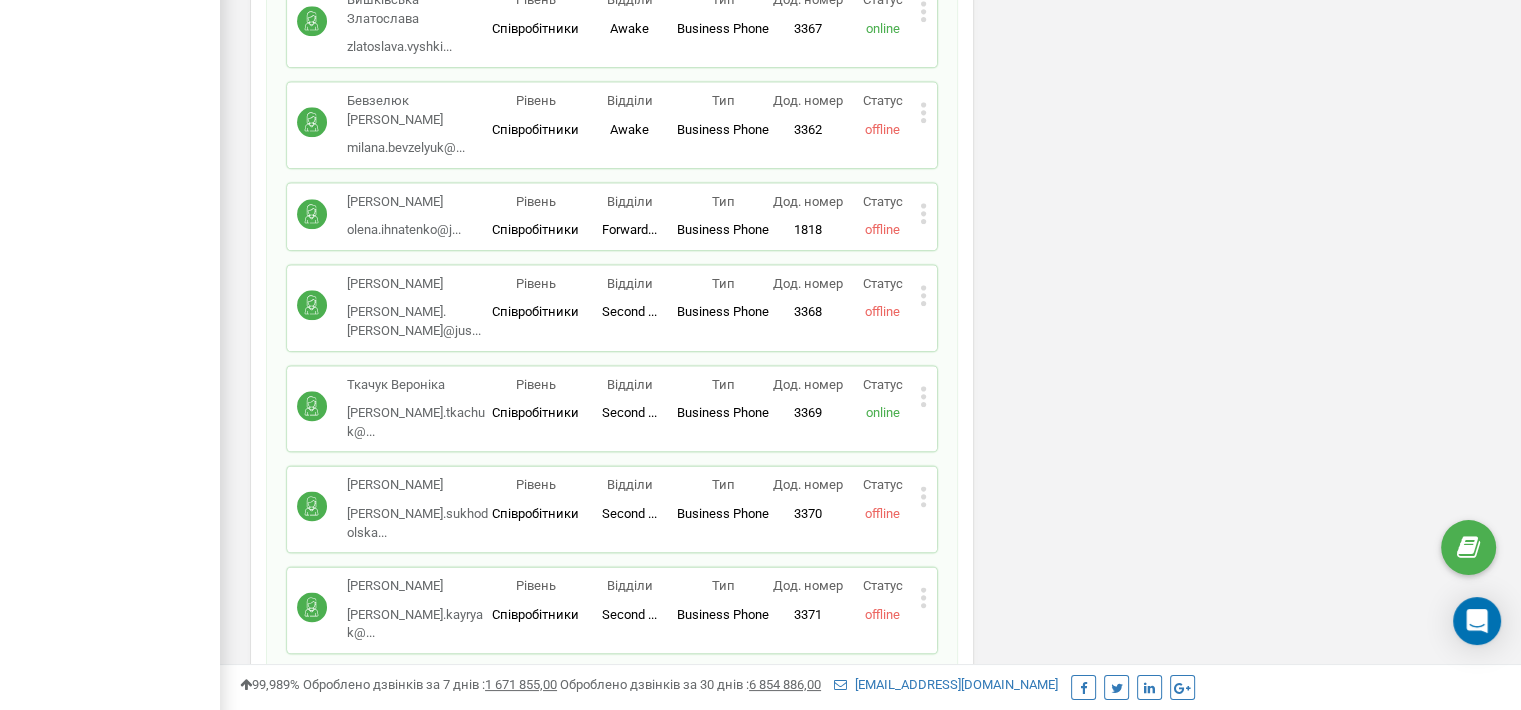 drag, startPoint x: 1006, startPoint y: 67, endPoint x: 1001, endPoint y: 584, distance: 517.0242 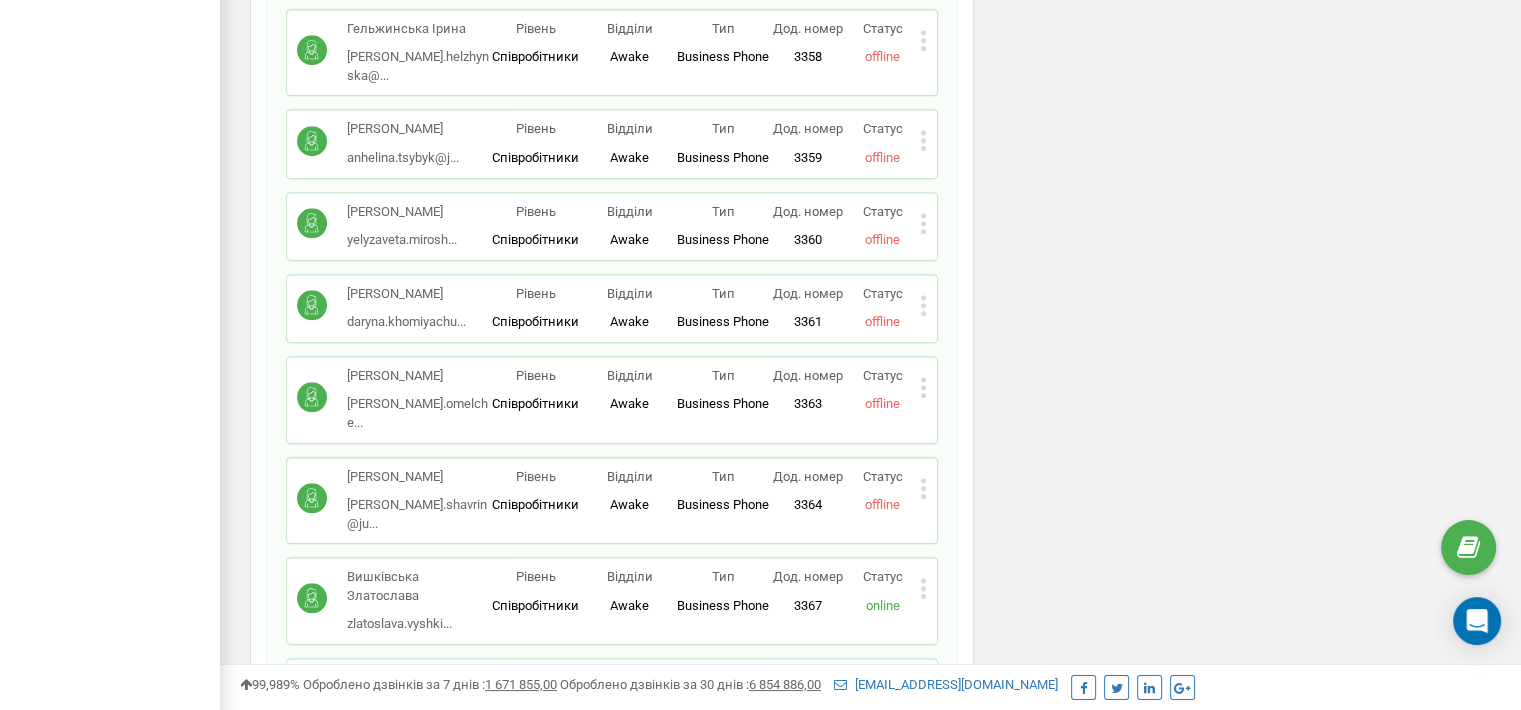 scroll, scrollTop: 17052, scrollLeft: 0, axis: vertical 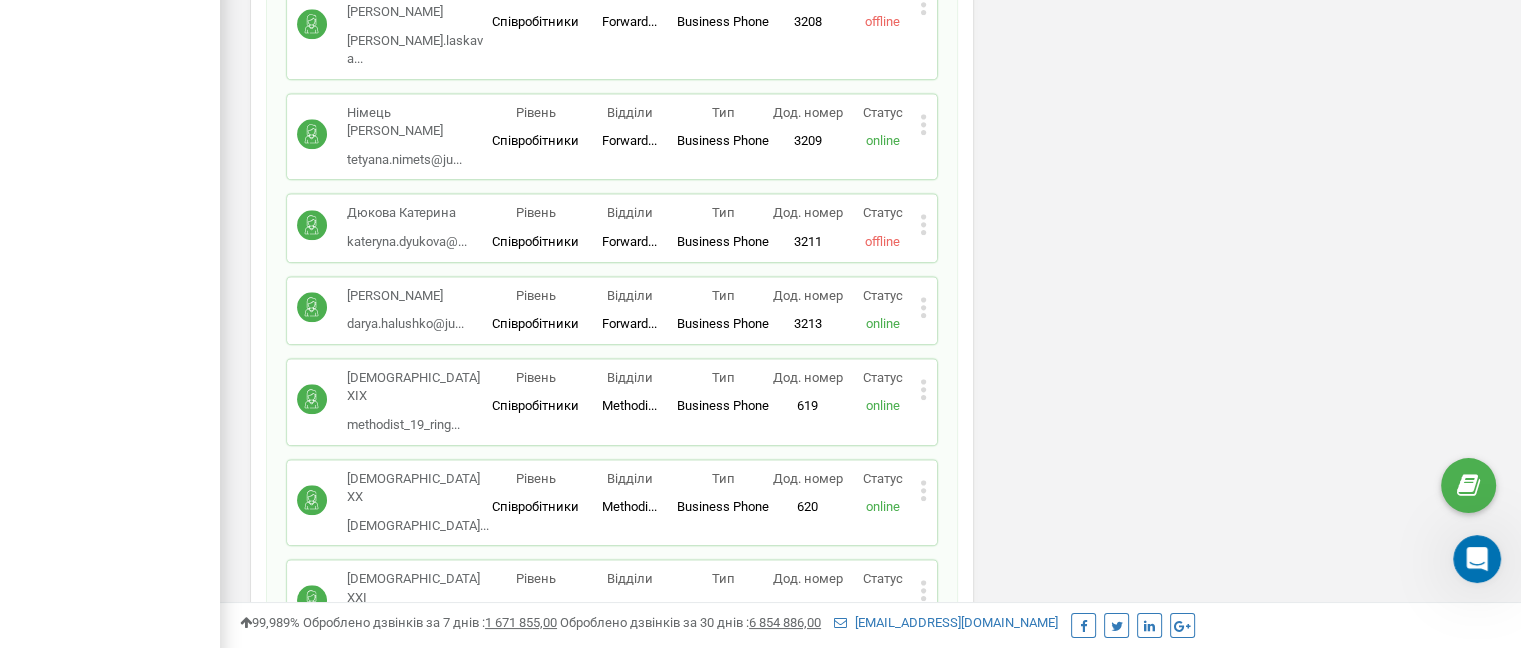click on "Статус" at bounding box center [882, 1385] 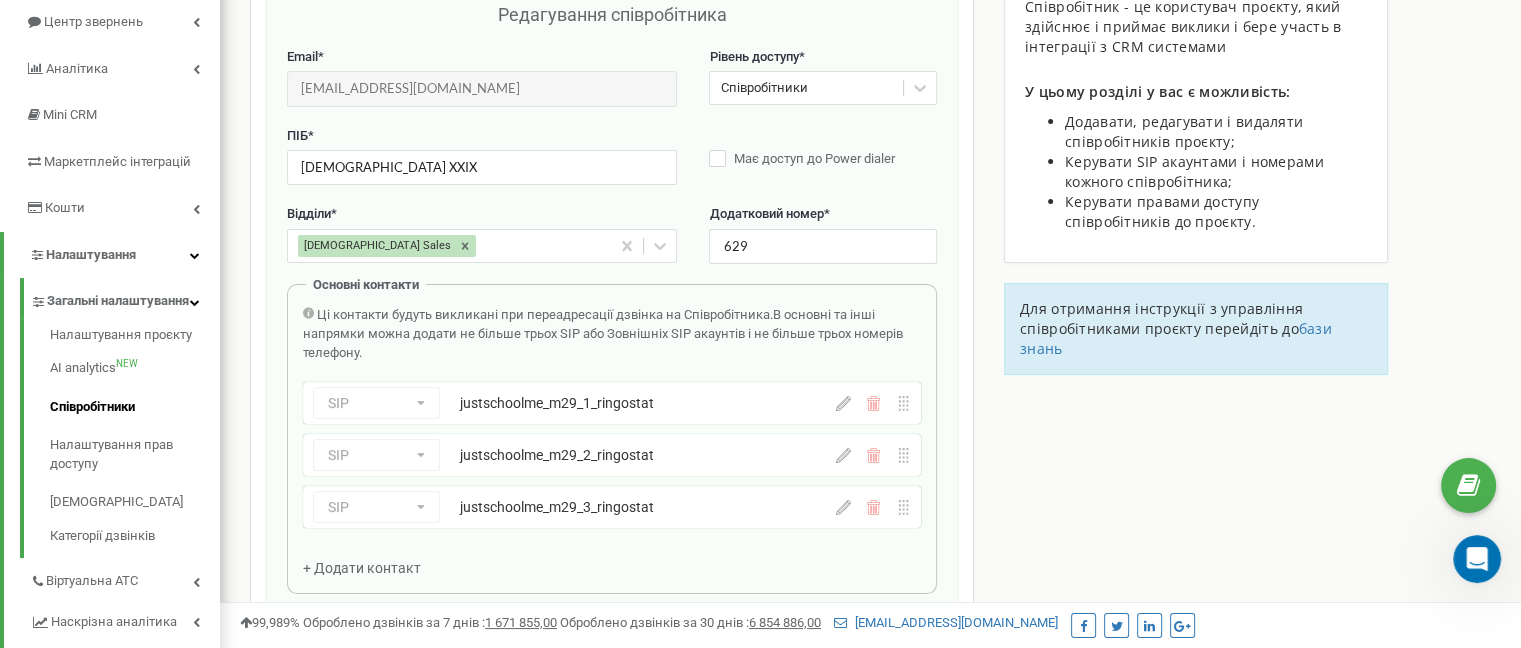 scroll, scrollTop: 200, scrollLeft: 0, axis: vertical 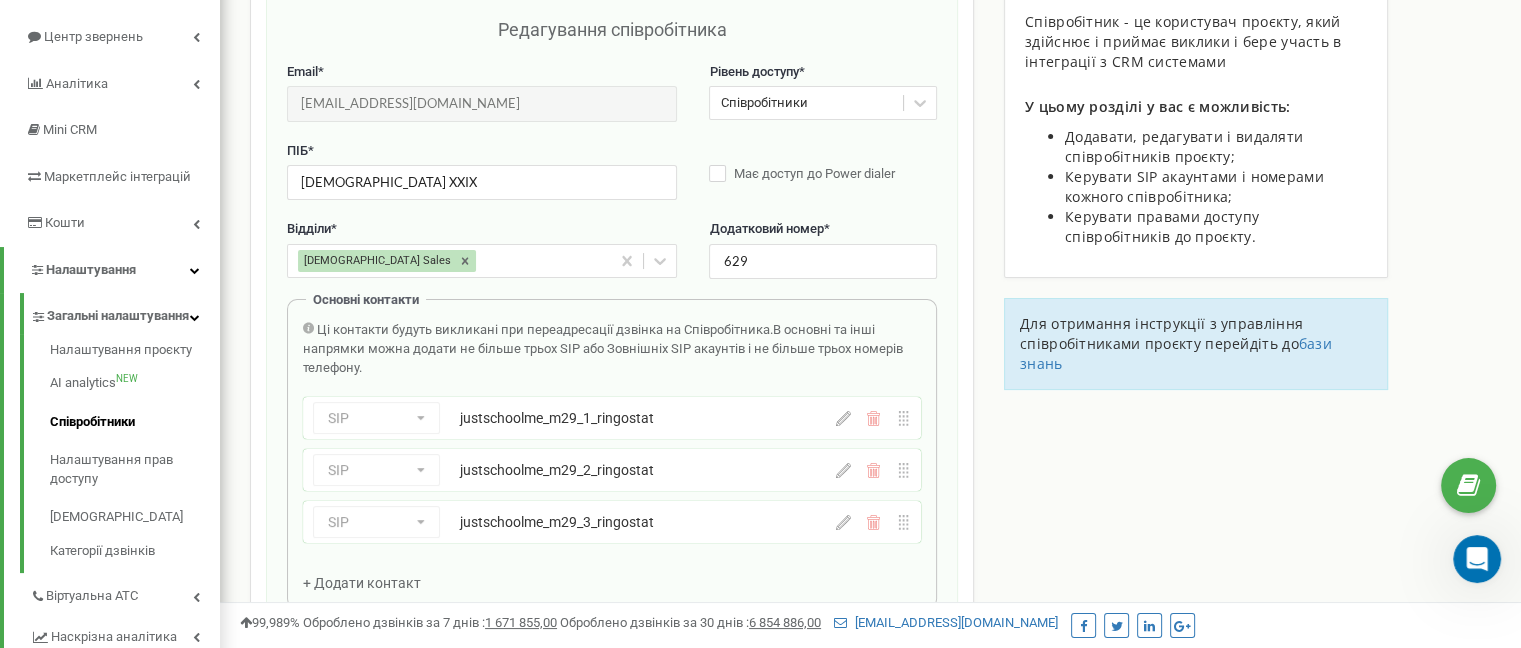 click 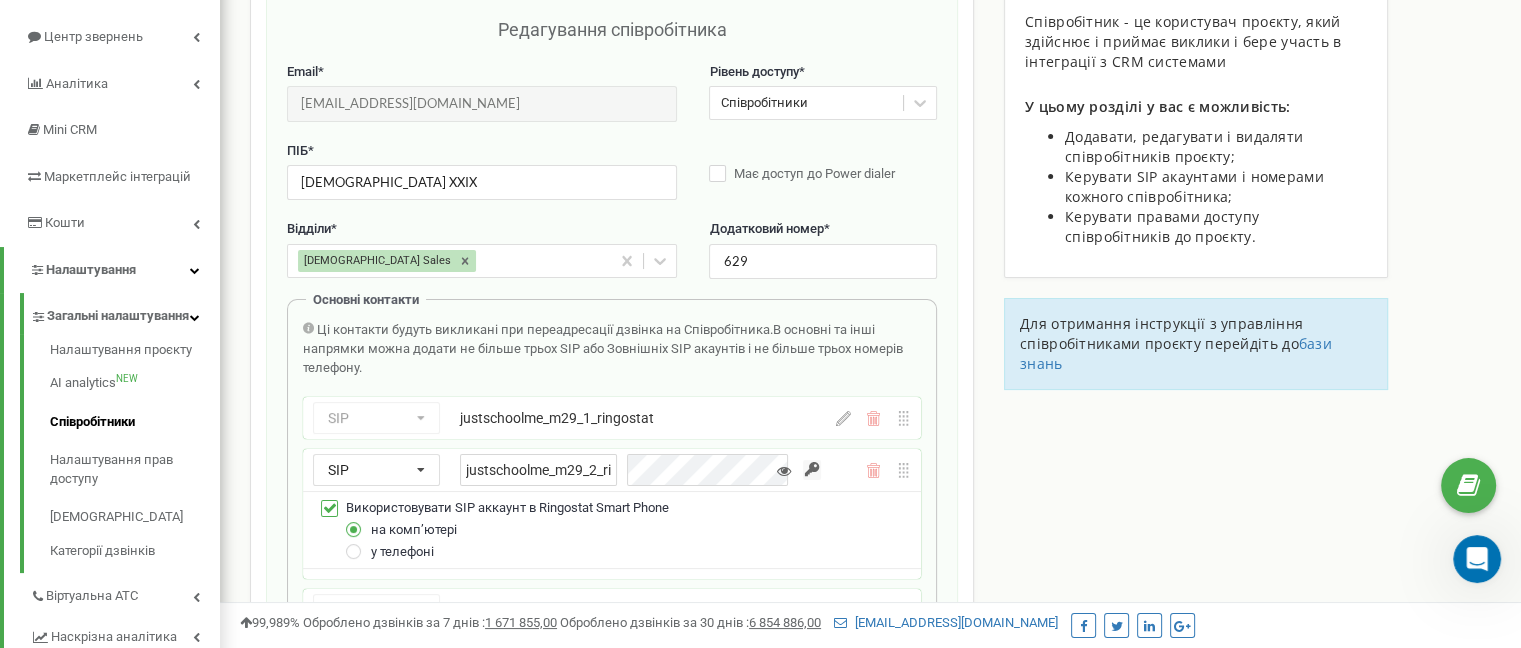 drag, startPoint x: 1126, startPoint y: 552, endPoint x: 1115, endPoint y: 543, distance: 14.21267 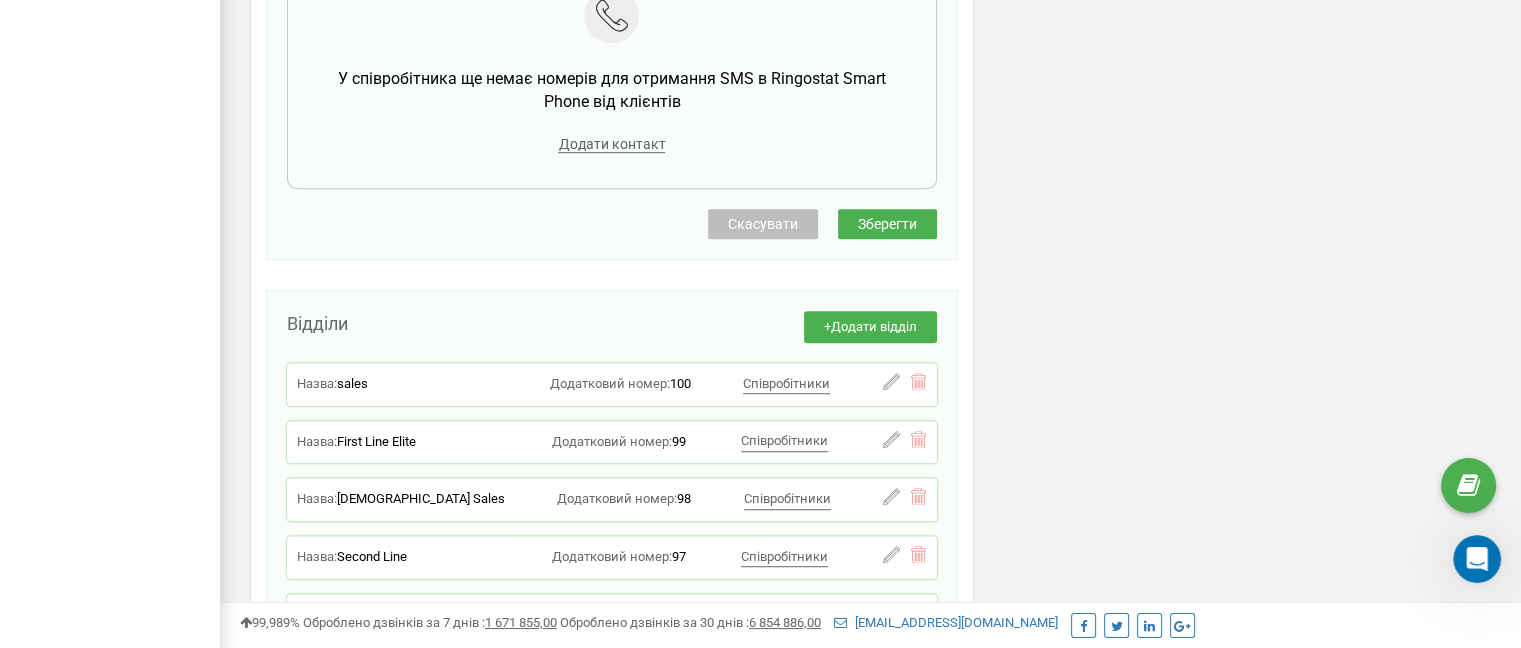 click on "Зберегти" at bounding box center (887, 224) 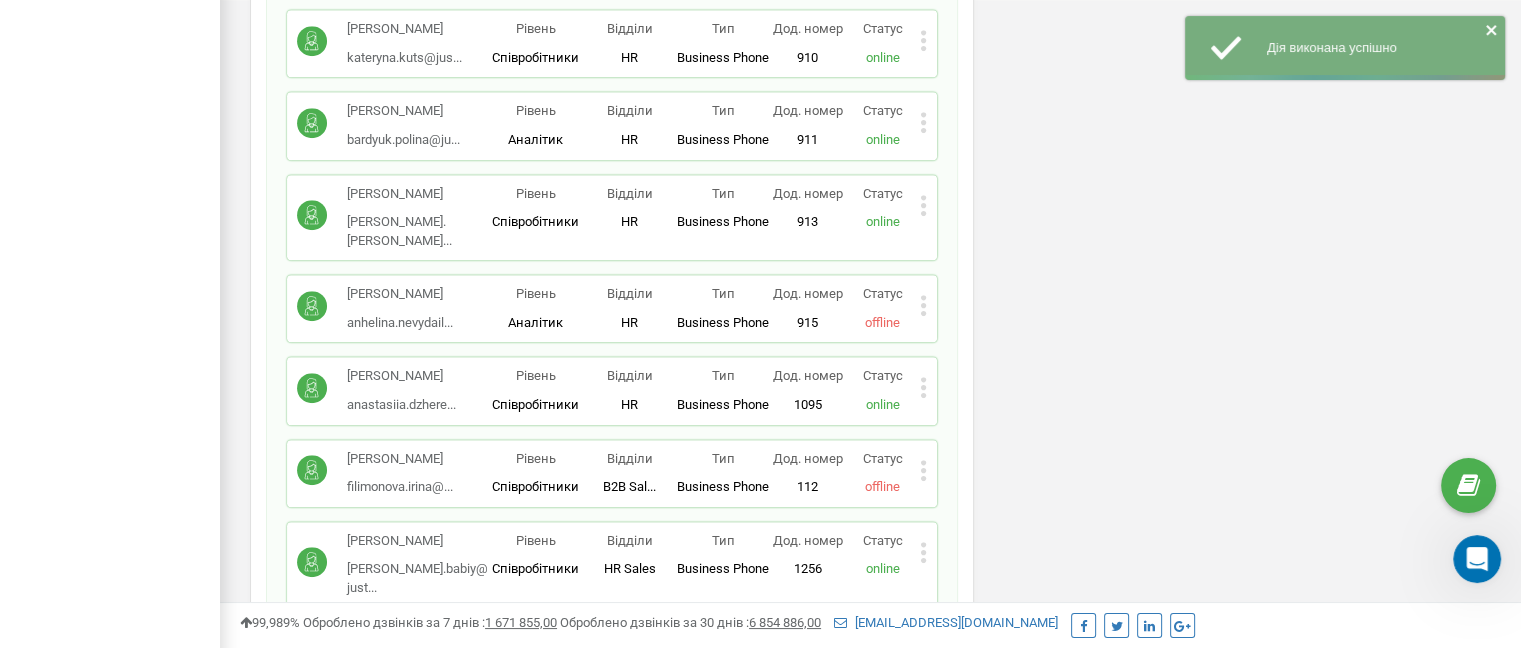 scroll, scrollTop: 9082, scrollLeft: 0, axis: vertical 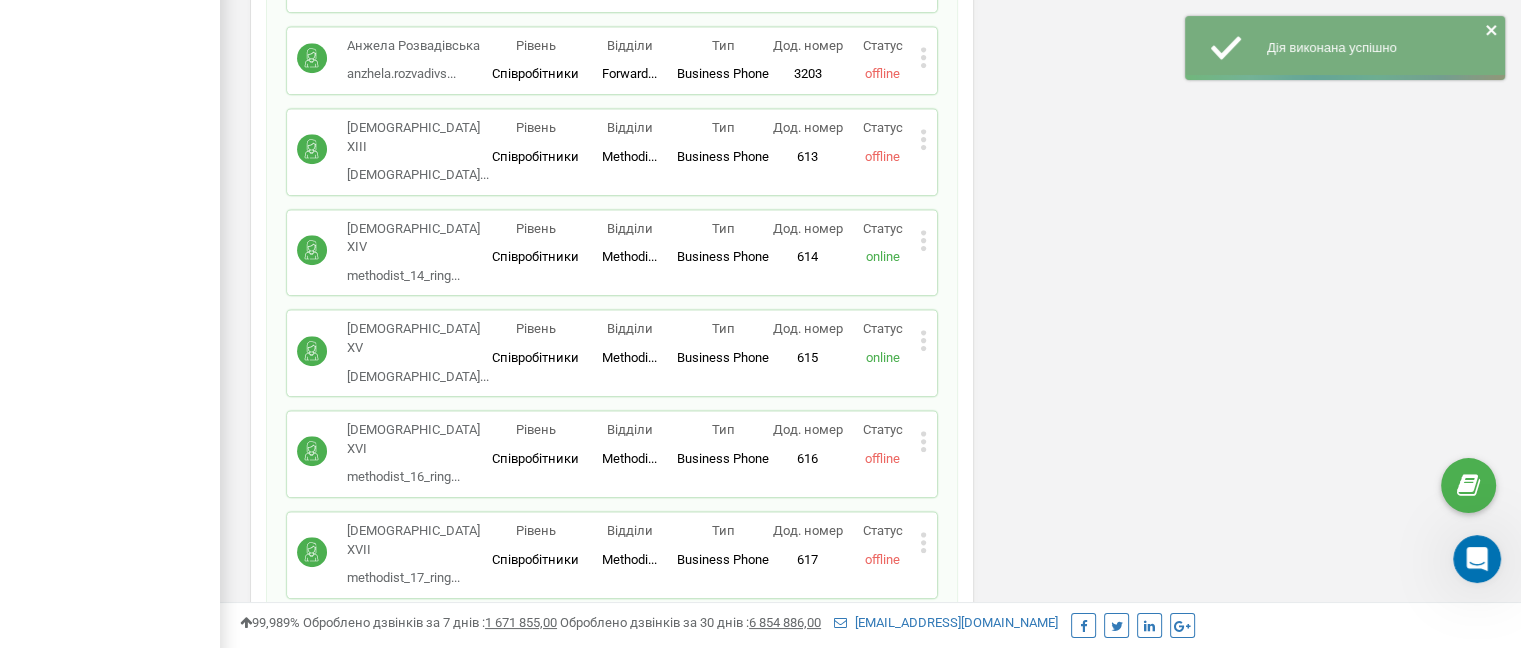 click on "Methodists XX methodist_20_ring... methodist_20_ringostat@justschool.io Рівень Співробітники Відділи Methodi... Methodist Sales Тип Business Phone Повноцінне робоче місце співробітника з усіма можливостями, дозволяє використовувати Ringostat Smart Phone і прив'язати зовнішні номери співробітника. Дод. номер 620 Статус online Редагувати   Видалити співробітника Копіювати SIP Копіювати Email Копіювати ID ( 455161 )" at bounding box center [612, 1242] 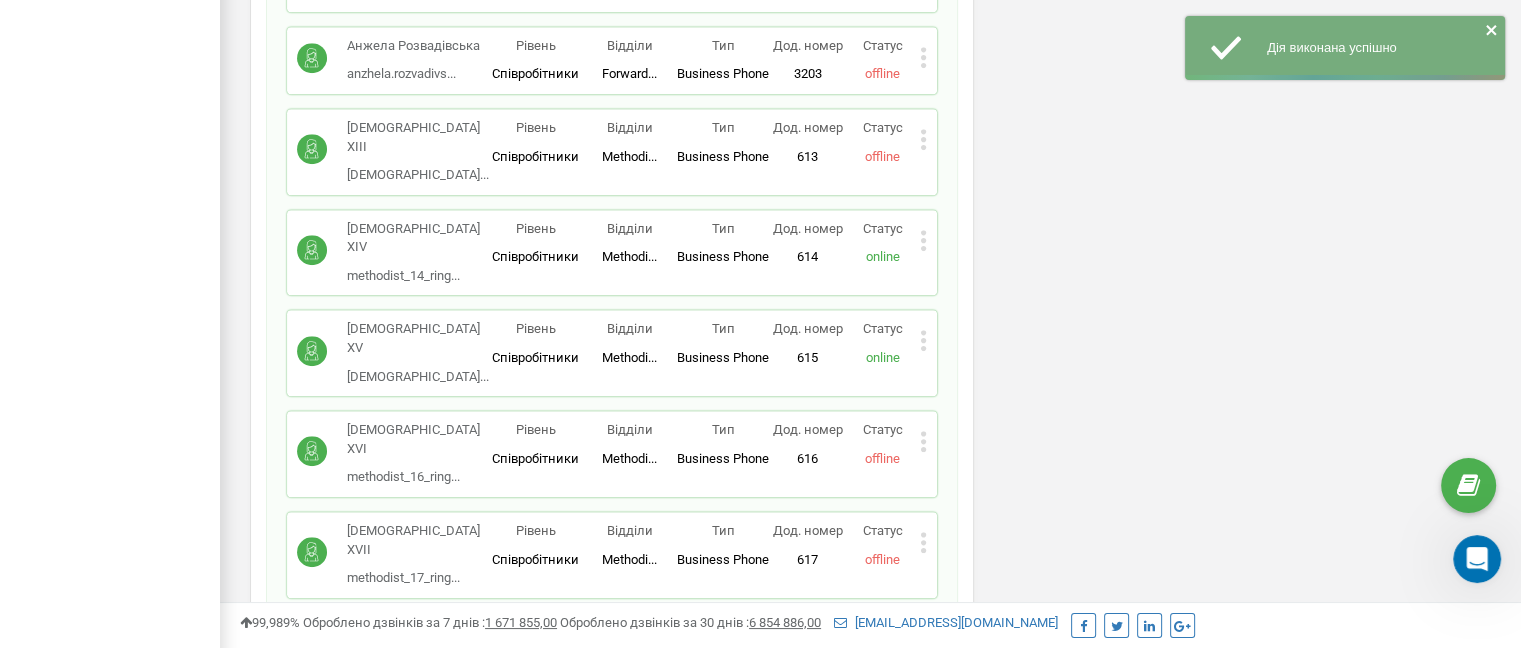 click 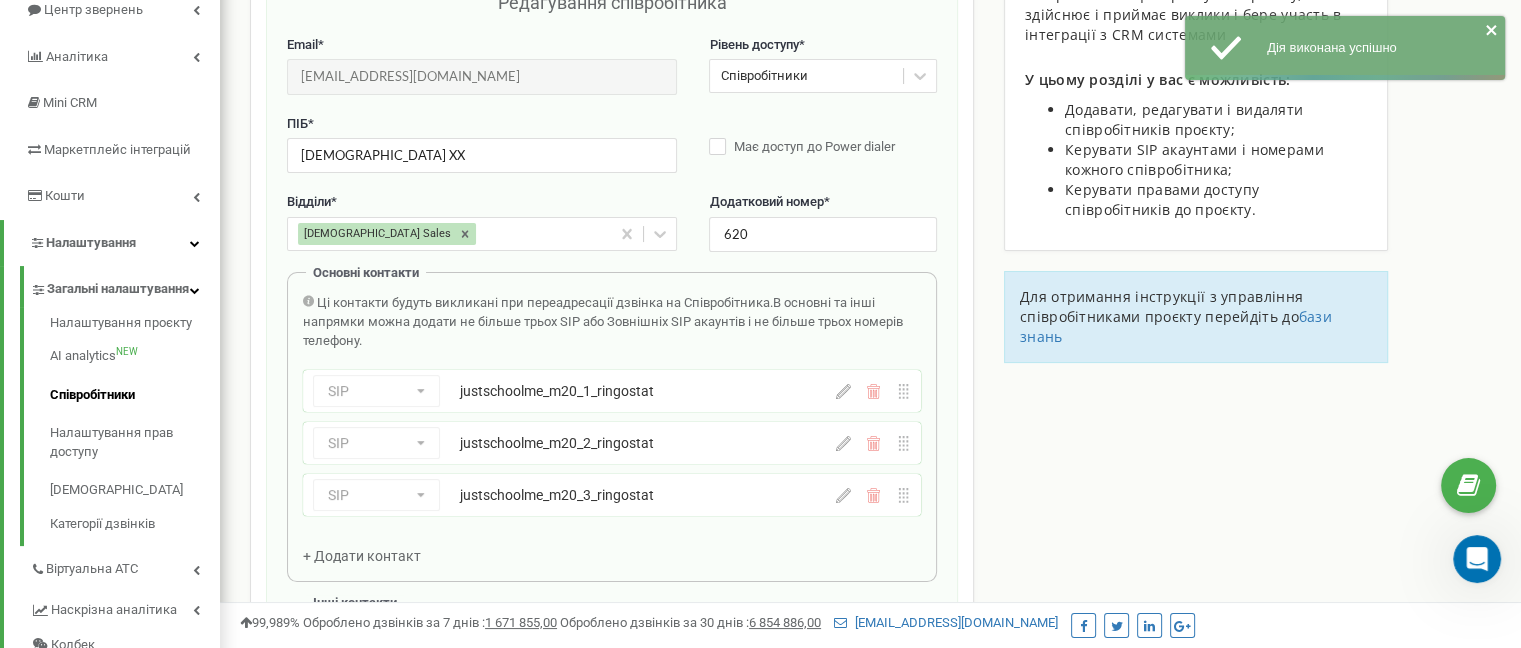 scroll, scrollTop: 200, scrollLeft: 0, axis: vertical 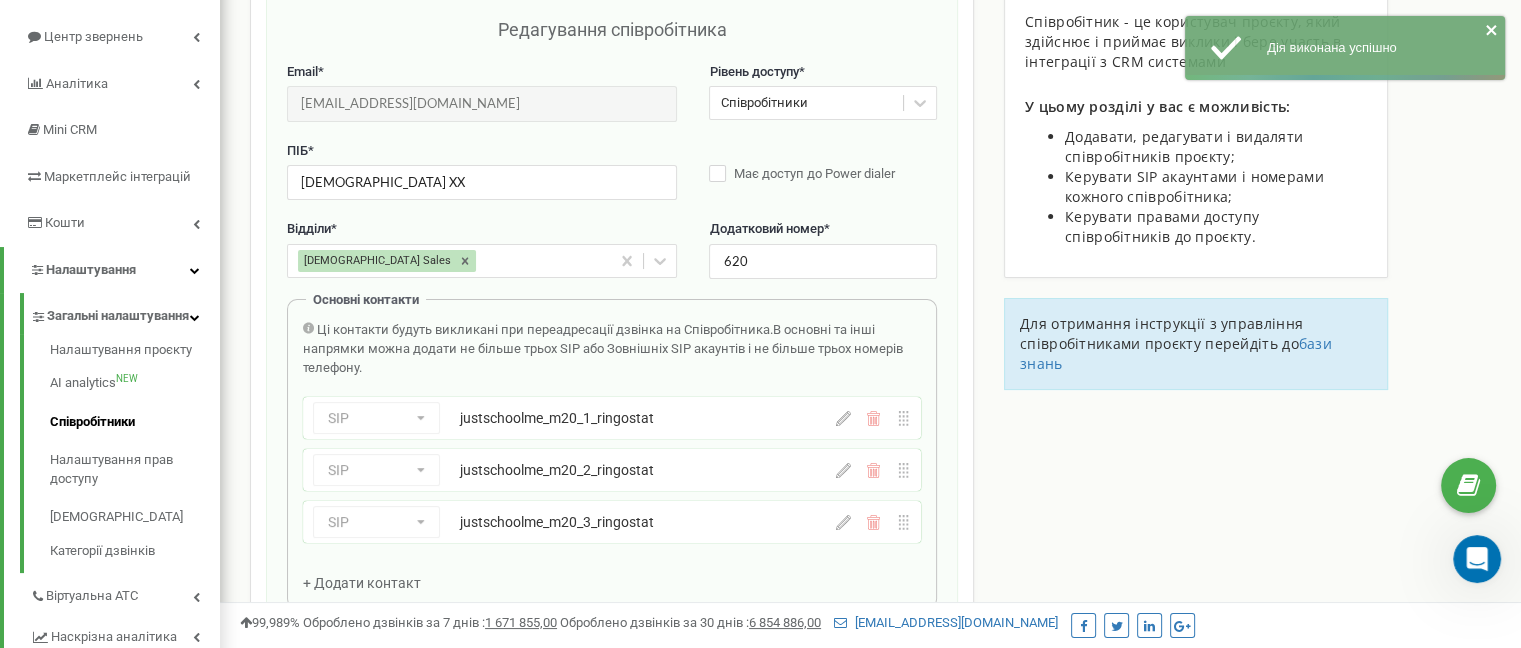 click 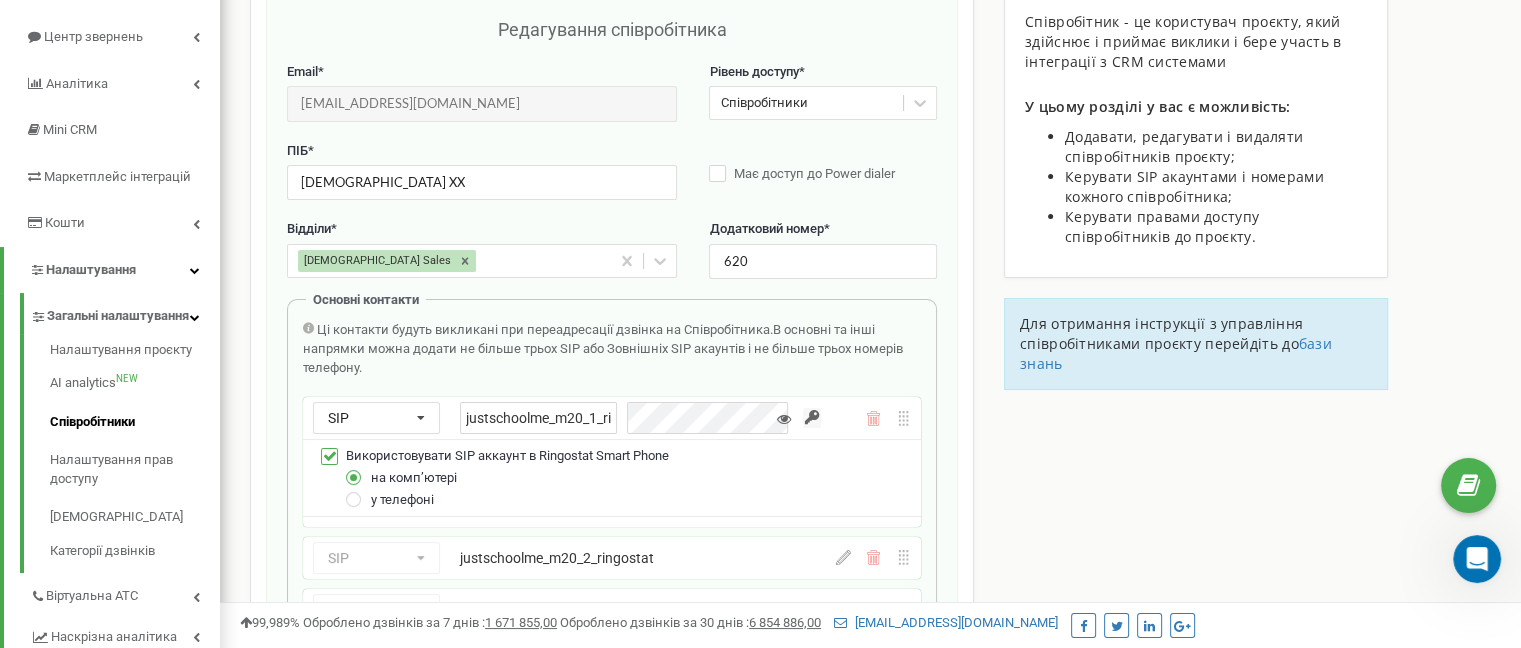 click on "Співробітники проєкту    justschool.me Редагування співробітника Email * methodist_20_ringostat@justschool.io Email недоступний для редагування. Ви можете створити нового співробітника і переприв'язати до нього SIP акаунти в розділі "SIP акаунти". Рівень доступу * Співробітники ПІБ * Methodists XX   Має доступ до Power dialer Відділи * Methodist Sales Додатковий номер * 620 Основні контакти Ці контакти будуть викликані при переадресації дзвінка на Співробітника.  В основні та інші напрямки можна додати не більше трьох SIP або Зовнішніх SIP акаунтів і не більше трьох номерів телефону. SIP Номер телефону SIP           SIP" at bounding box center (870, 1088) 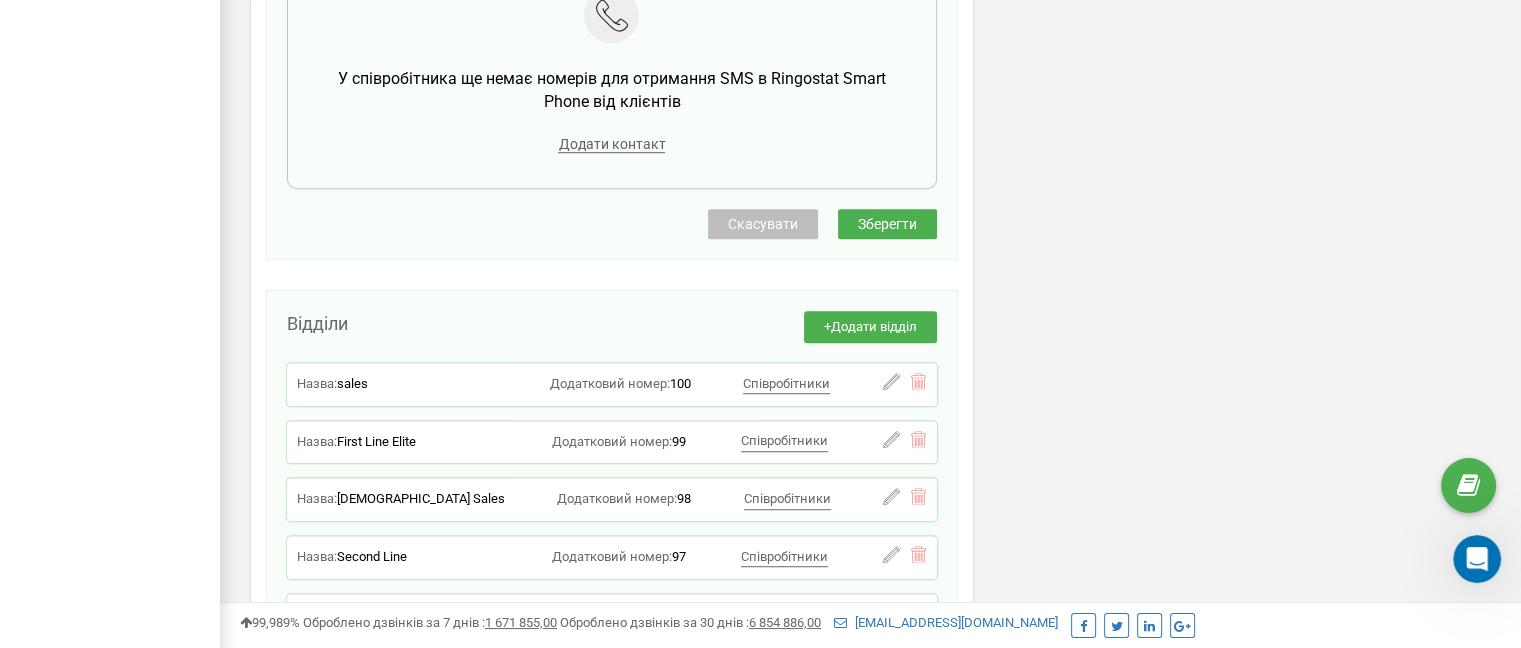 click on "Зберегти" at bounding box center [887, 224] 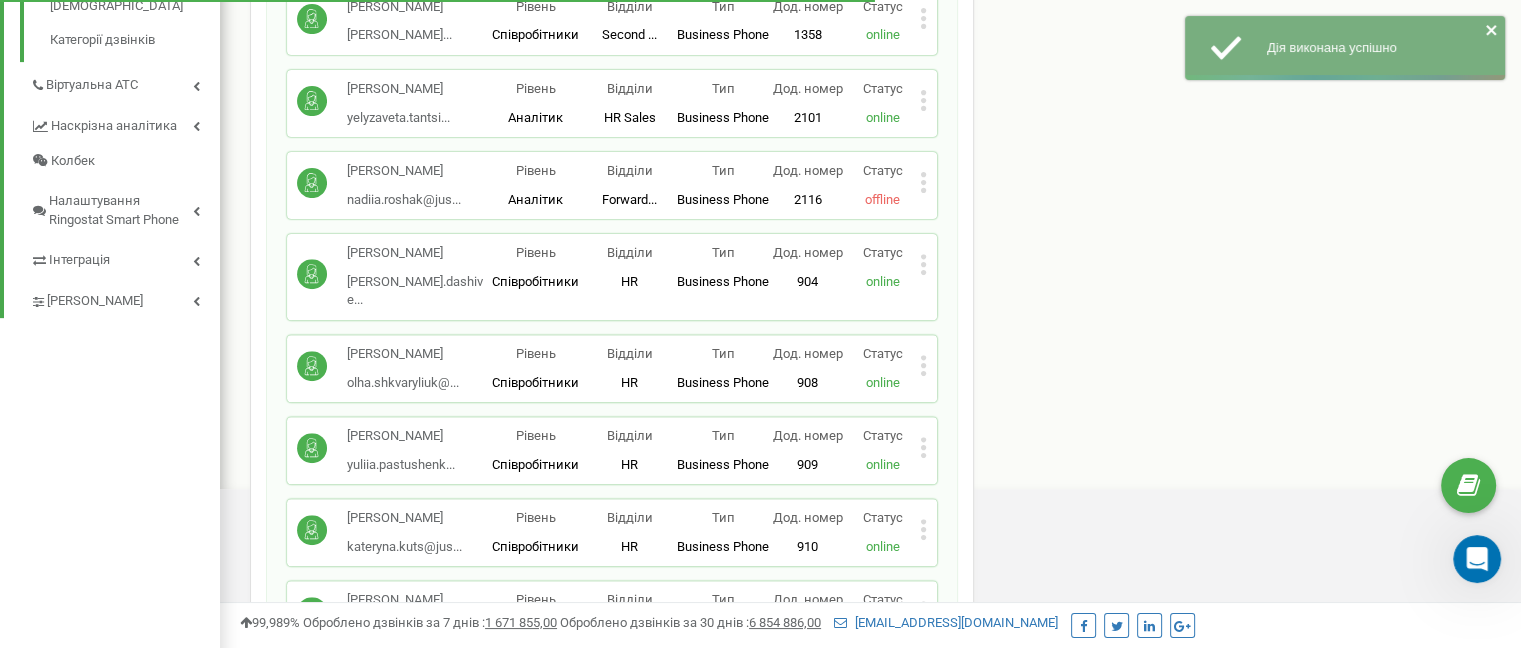 scroll, scrollTop: 1200, scrollLeft: 0, axis: vertical 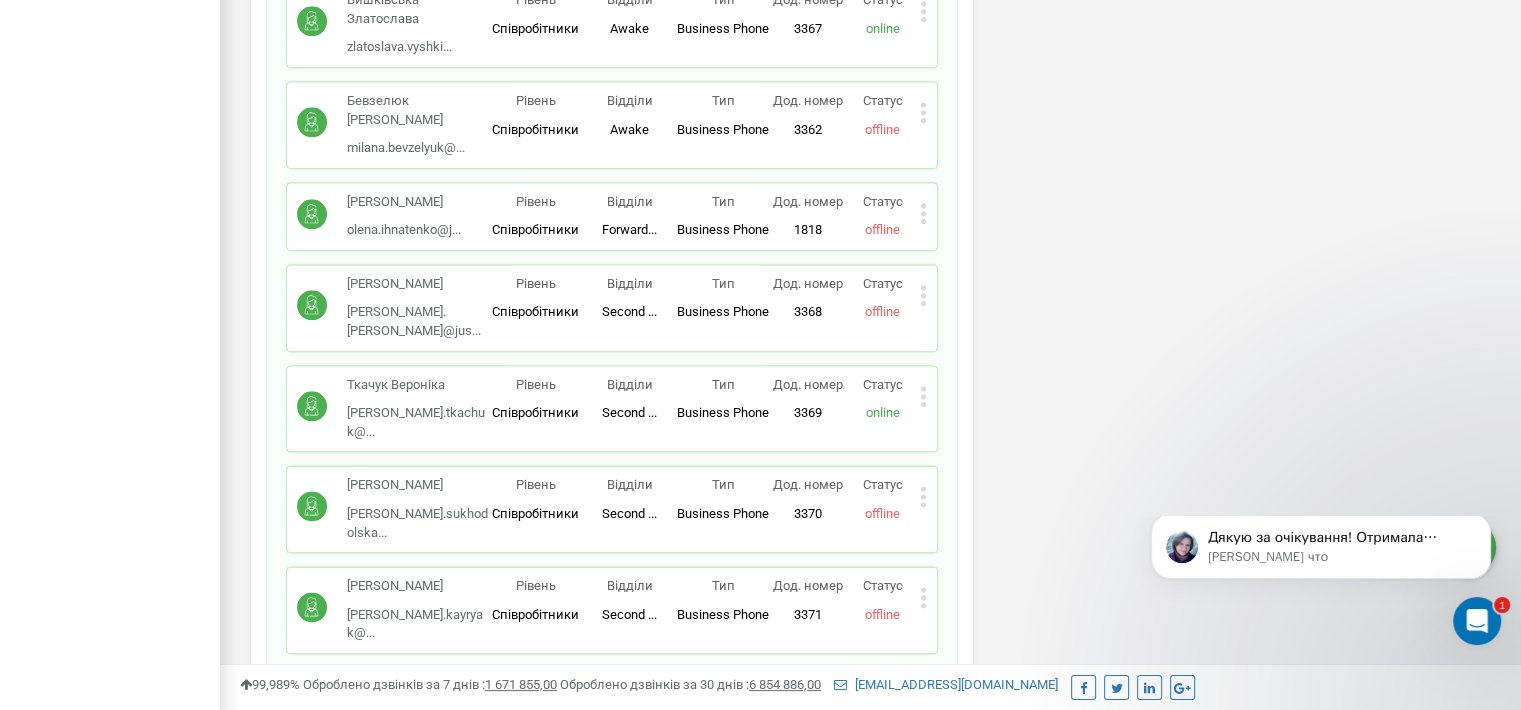 drag, startPoint x: 1022, startPoint y: 134, endPoint x: 1039, endPoint y: 518, distance: 384.37613 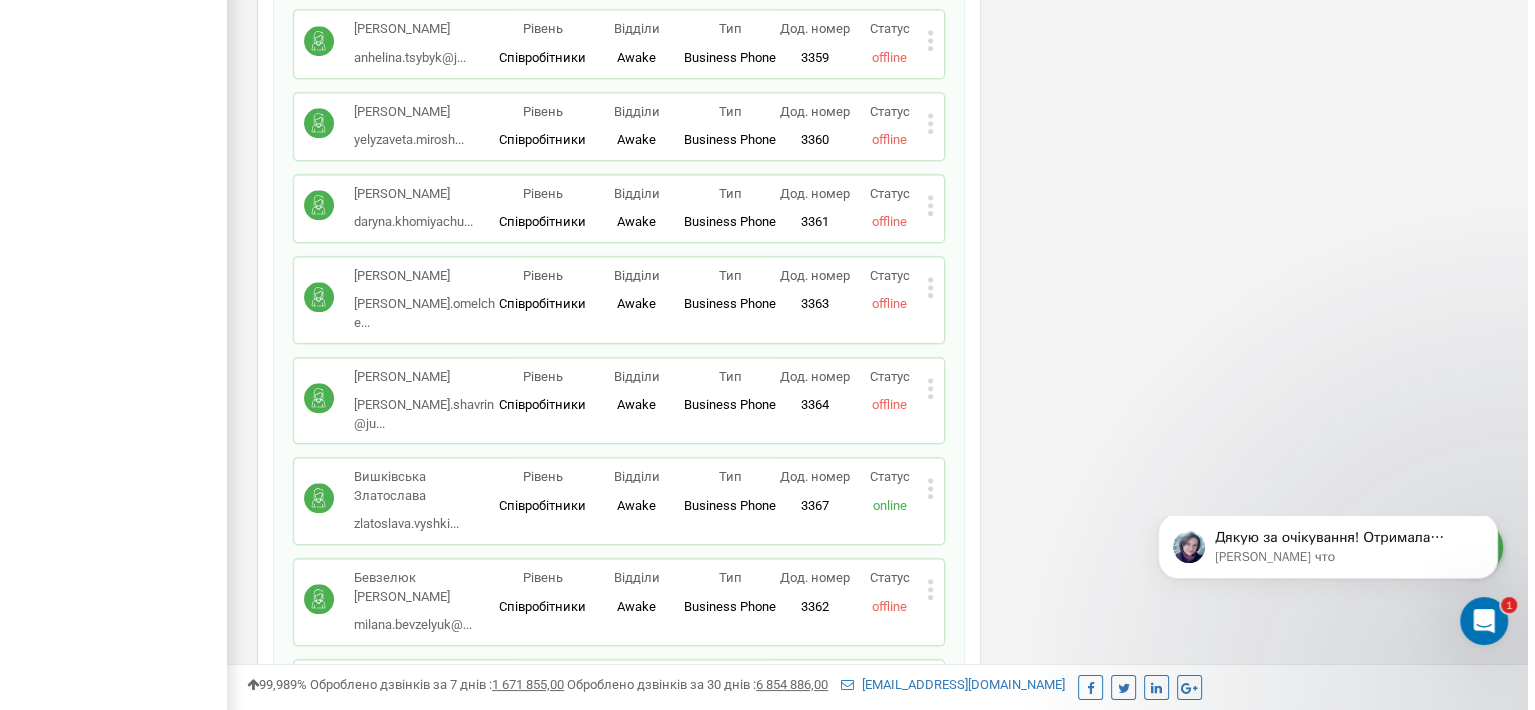 scroll, scrollTop: 16852, scrollLeft: 0, axis: vertical 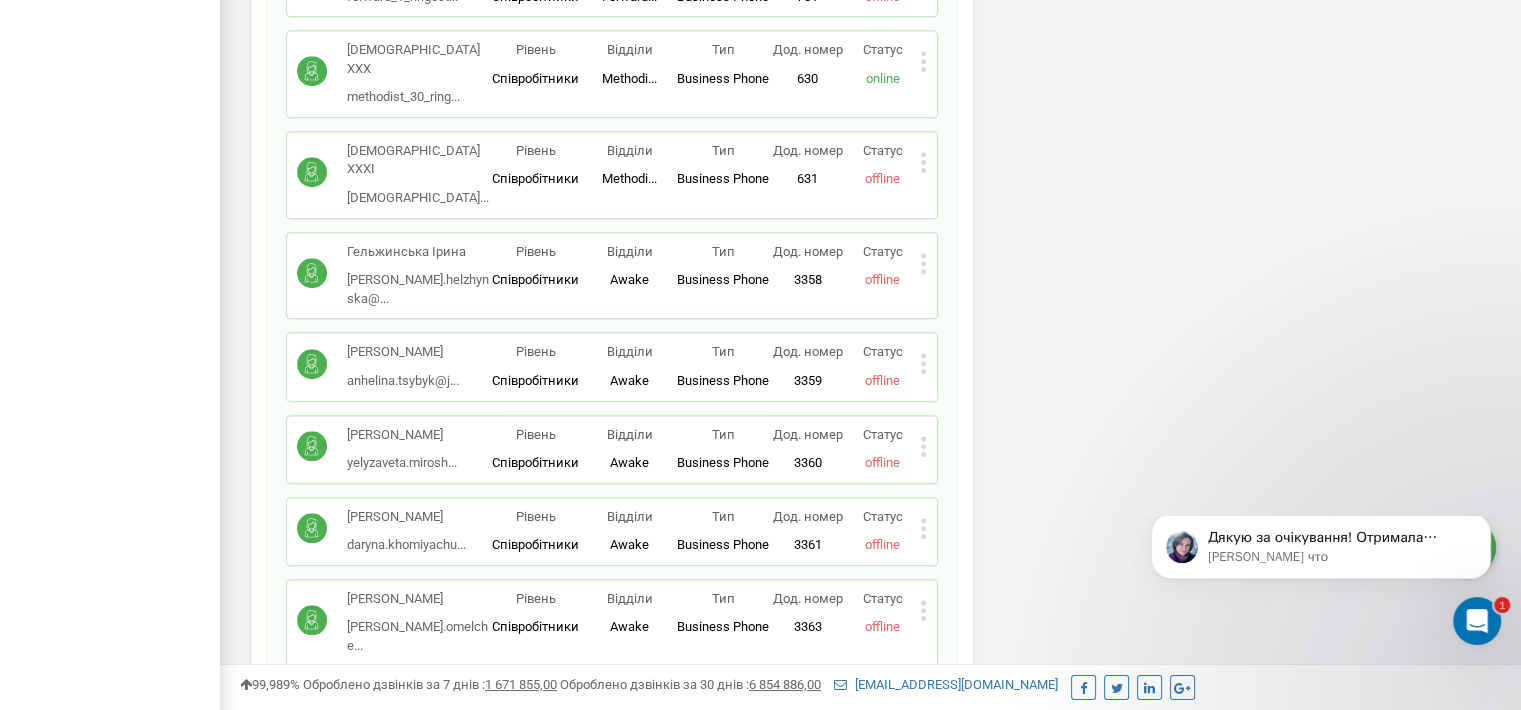 click 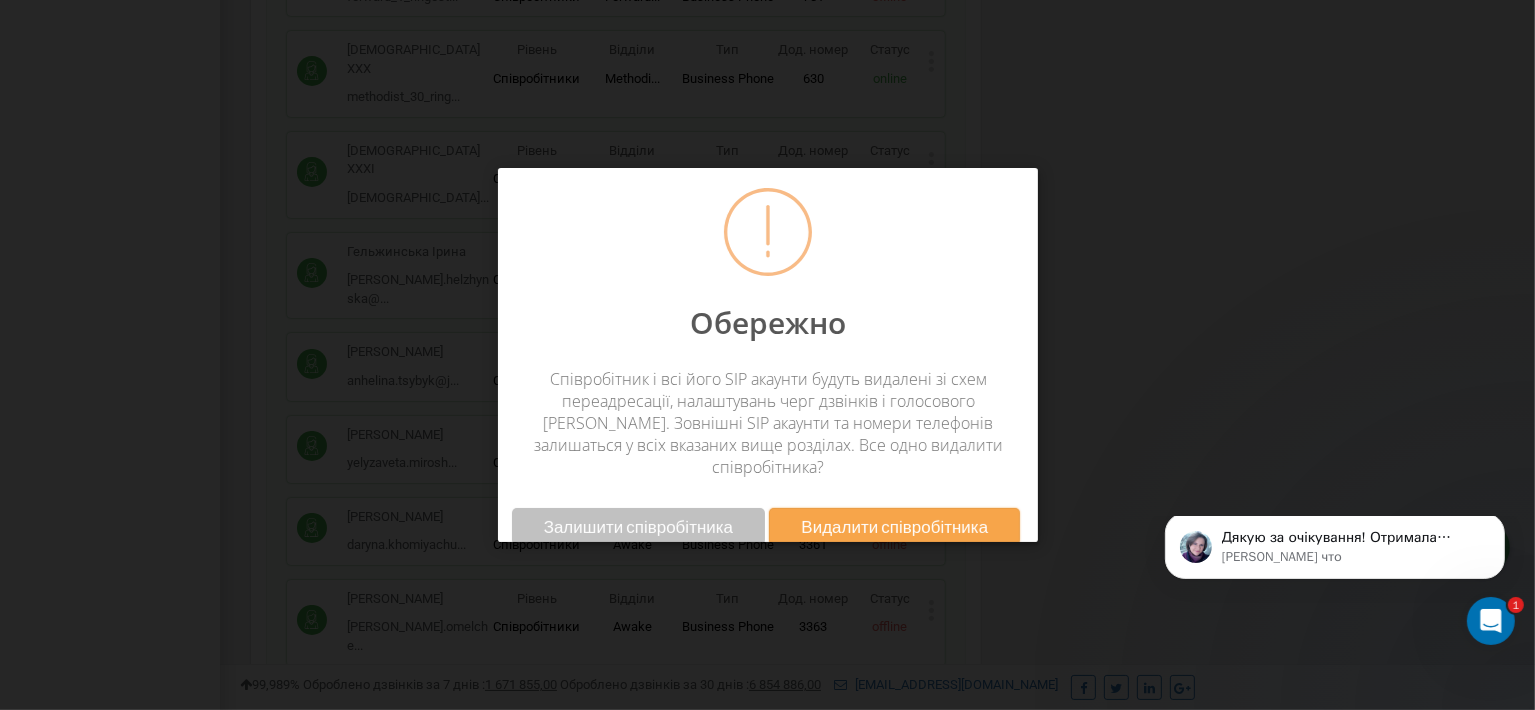 click on "Видалити співробітника" at bounding box center (894, 526) 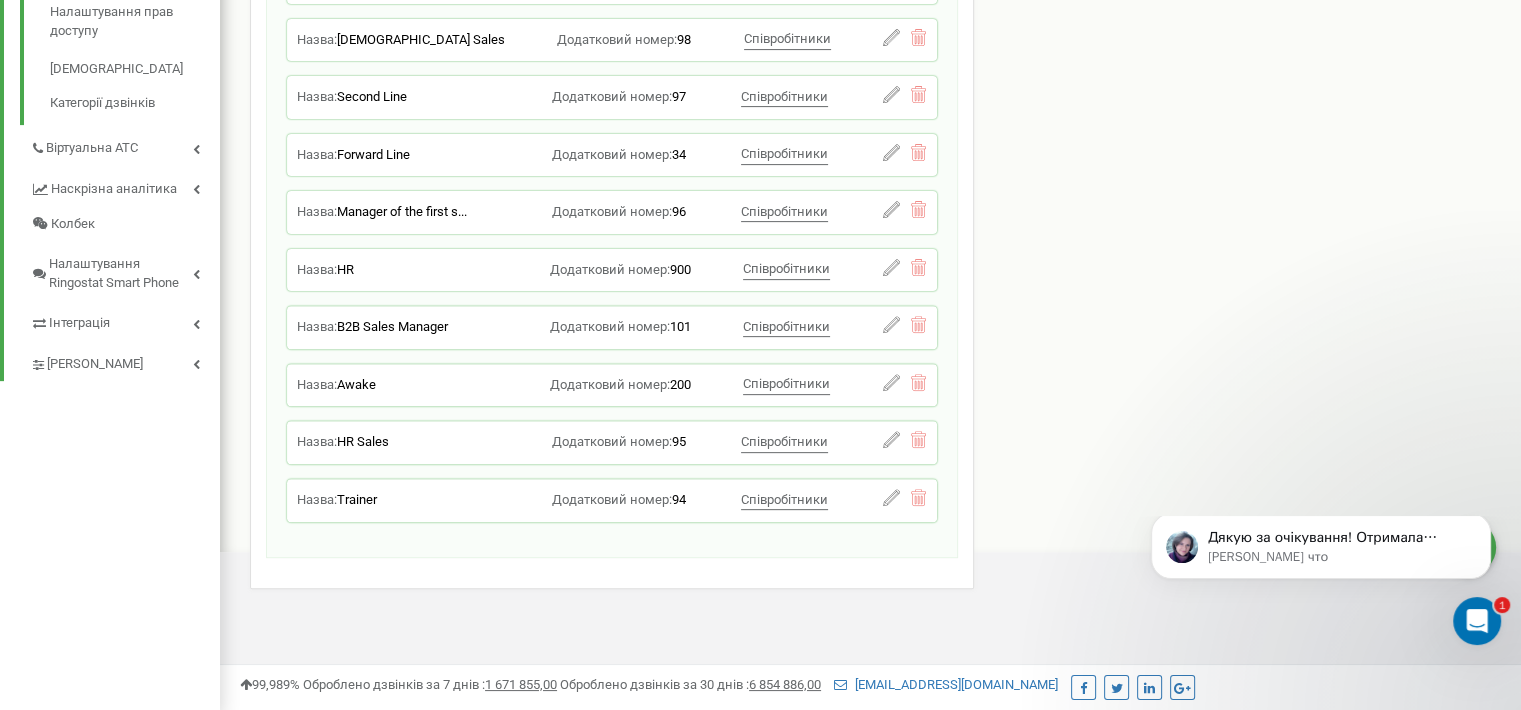 scroll, scrollTop: 248, scrollLeft: 0, axis: vertical 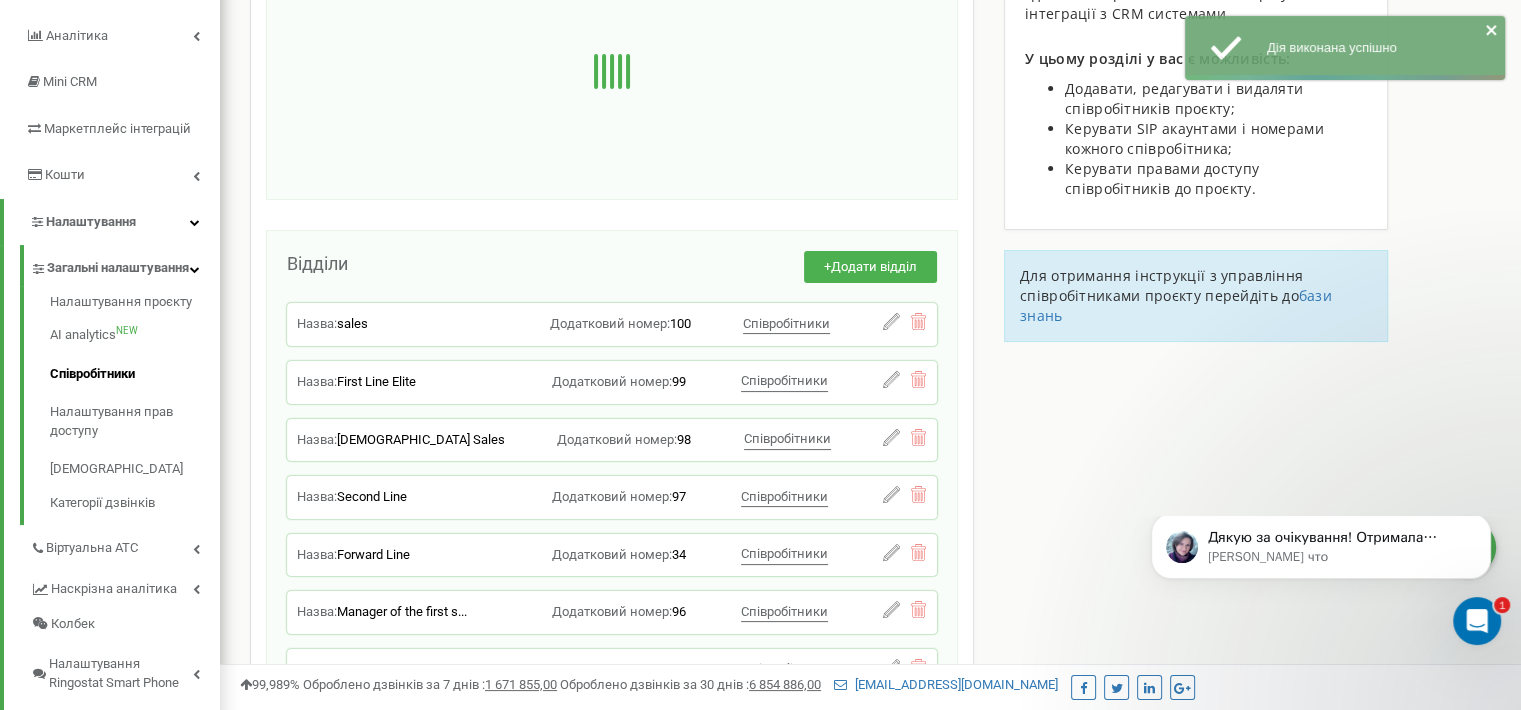 click at bounding box center (1477, 621) 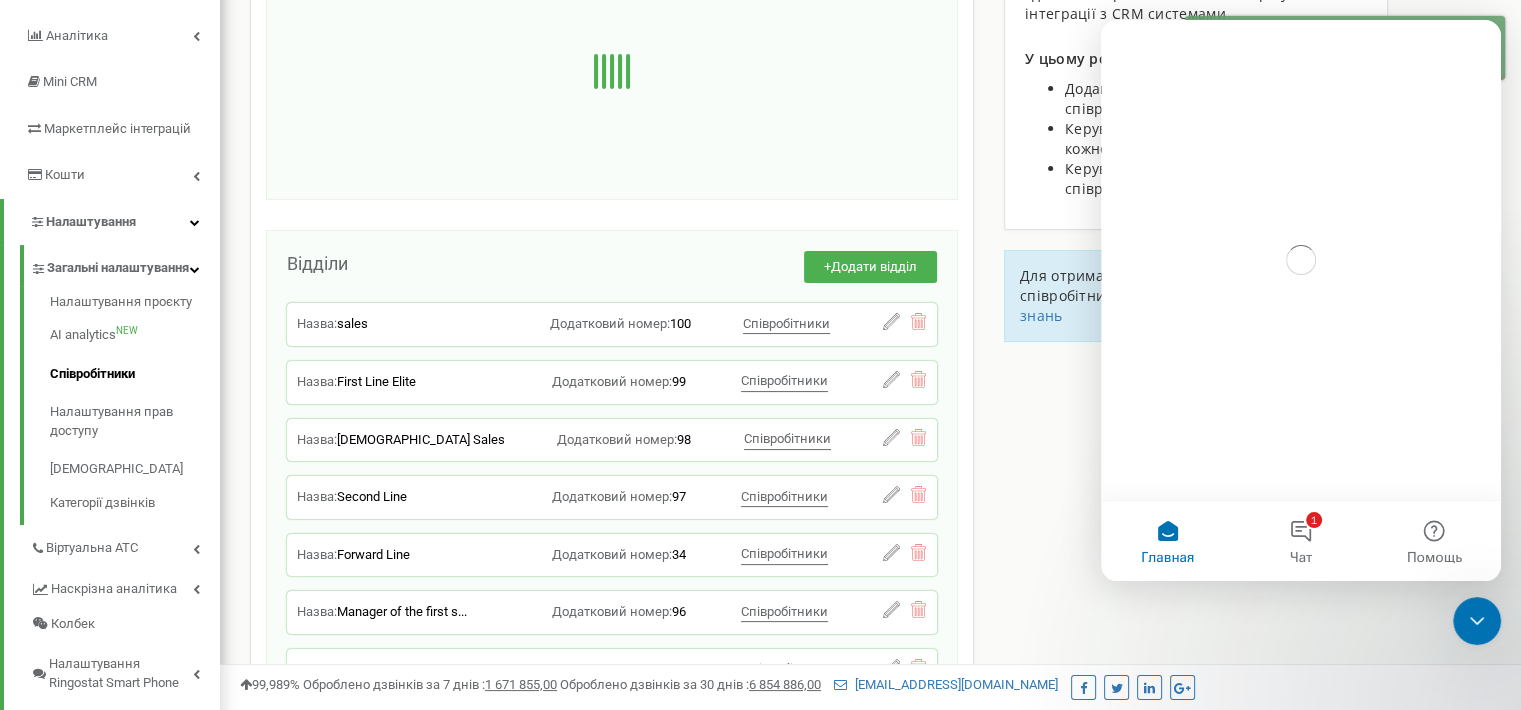 scroll, scrollTop: 0, scrollLeft: 0, axis: both 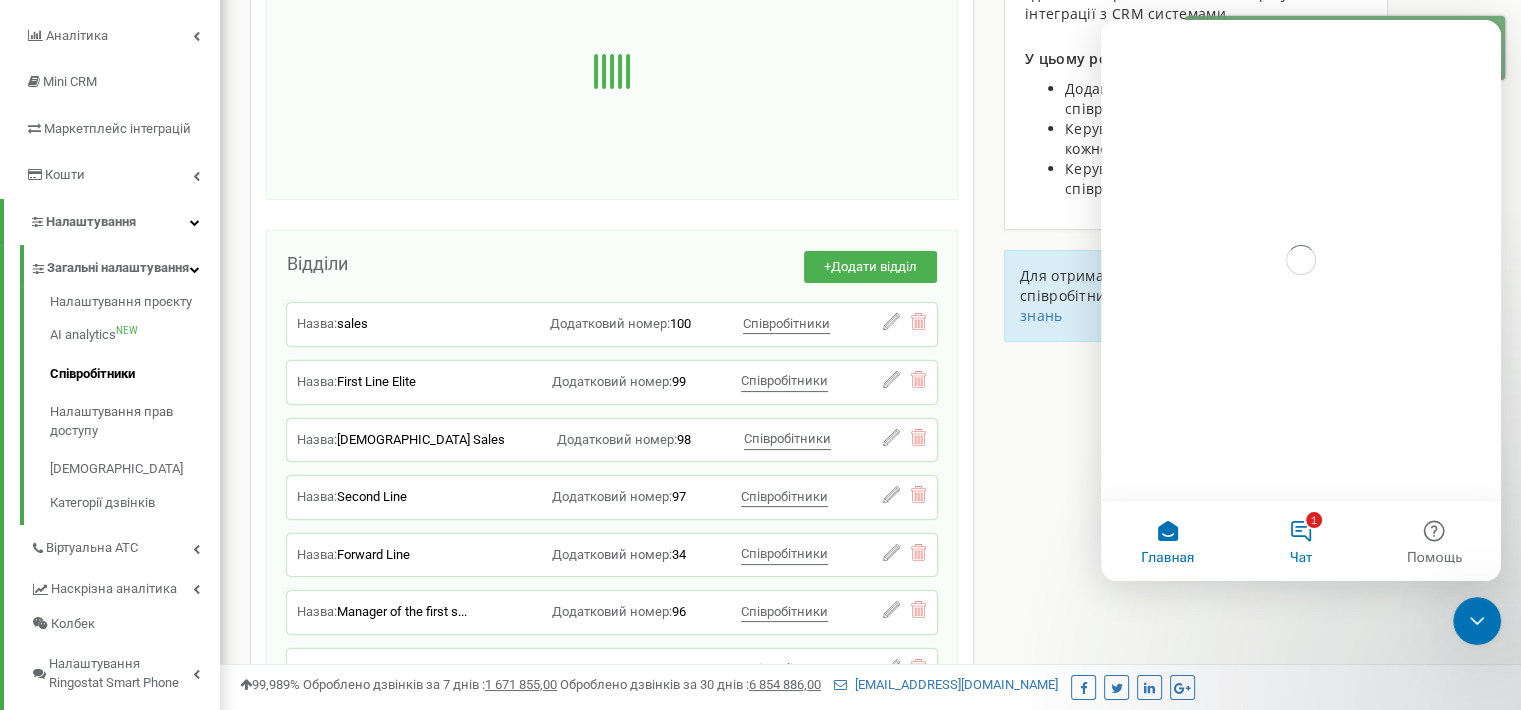click on "1 Чат" at bounding box center (1300, 541) 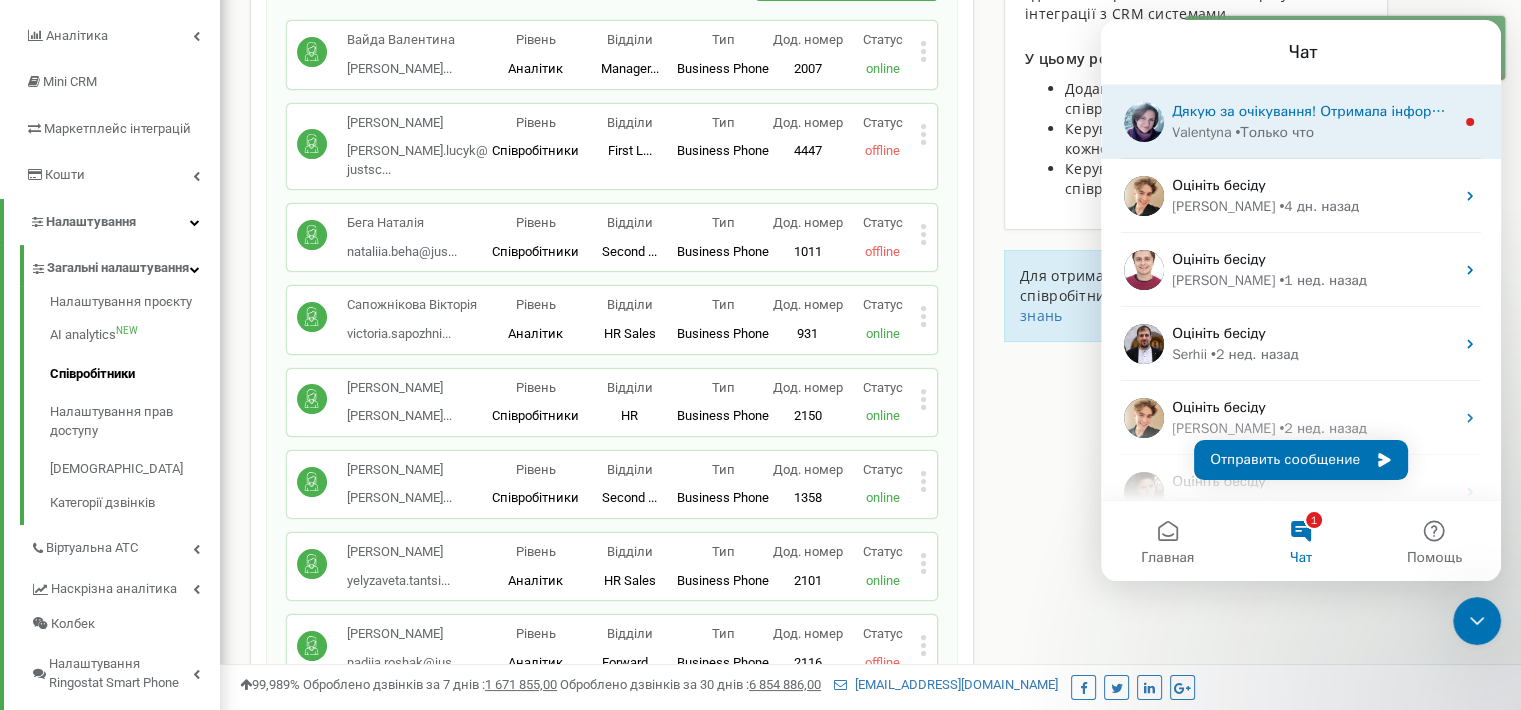 click on "[PERSON_NAME] что" at bounding box center (1313, 132) 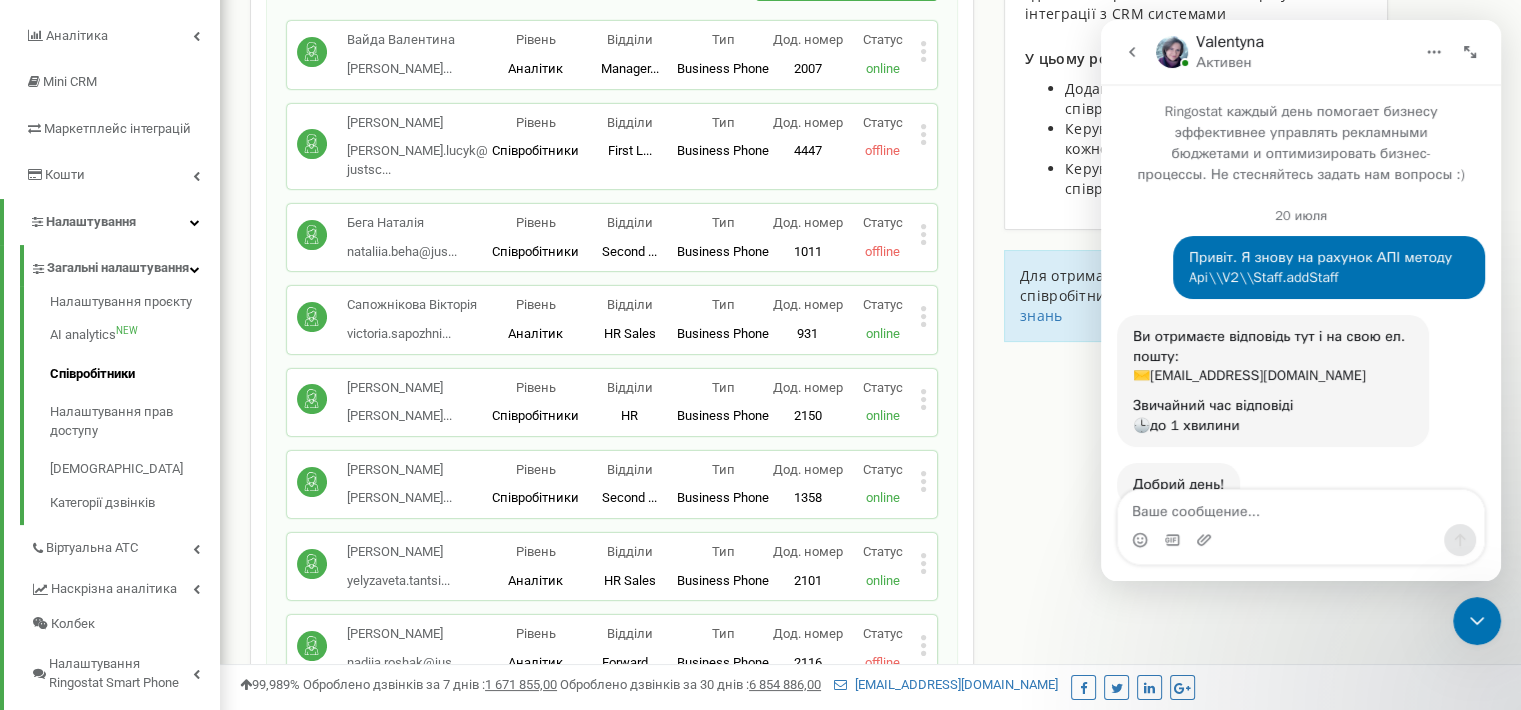 scroll, scrollTop: 3, scrollLeft: 0, axis: vertical 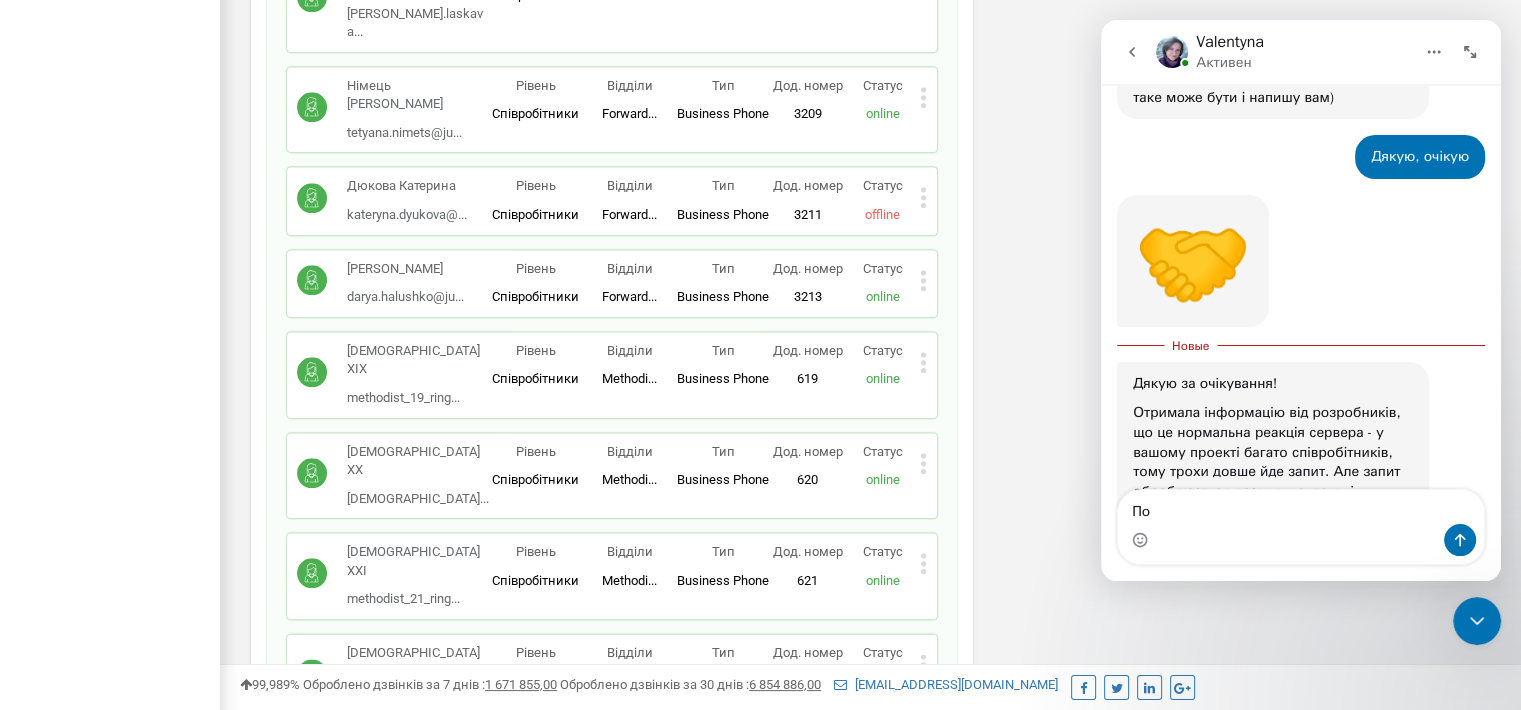 type on "П" 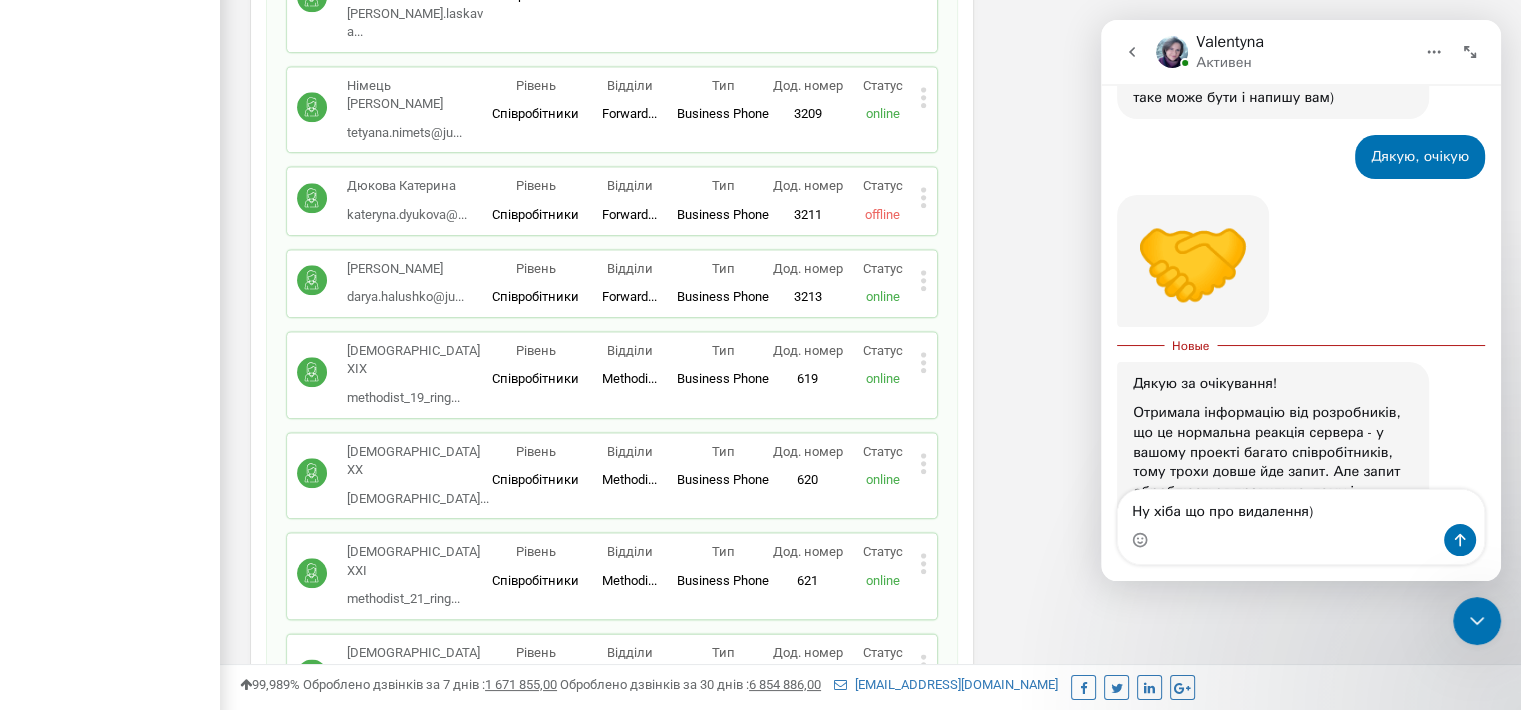 scroll, scrollTop: 6460, scrollLeft: 0, axis: vertical 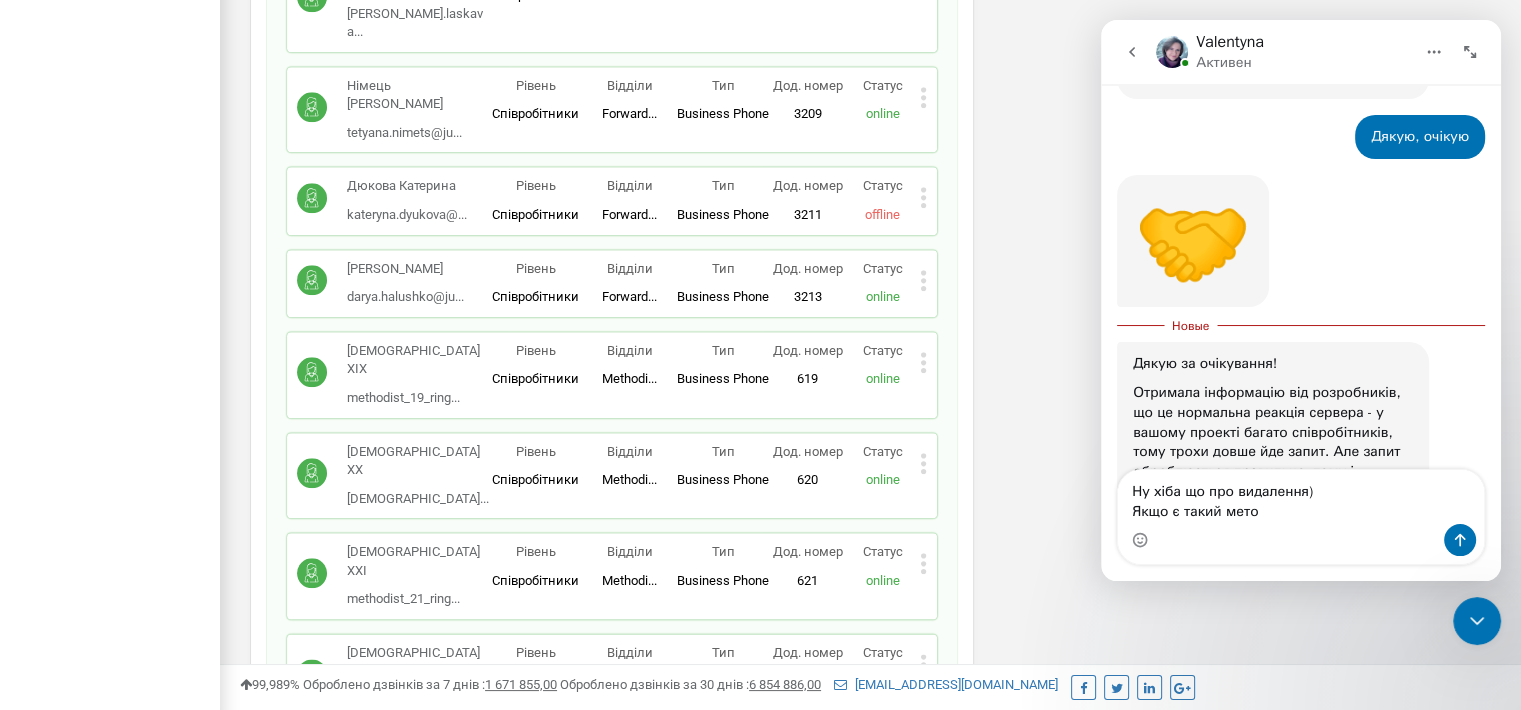 type on "Ну хіба що про видалення)
Якщо є такий метод" 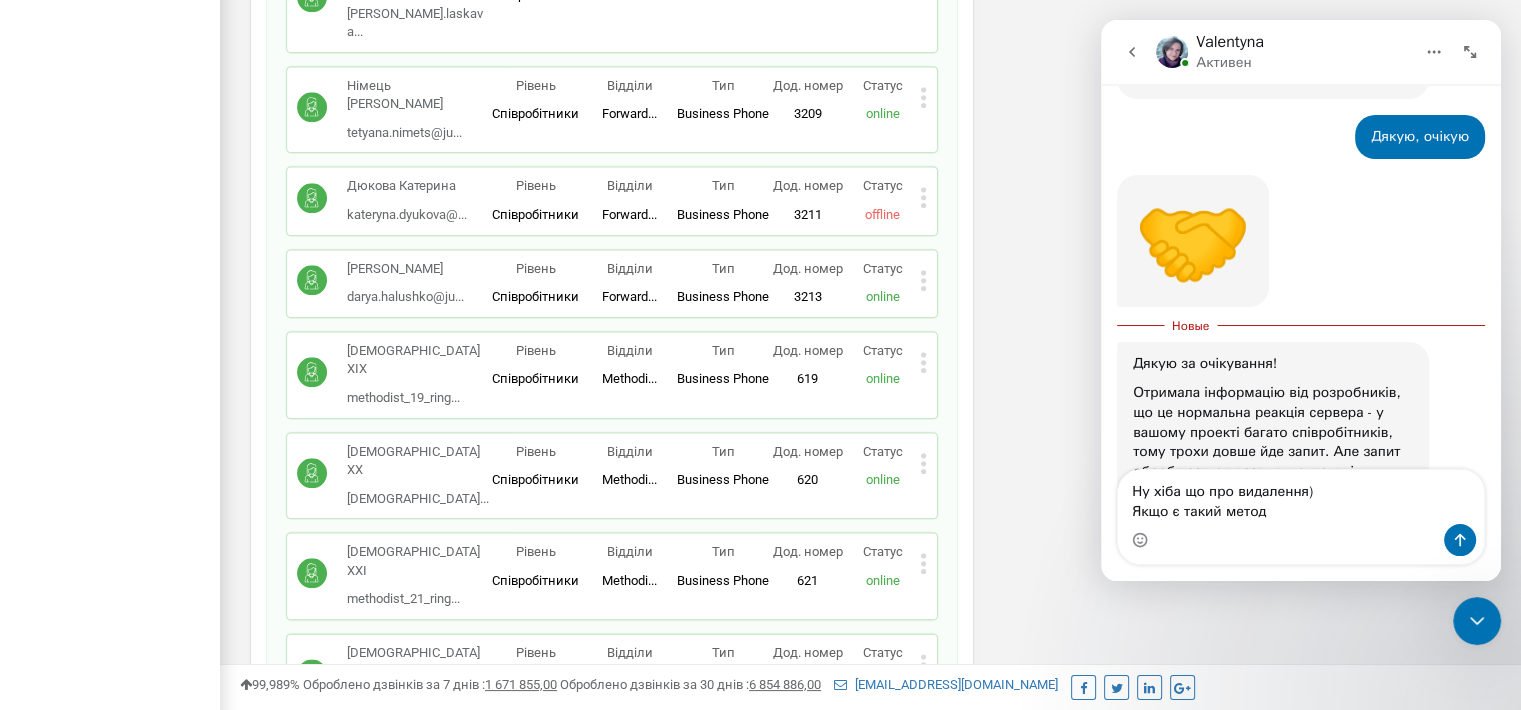 type 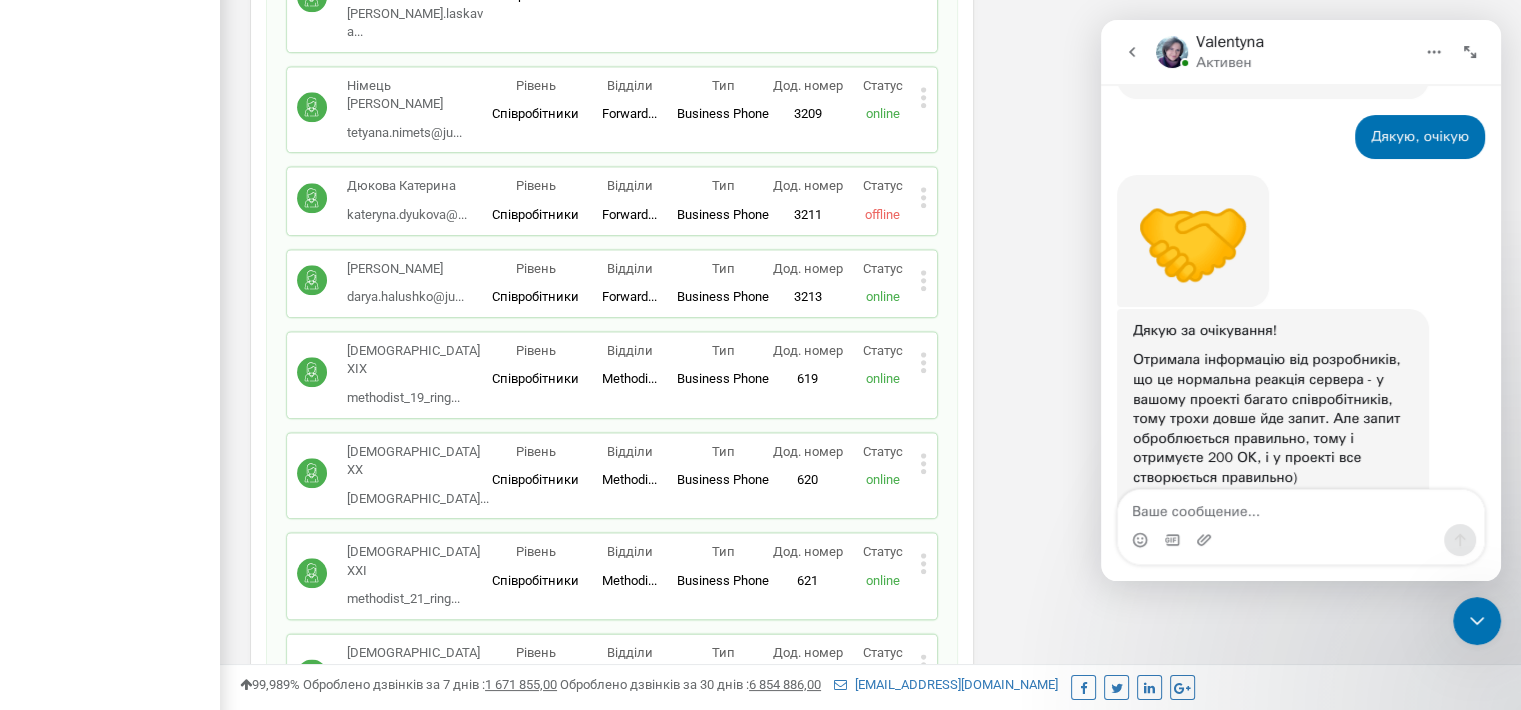 scroll, scrollTop: 2, scrollLeft: 0, axis: vertical 